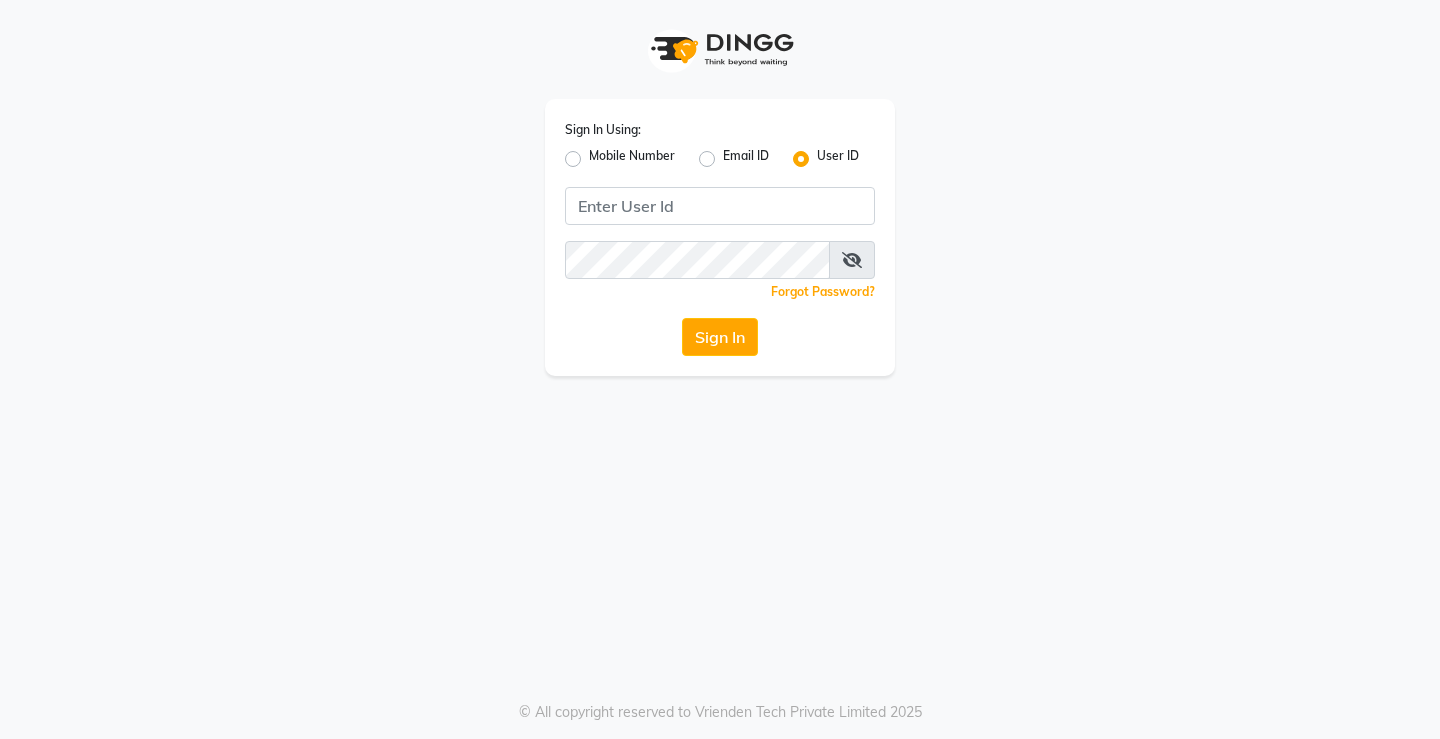 scroll, scrollTop: 0, scrollLeft: 0, axis: both 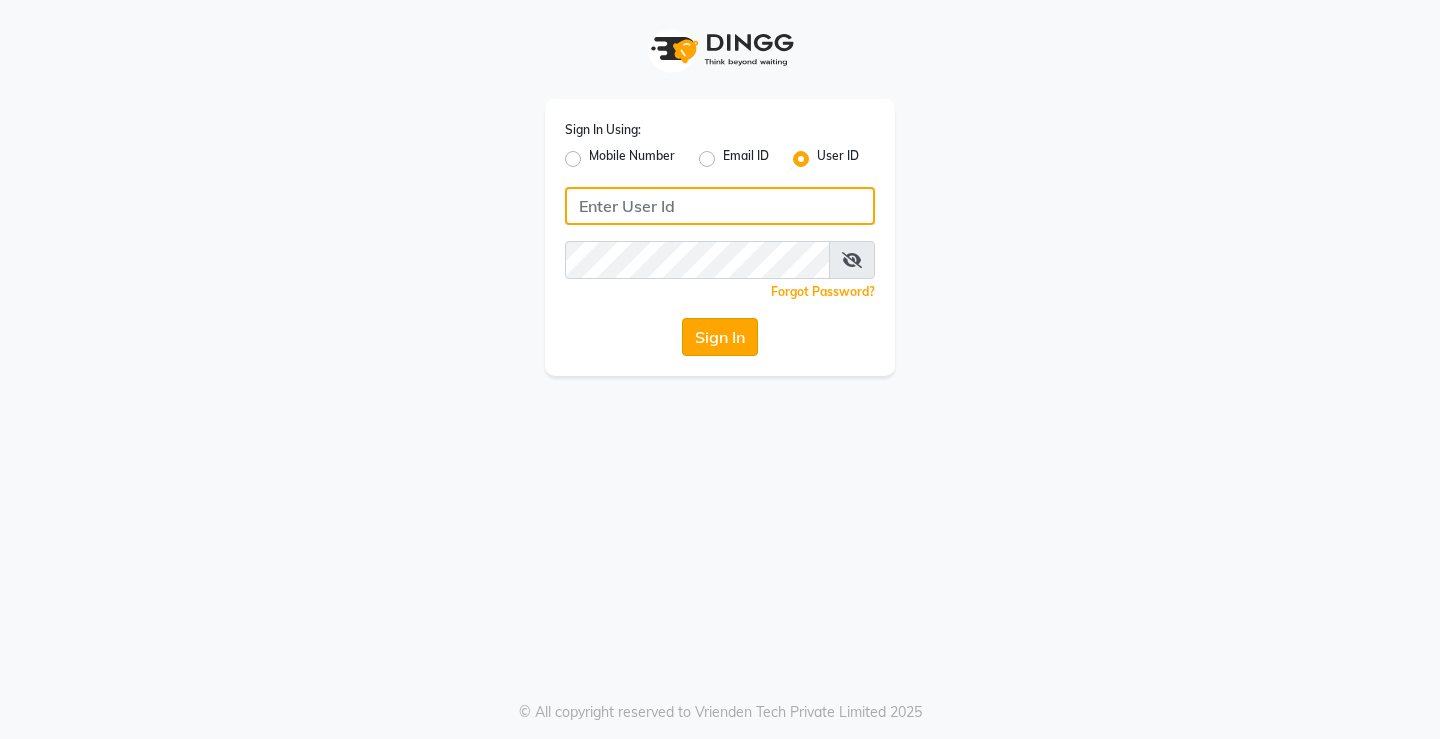 type on "snobsalon" 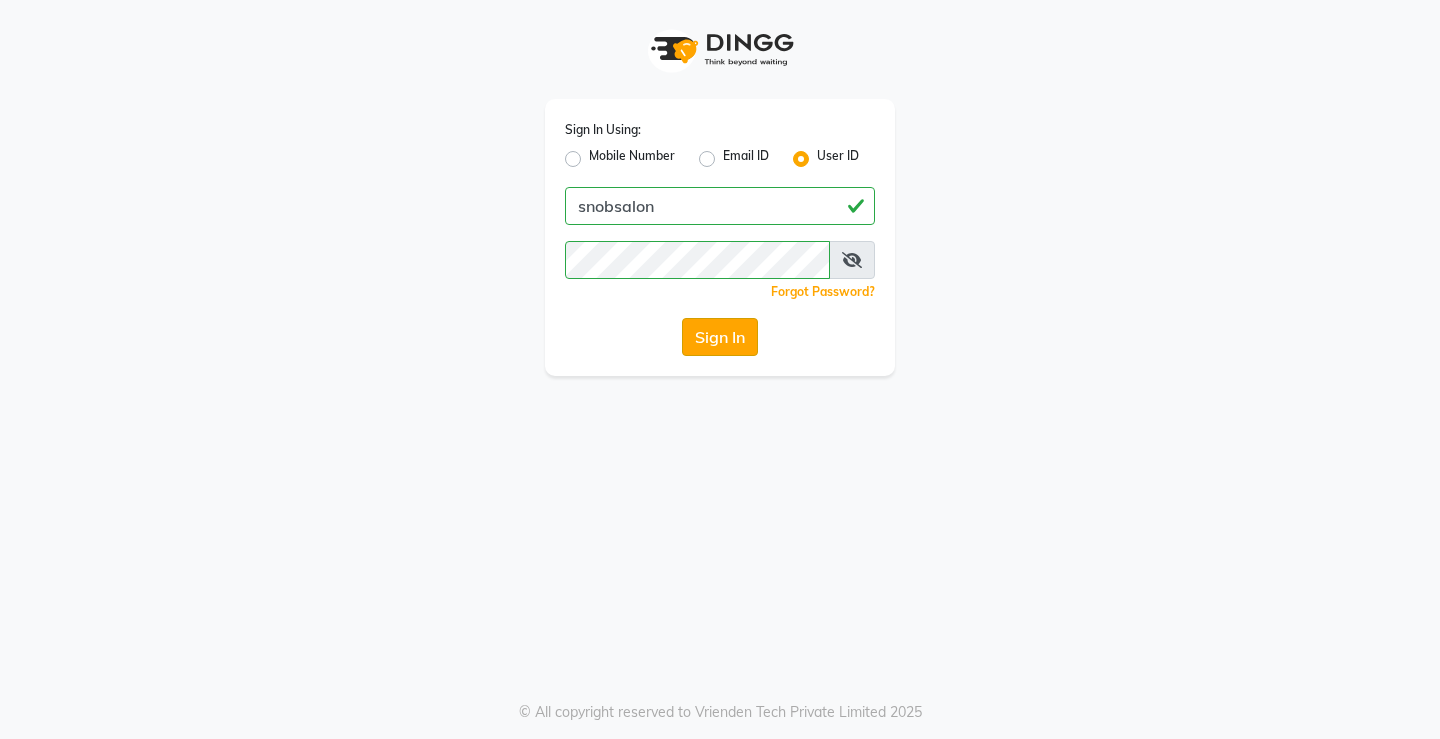 click on "Sign In" 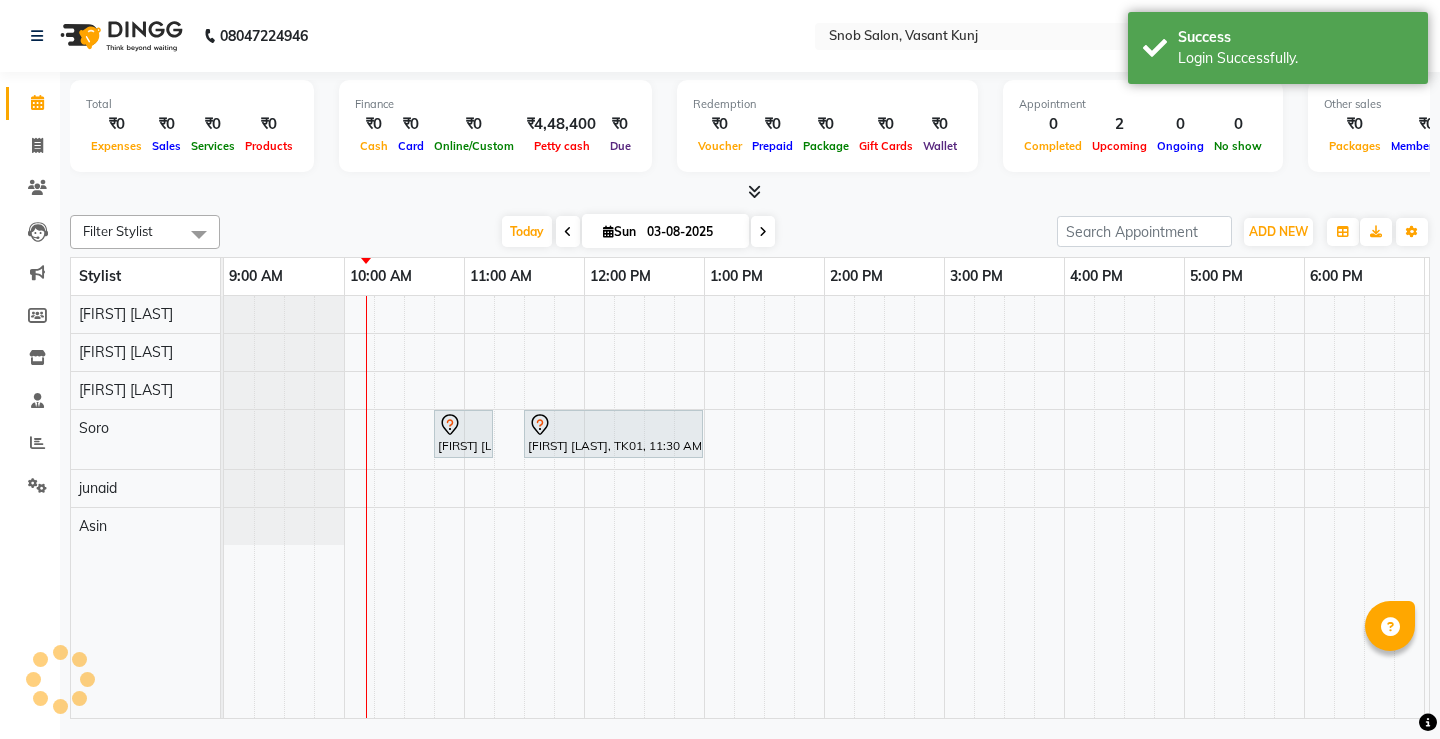 scroll, scrollTop: 0, scrollLeft: 0, axis: both 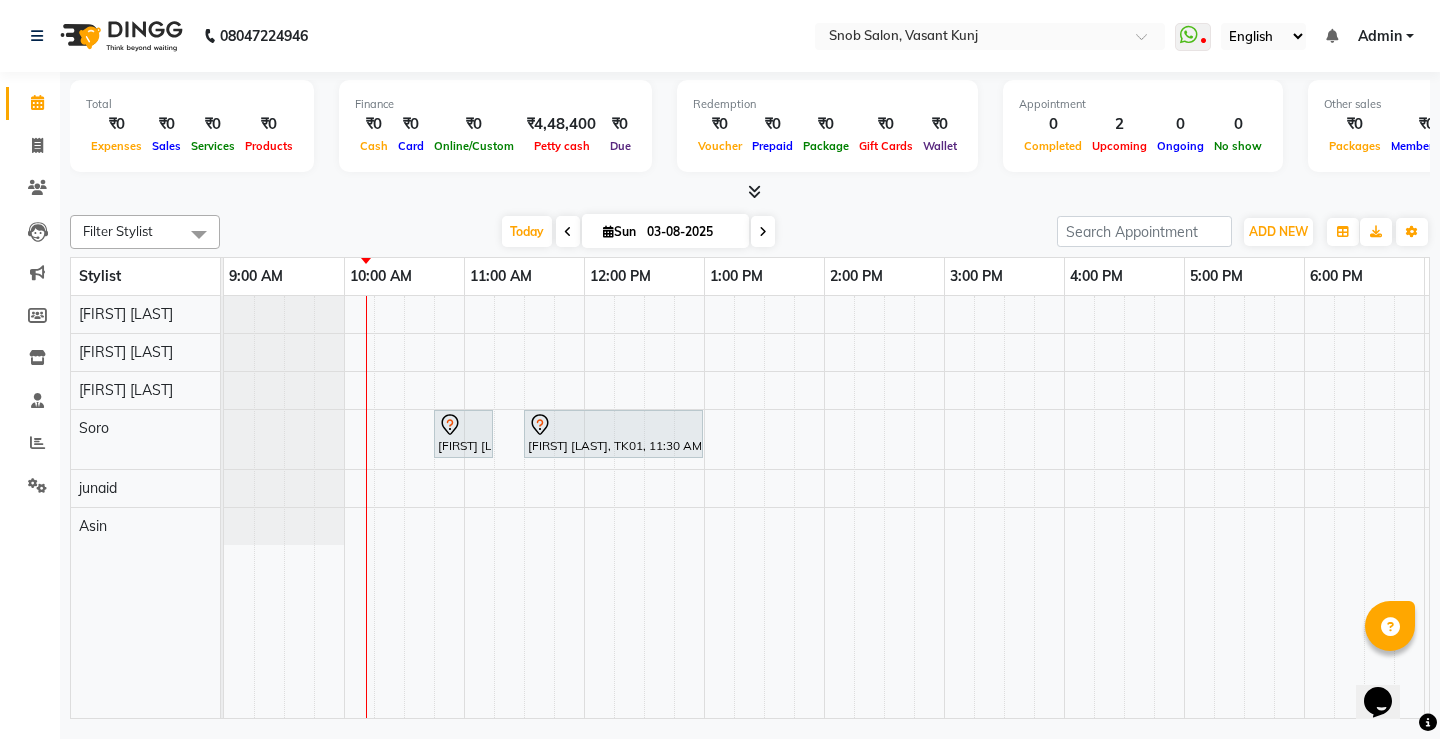 click on "Vinita George, TK02, 10:45 AM-11:15 AM, Hair Cut Male             Deepti Malik, TK01, 11:30 AM-01:00 PM, Balayage Female" at bounding box center [1004, 507] 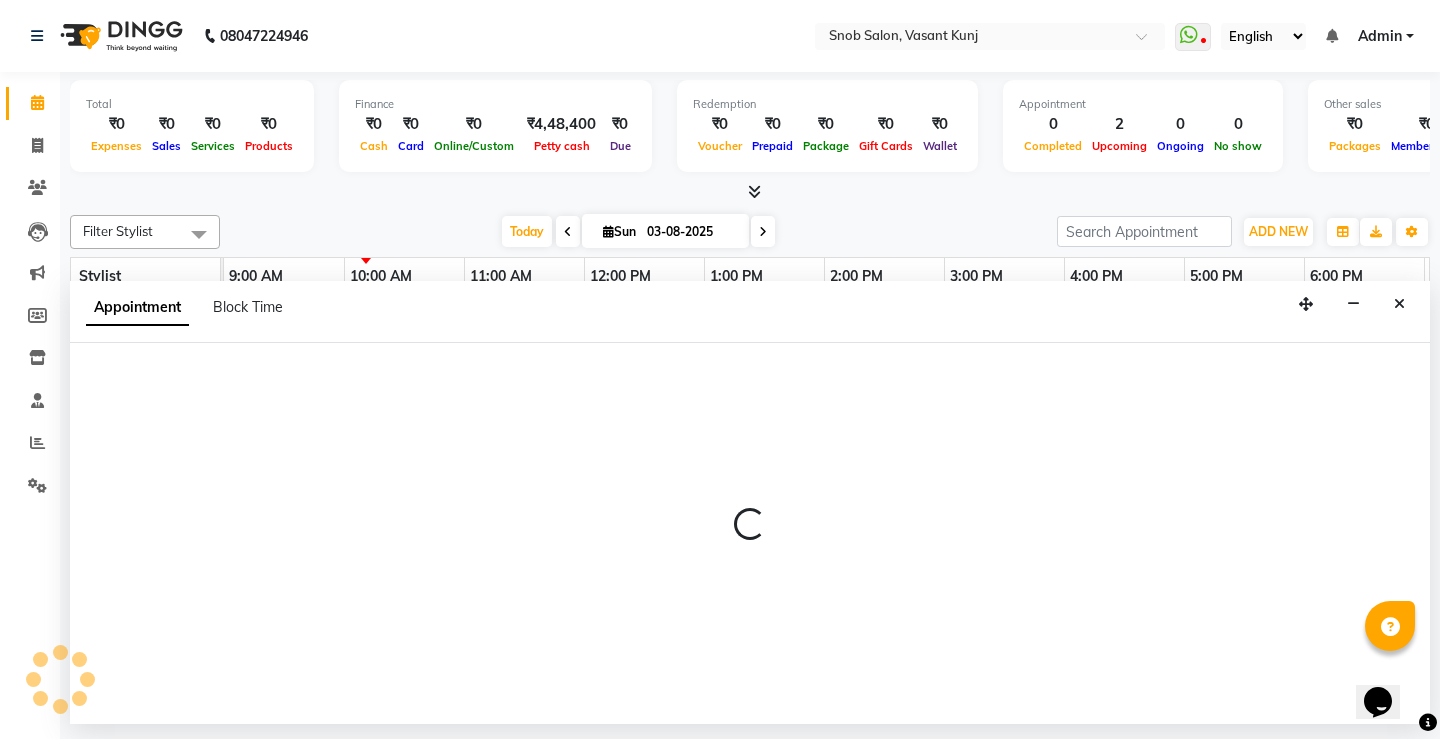 select on "82633" 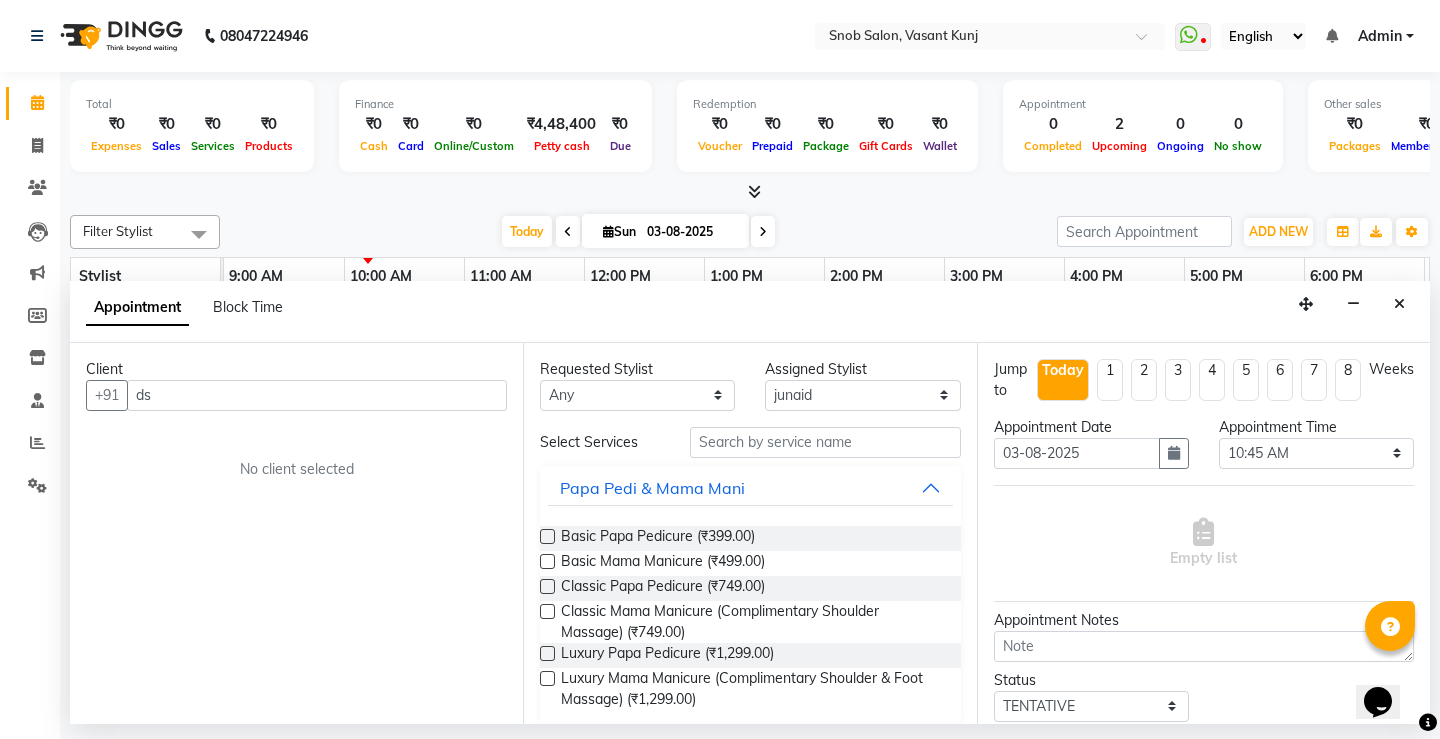 type on "d" 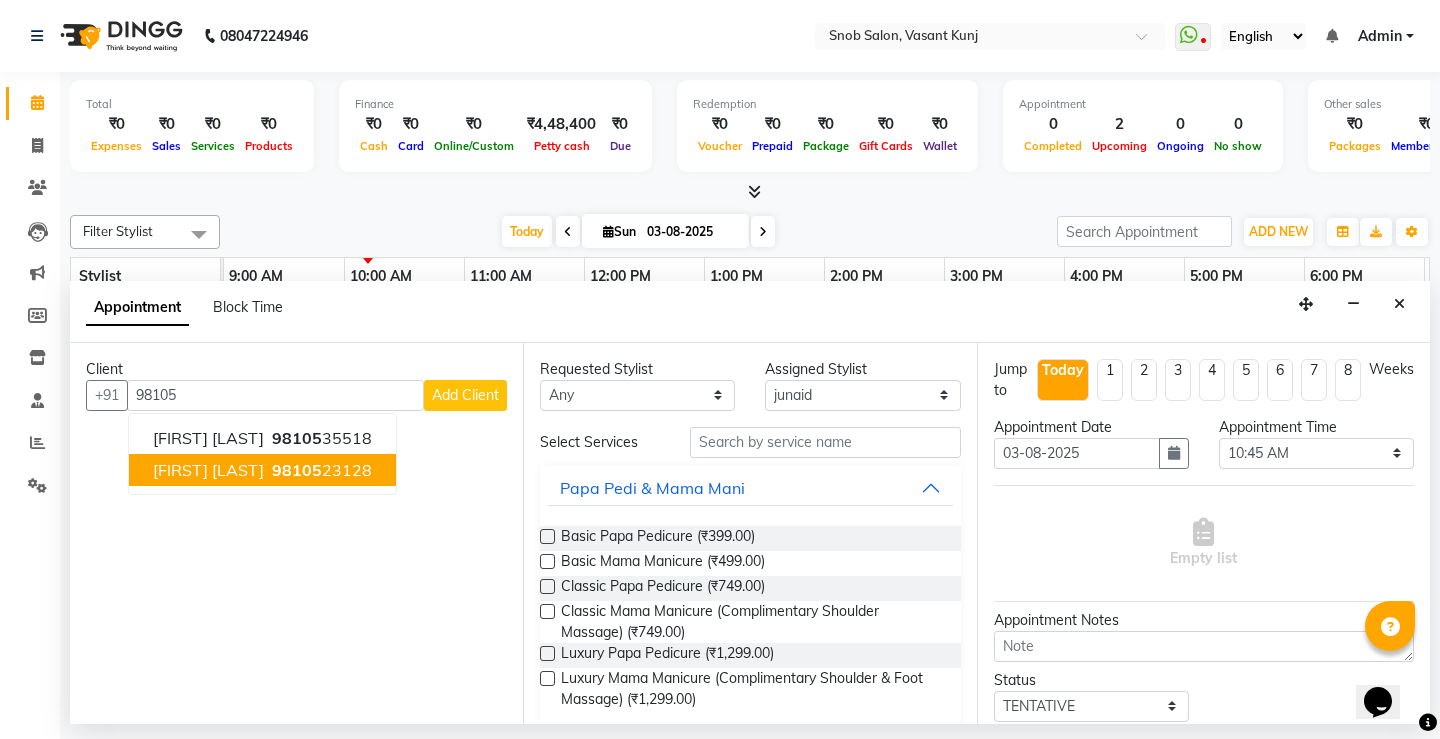 click on "[FIRST] [LAST]" at bounding box center (208, 470) 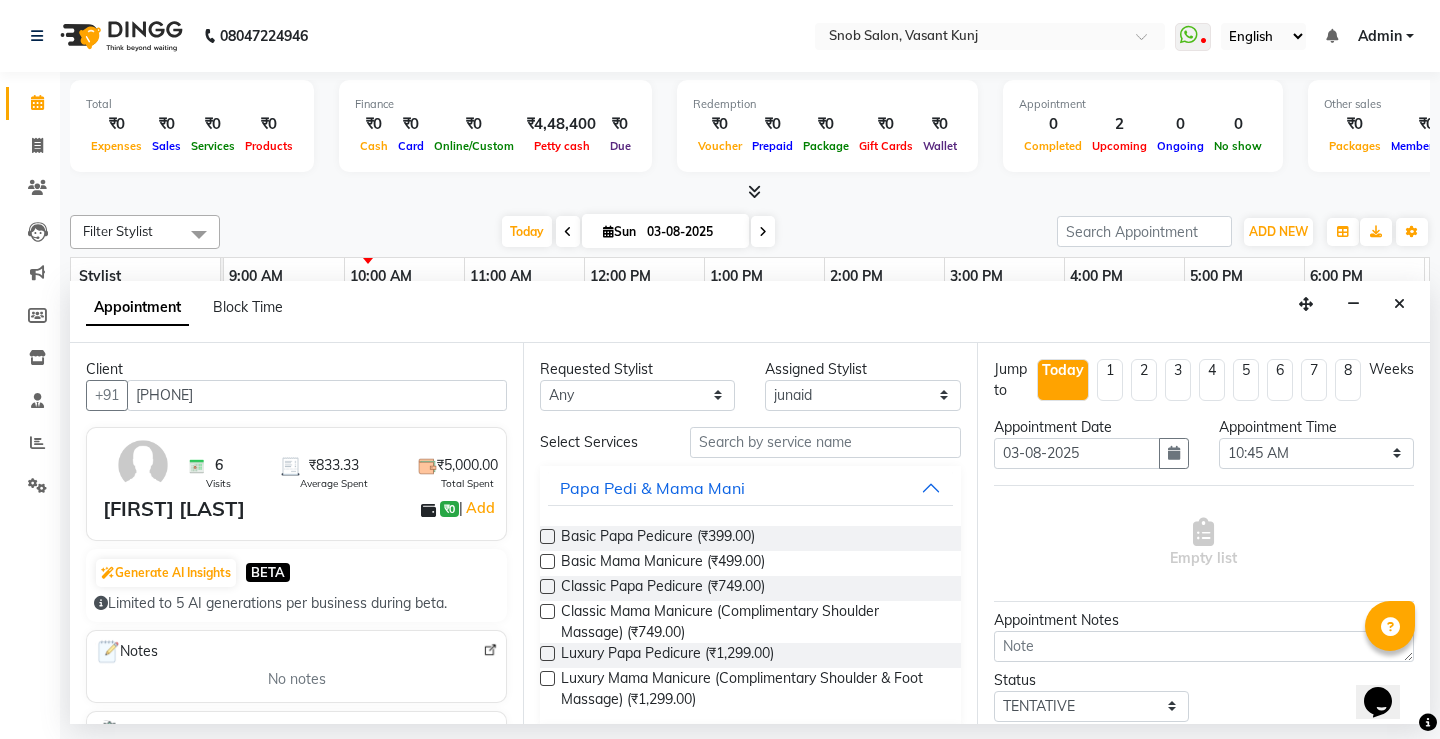 type on "[PHONE]" 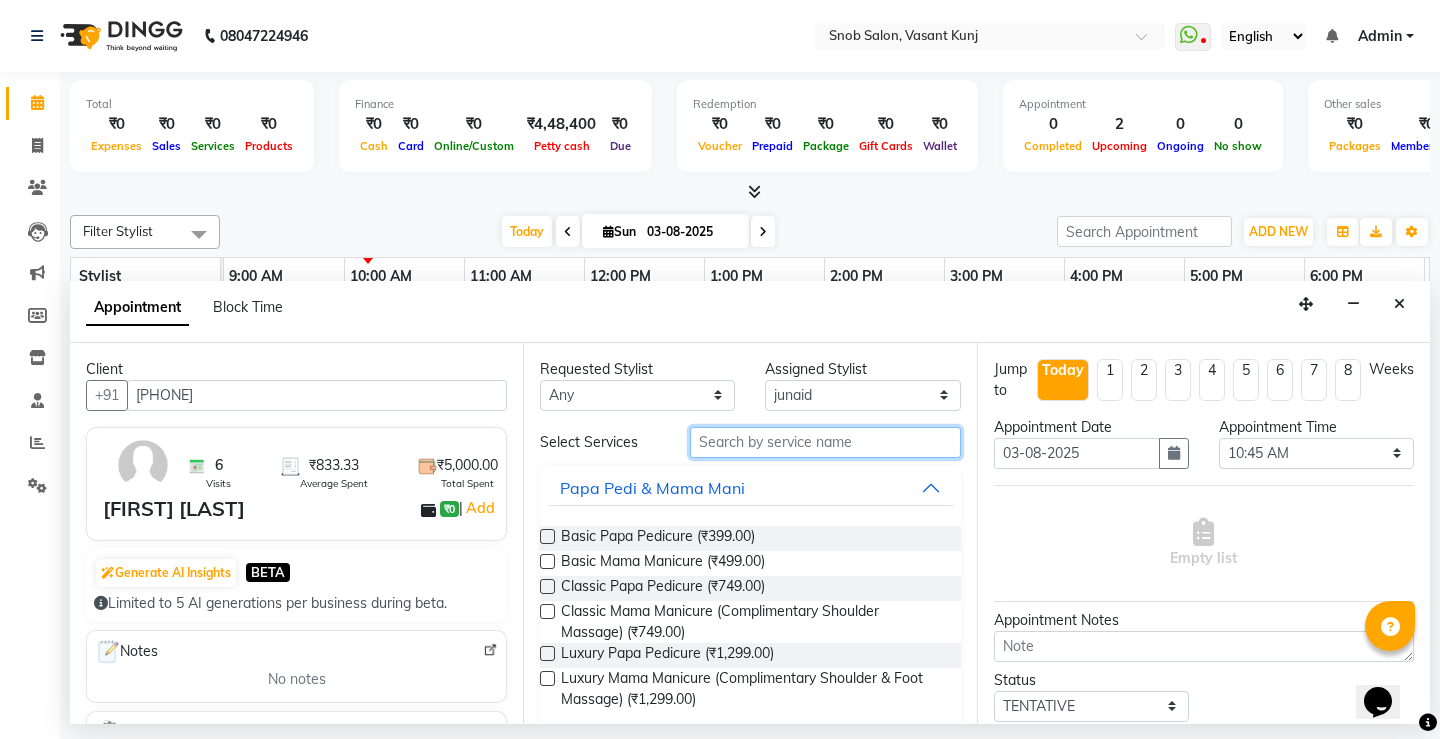 click at bounding box center [825, 442] 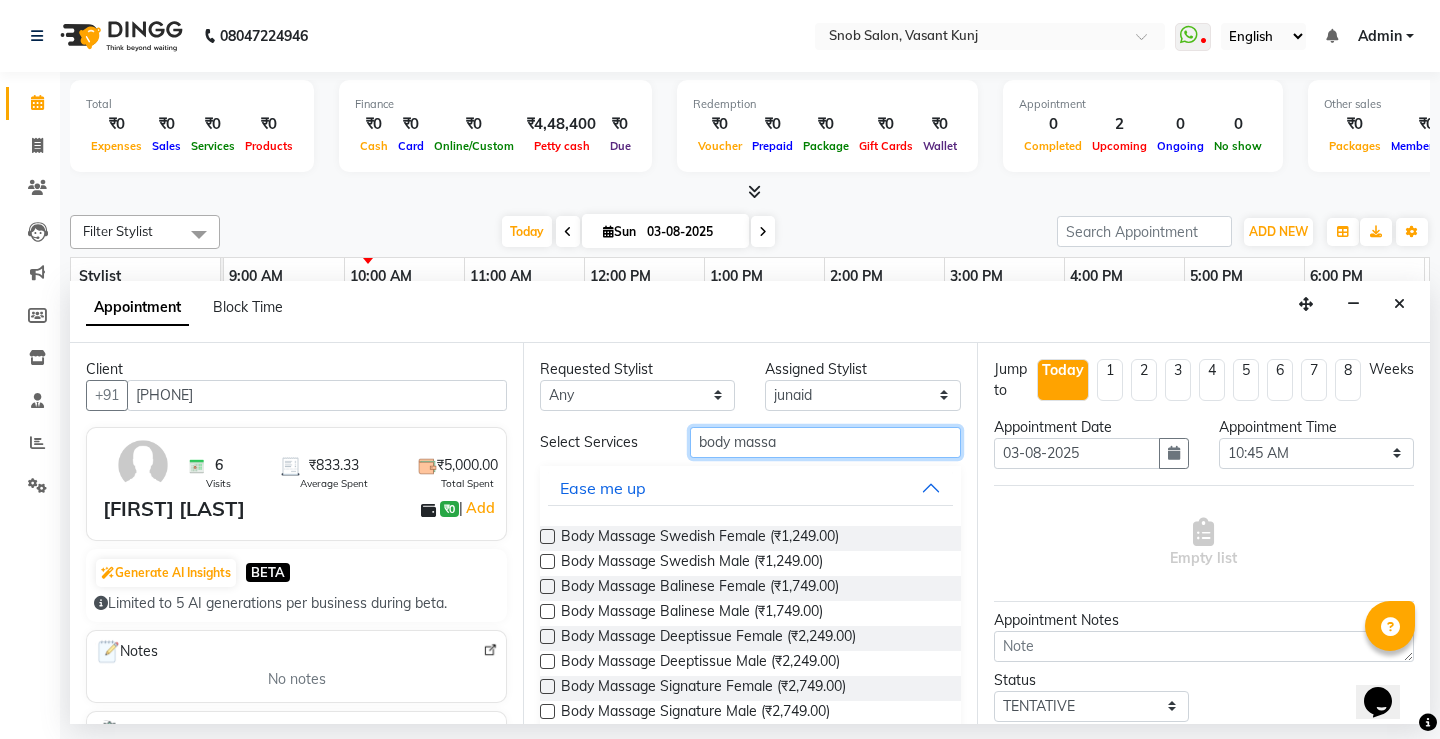 type on "body massa" 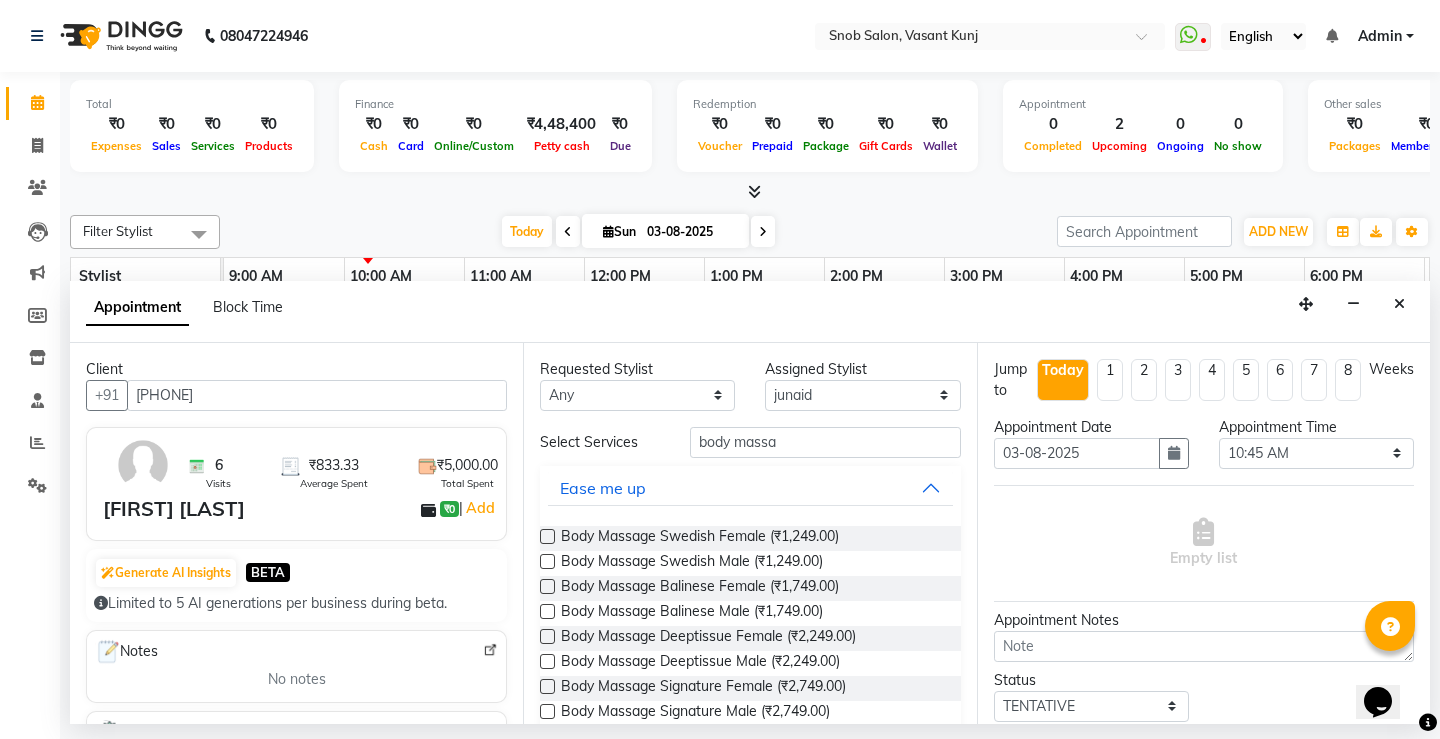click at bounding box center (547, 536) 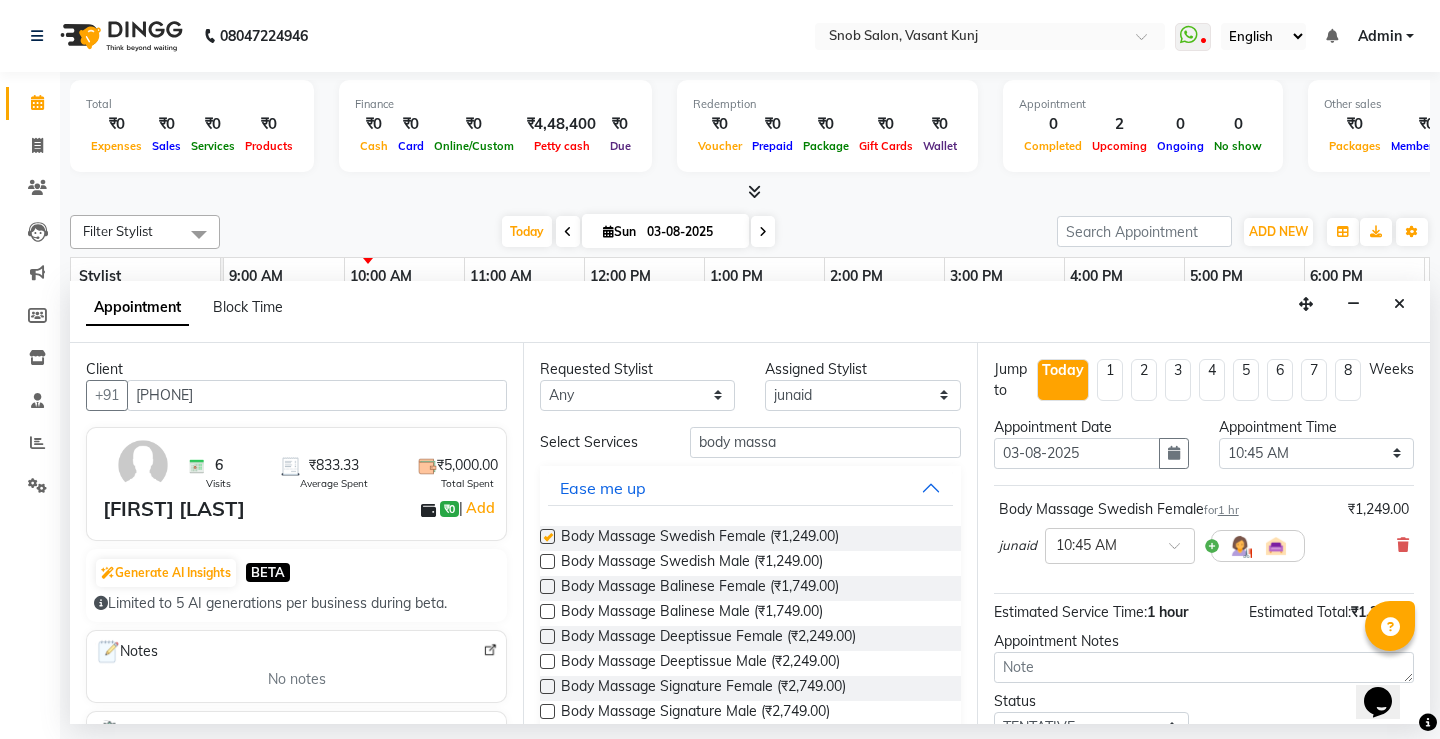 checkbox on "false" 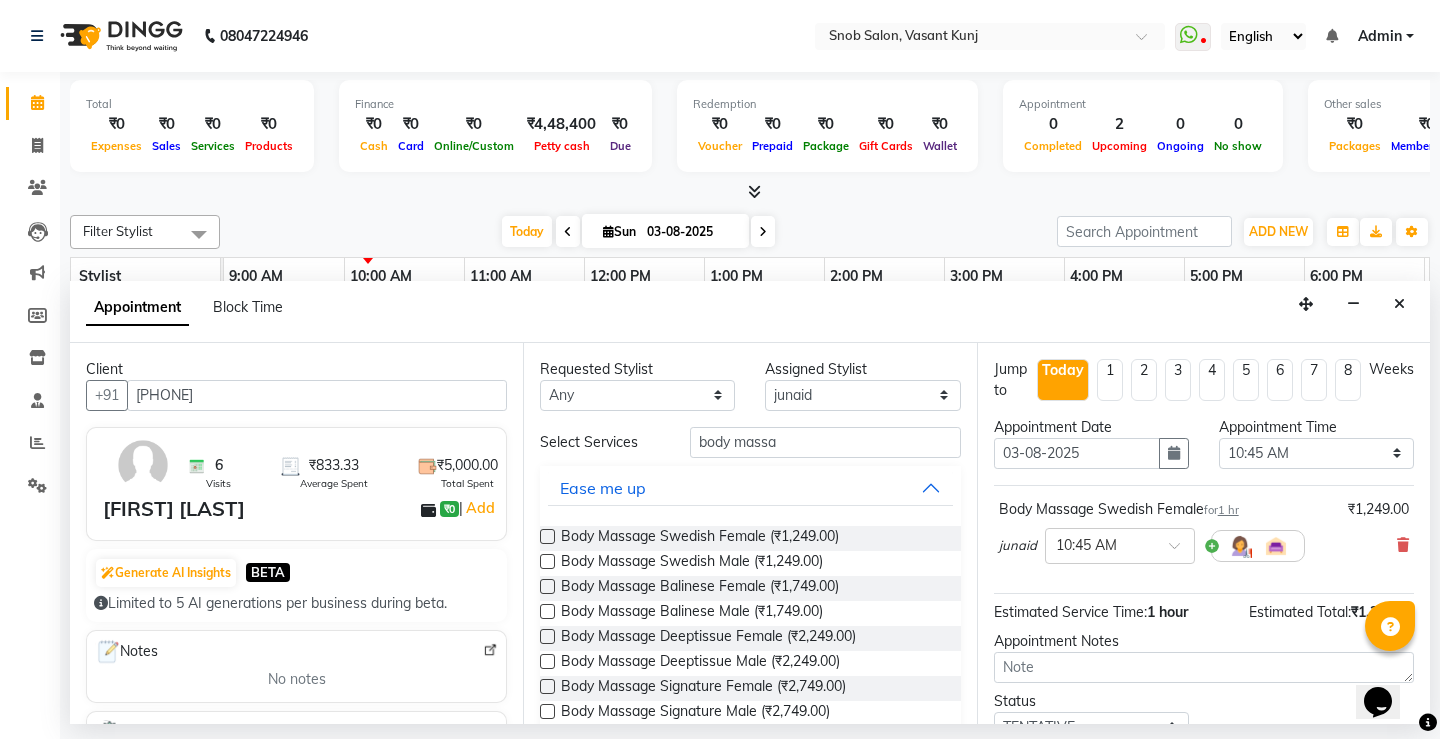 click at bounding box center [547, 561] 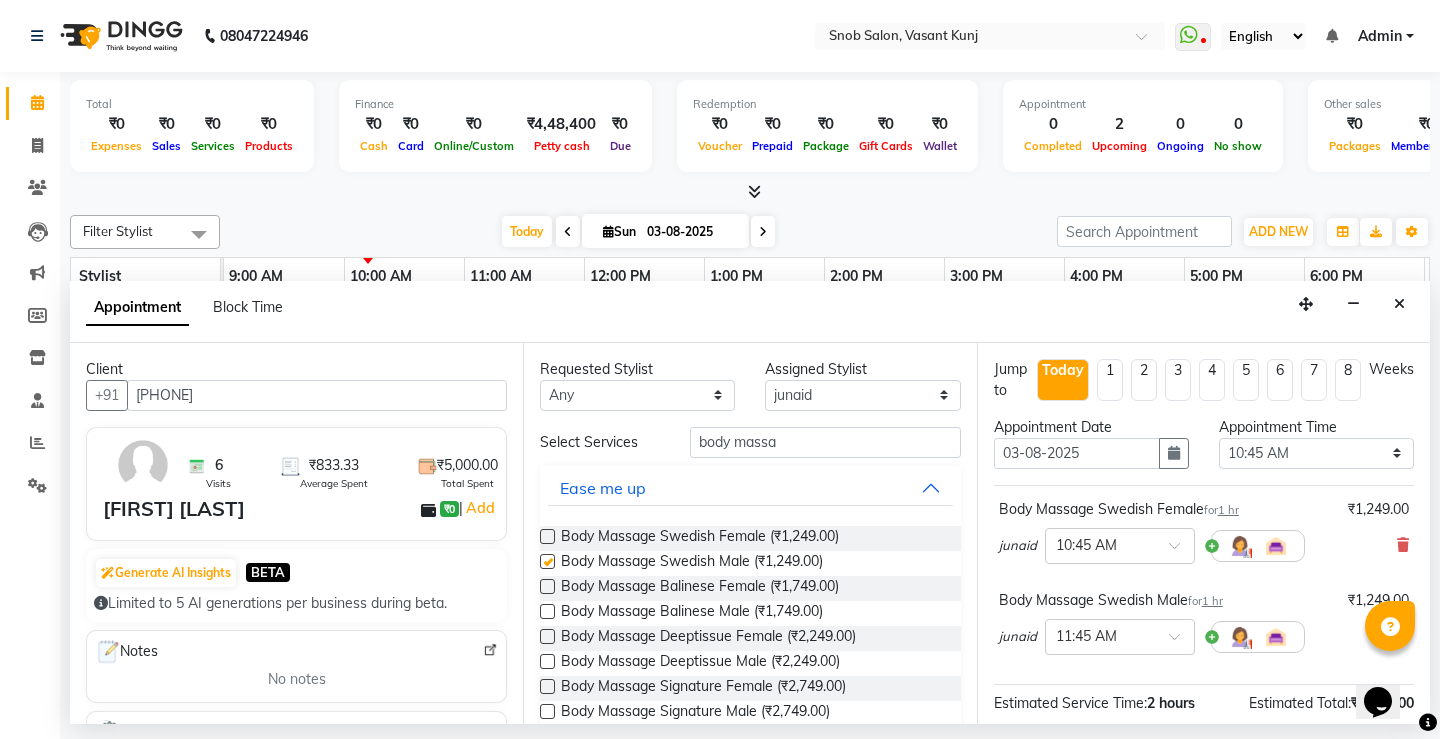 checkbox on "false" 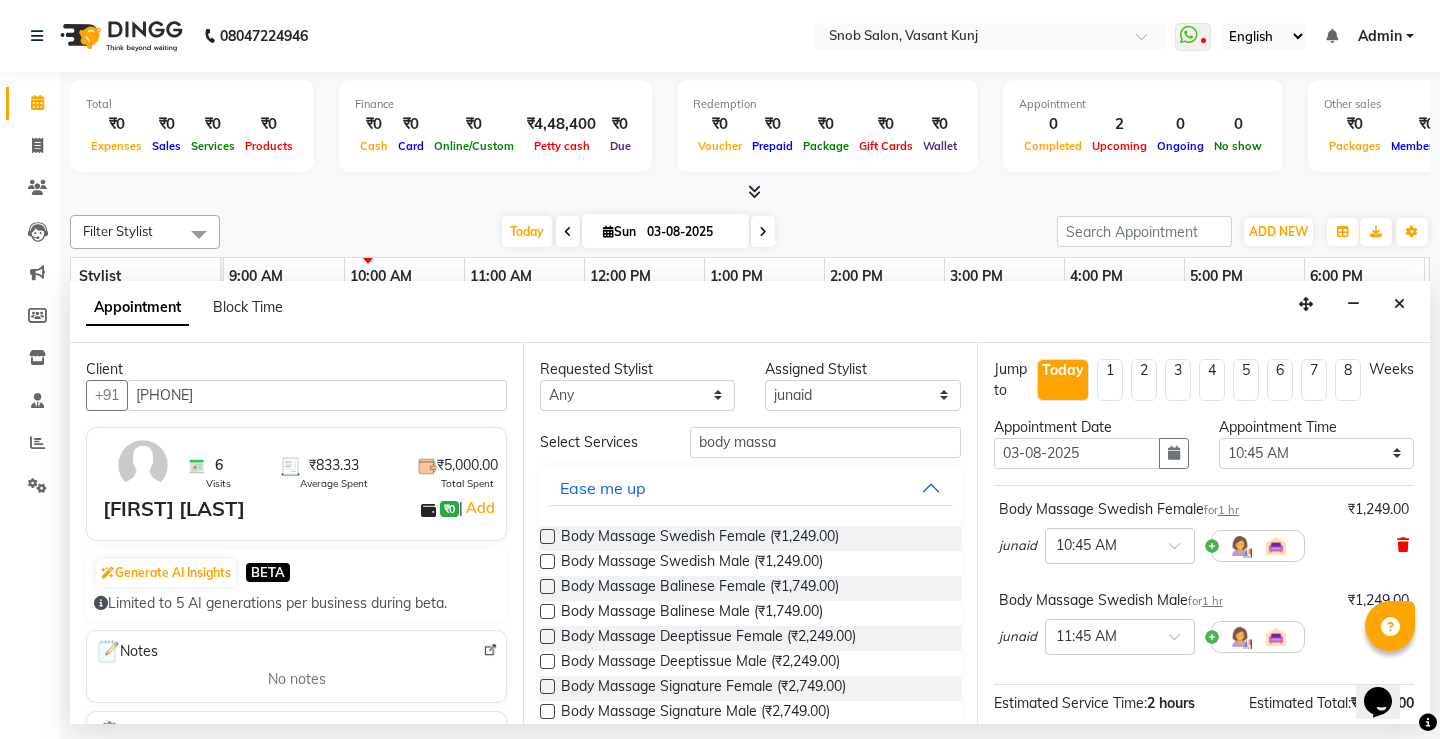 click at bounding box center [1403, 545] 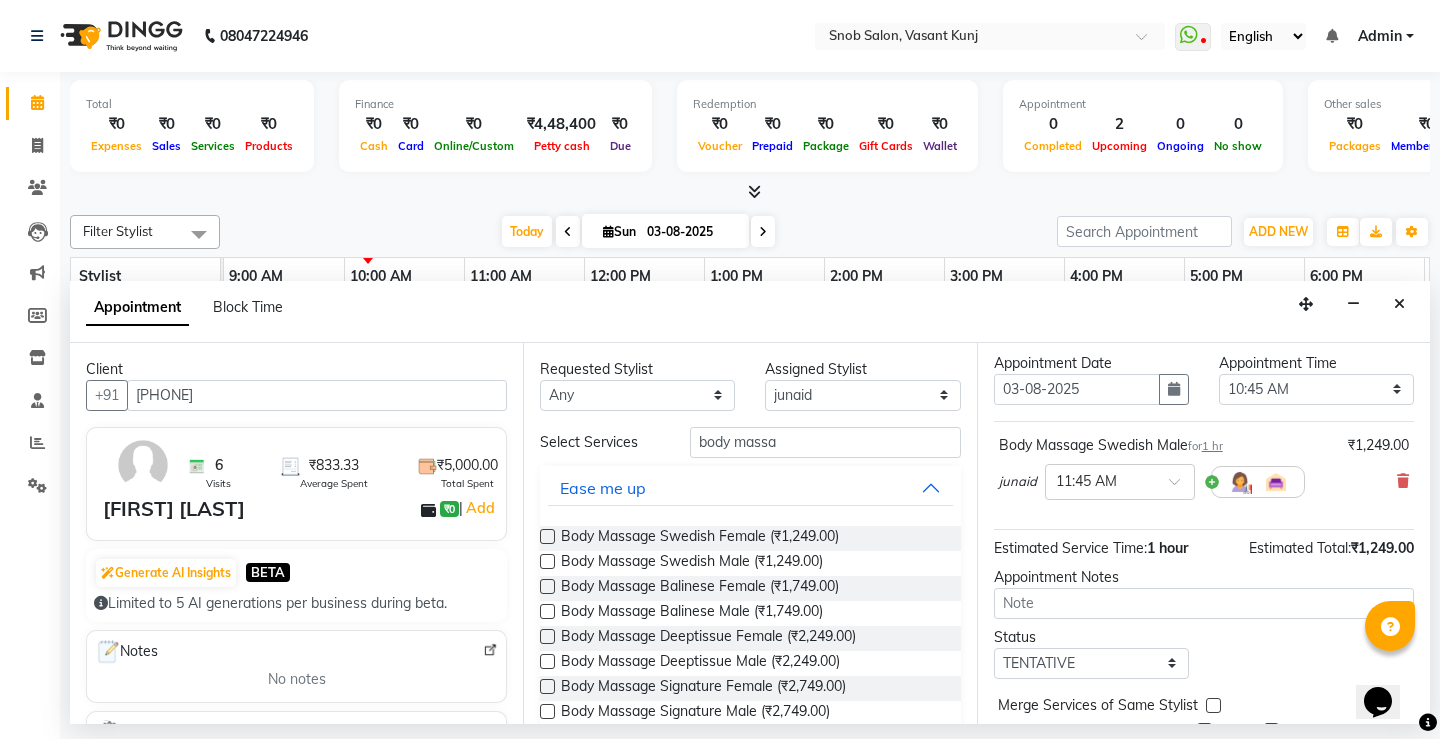 scroll, scrollTop: 145, scrollLeft: 0, axis: vertical 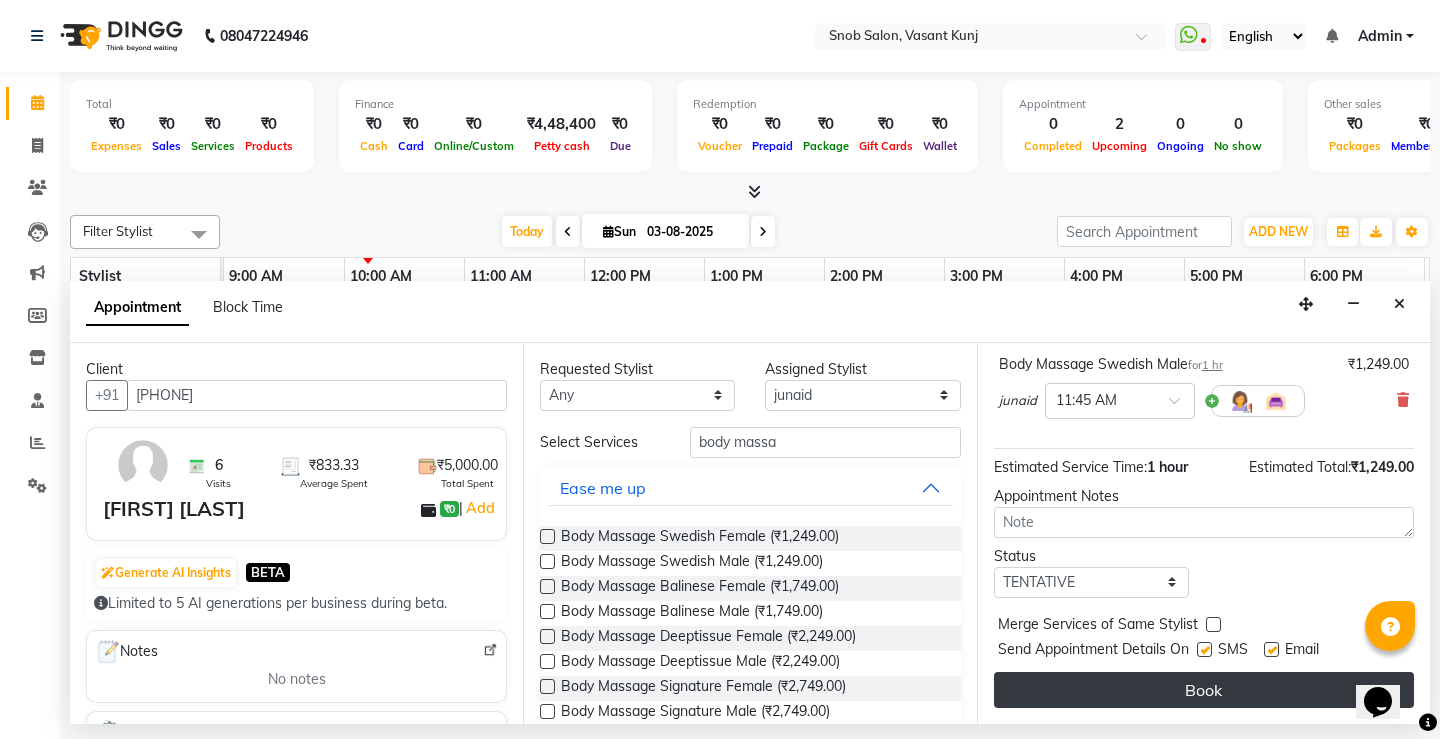click on "Book" at bounding box center (1204, 690) 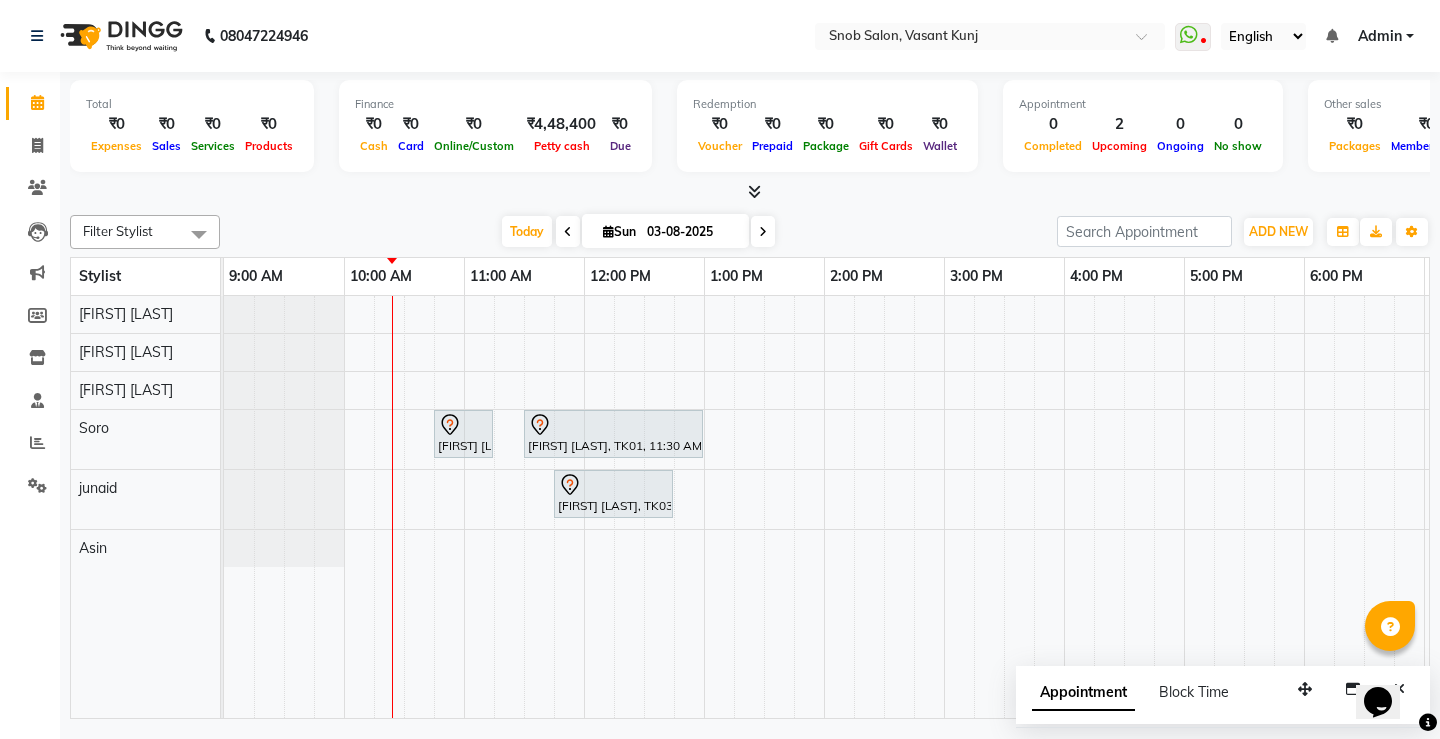 click on "Vinita George, TK02, 10:45 AM-11:15 AM, Hair Cut Male             Deepti Malik, TK01, 11:30 AM-01:00 PM, Balayage Female             D.S Rajpoot, TK03, 11:45 AM-12:45 PM, Body Massage Swedish Male" at bounding box center [1004, 507] 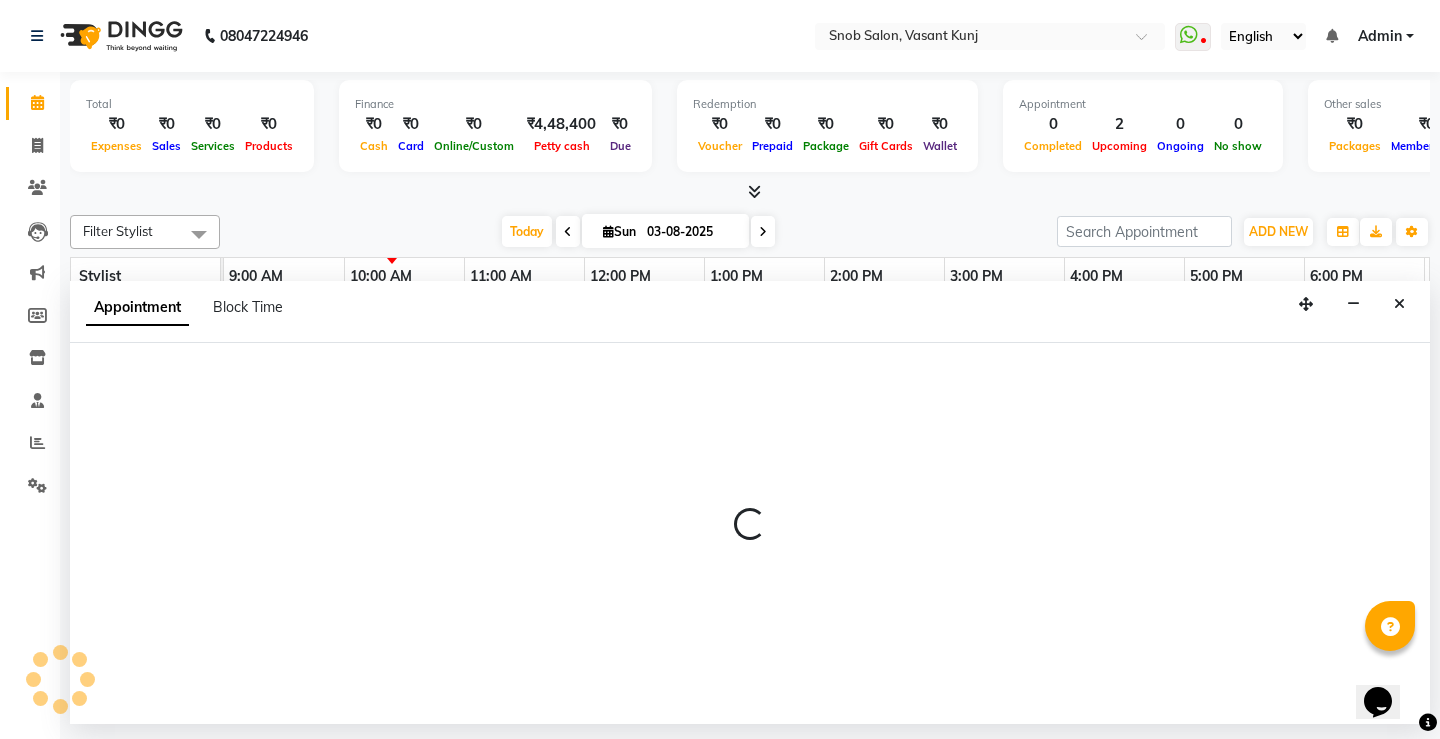 select on "60451" 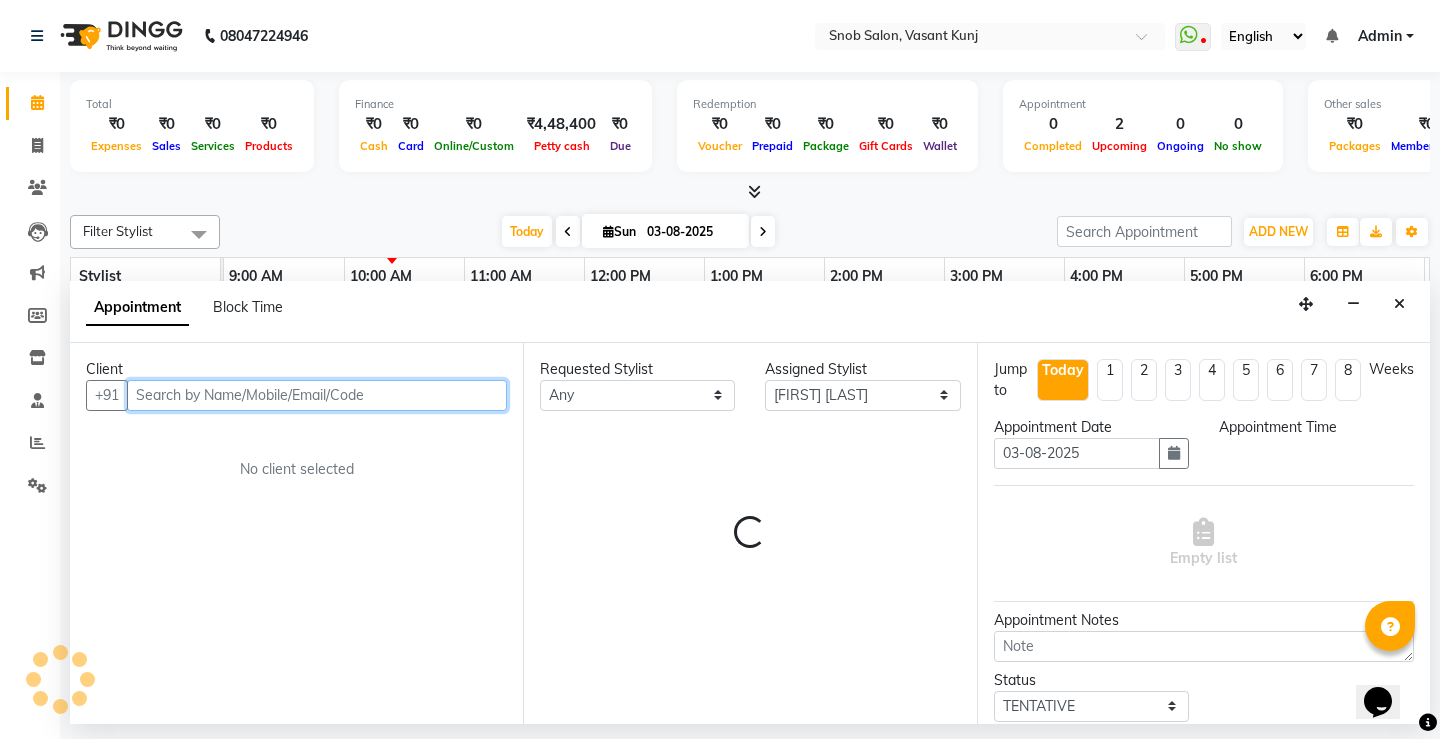 select on "720" 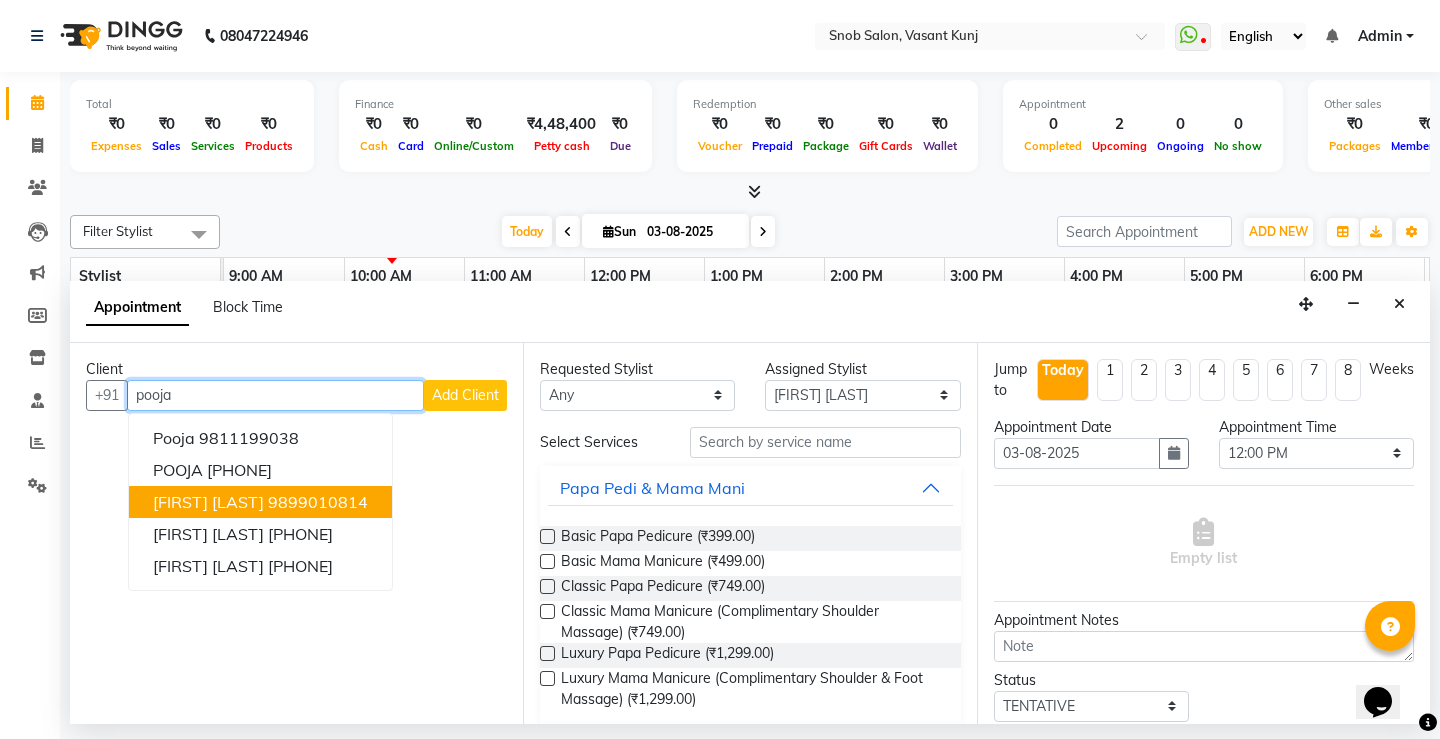click on "[PHONE]" at bounding box center (318, 502) 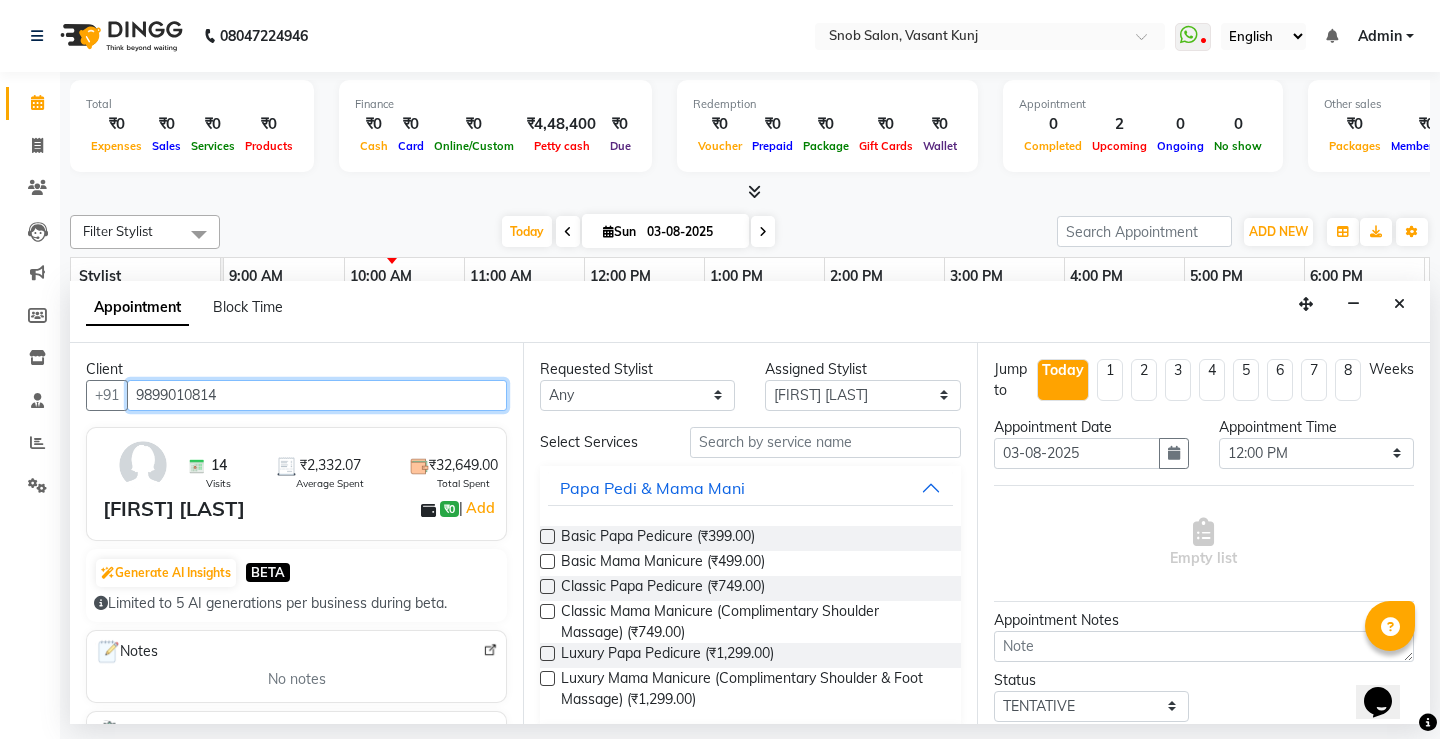 type on "[PHONE]" 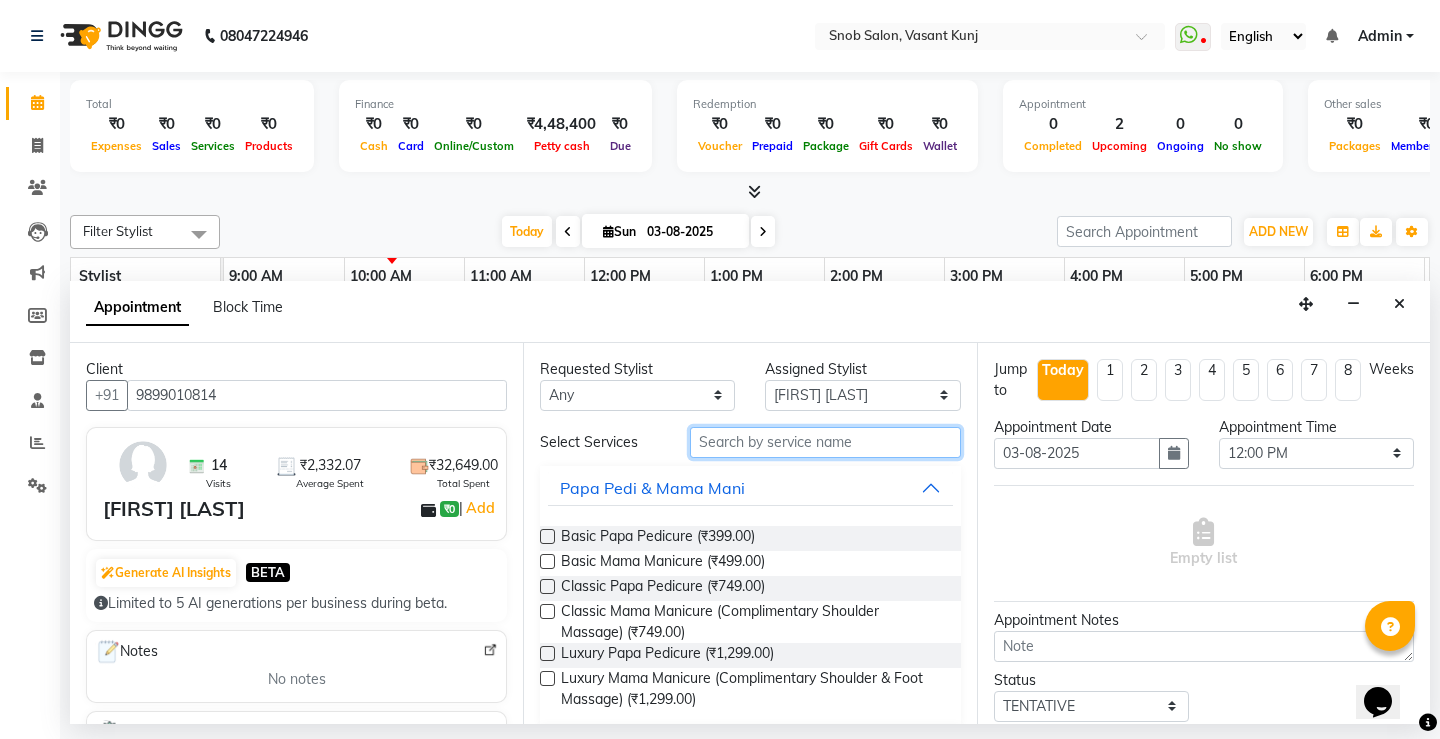 click at bounding box center (825, 442) 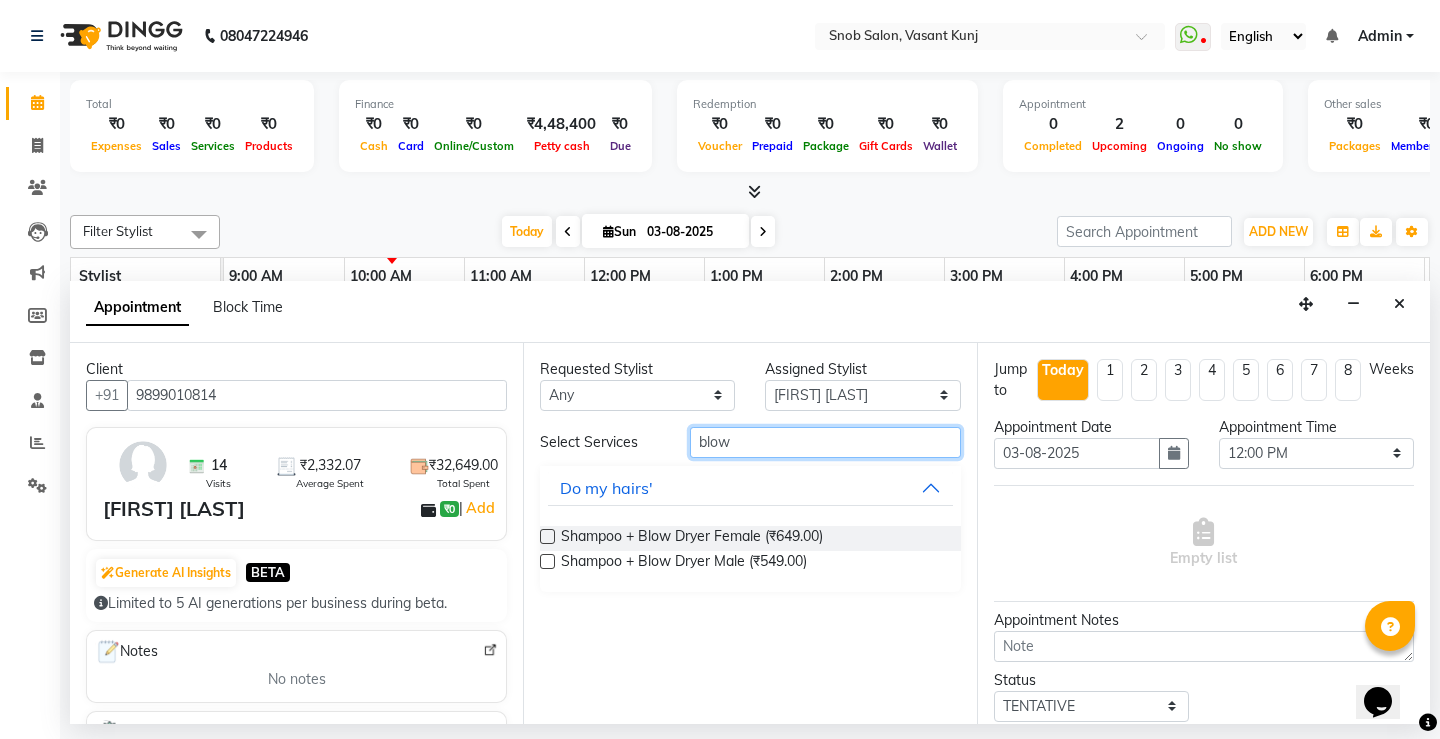 type on "blow" 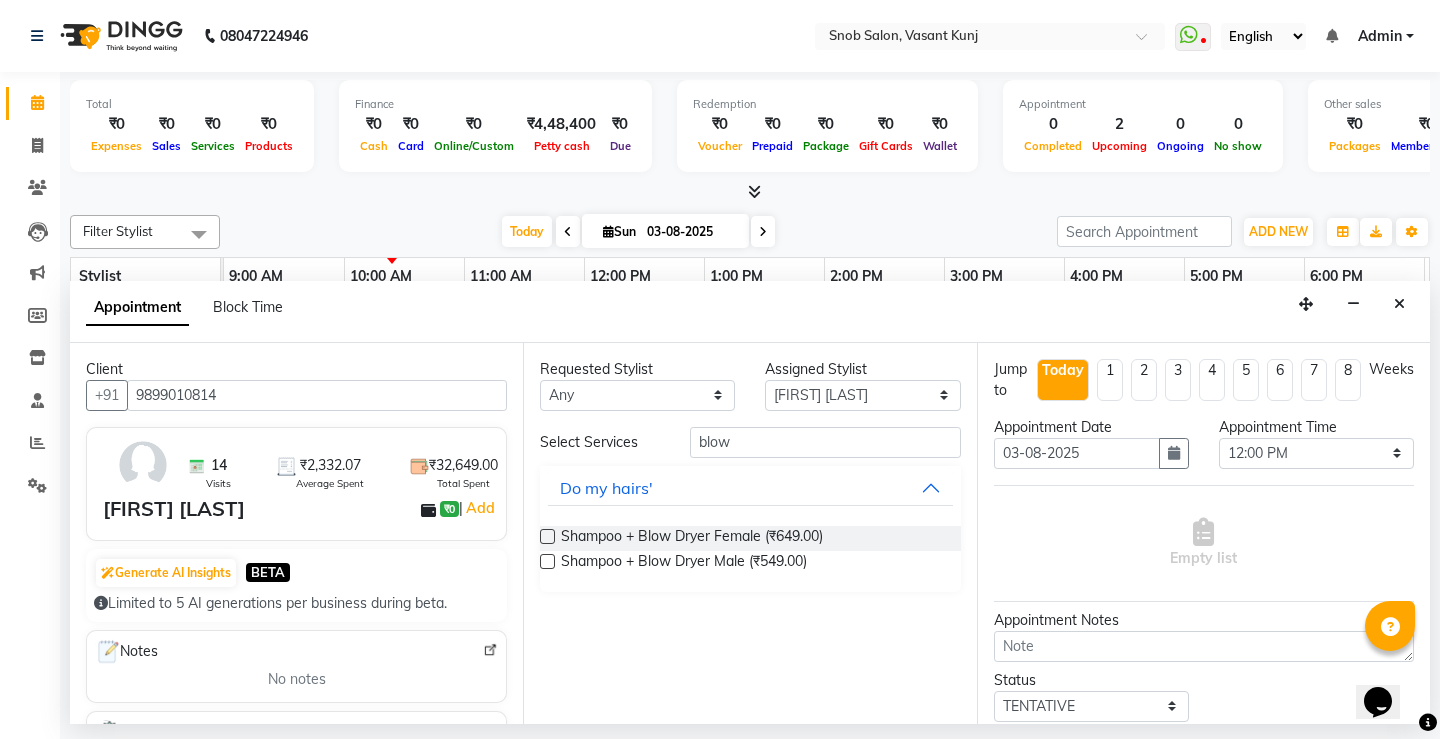 click at bounding box center (547, 536) 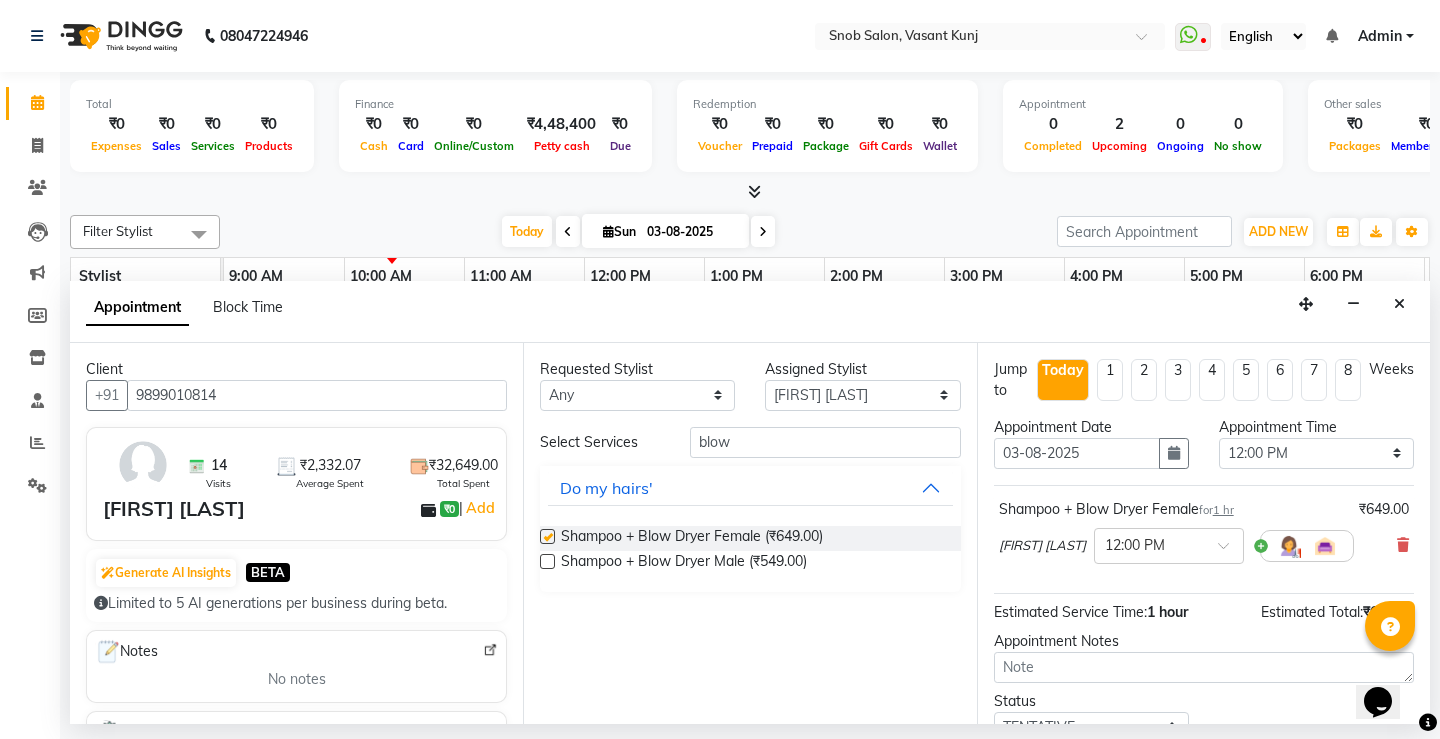 checkbox on "false" 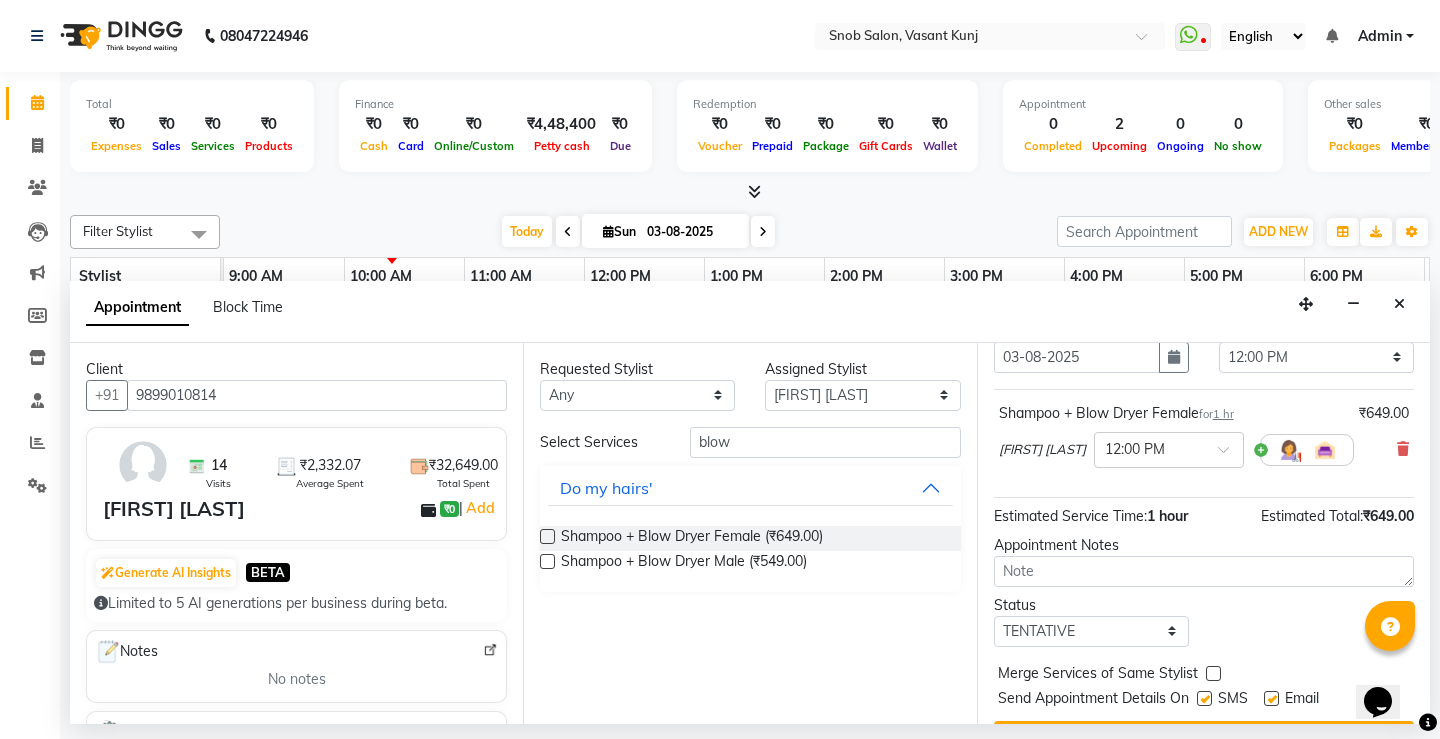 scroll, scrollTop: 145, scrollLeft: 0, axis: vertical 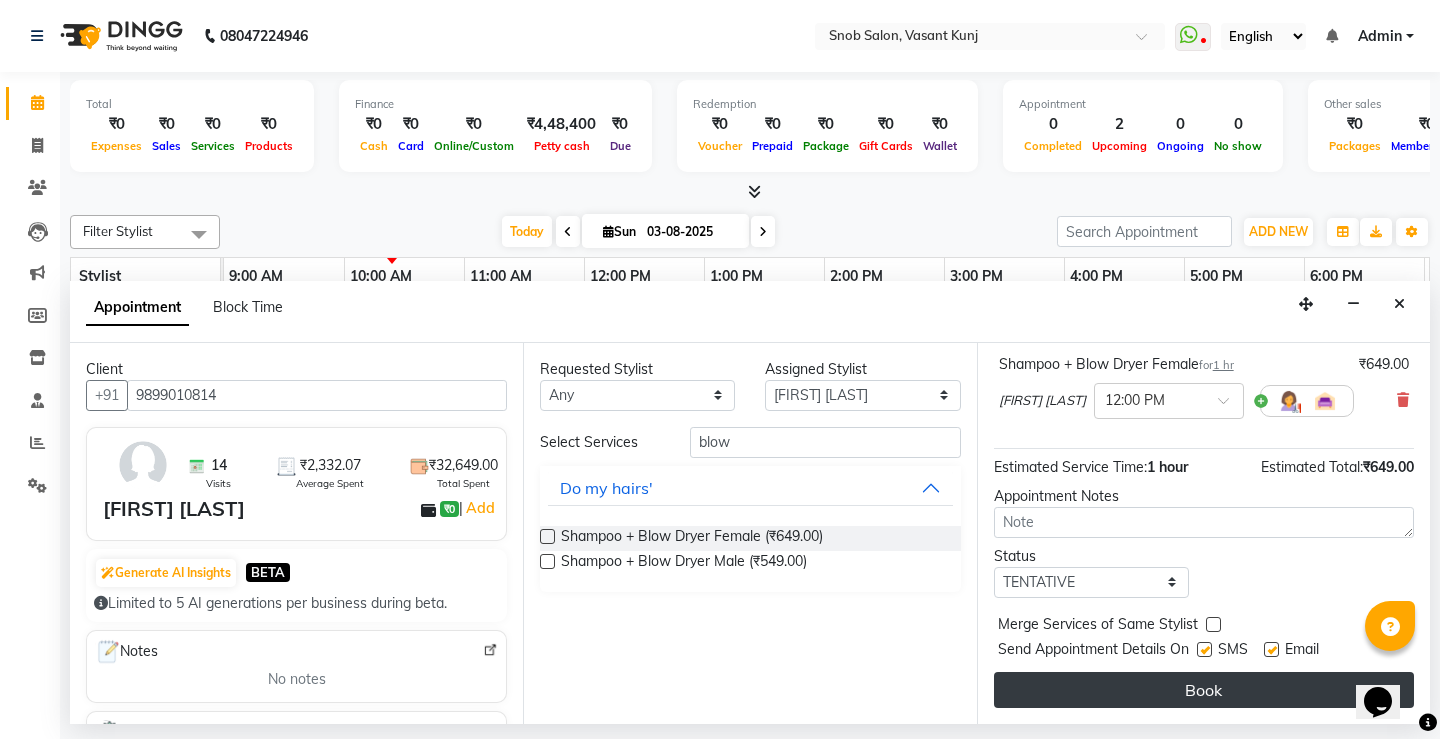 click on "Book" at bounding box center (1204, 690) 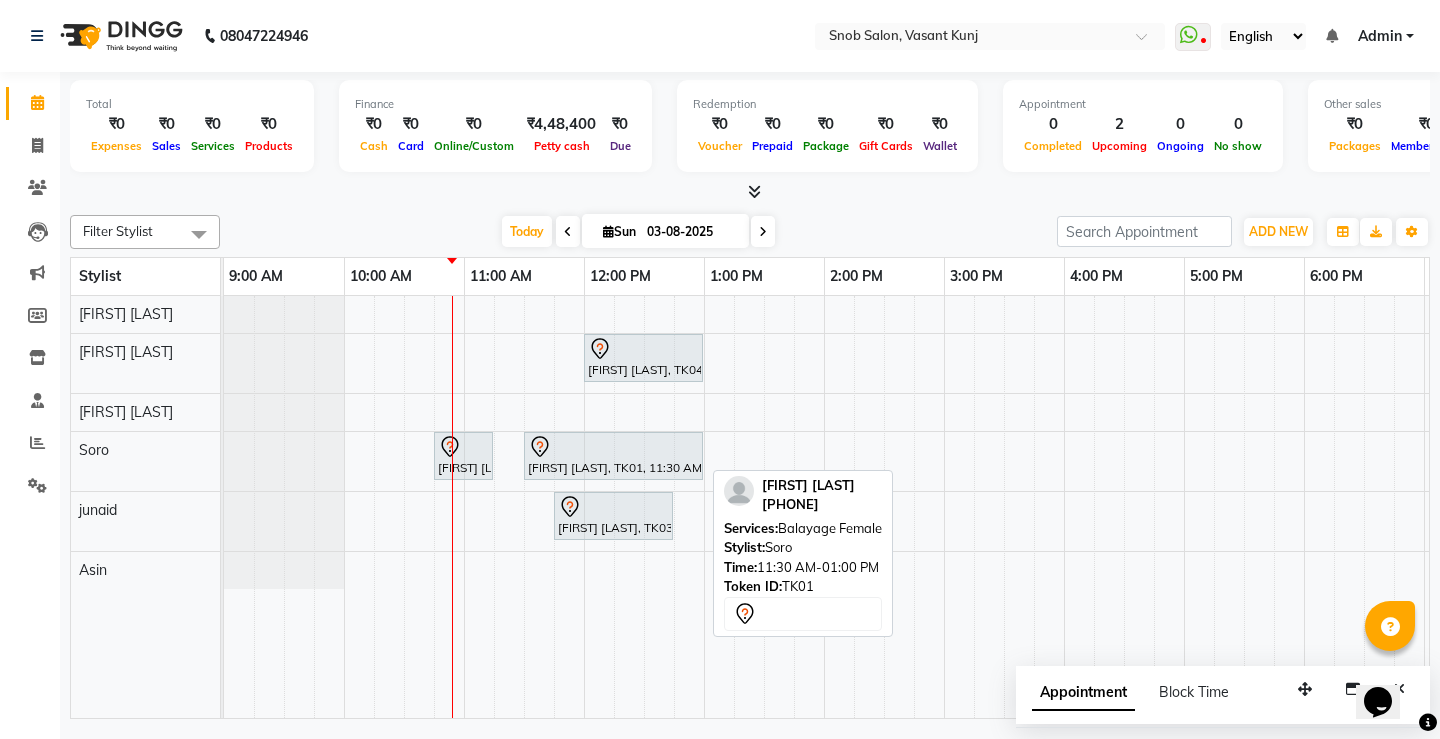click on "Vinita George, TK02, 10:45 AM-11:15 AM, Hair Cut Male             Deepti Malik, TK01, 11:30 AM-01:00 PM, Balayage Female" at bounding box center (224, 461) 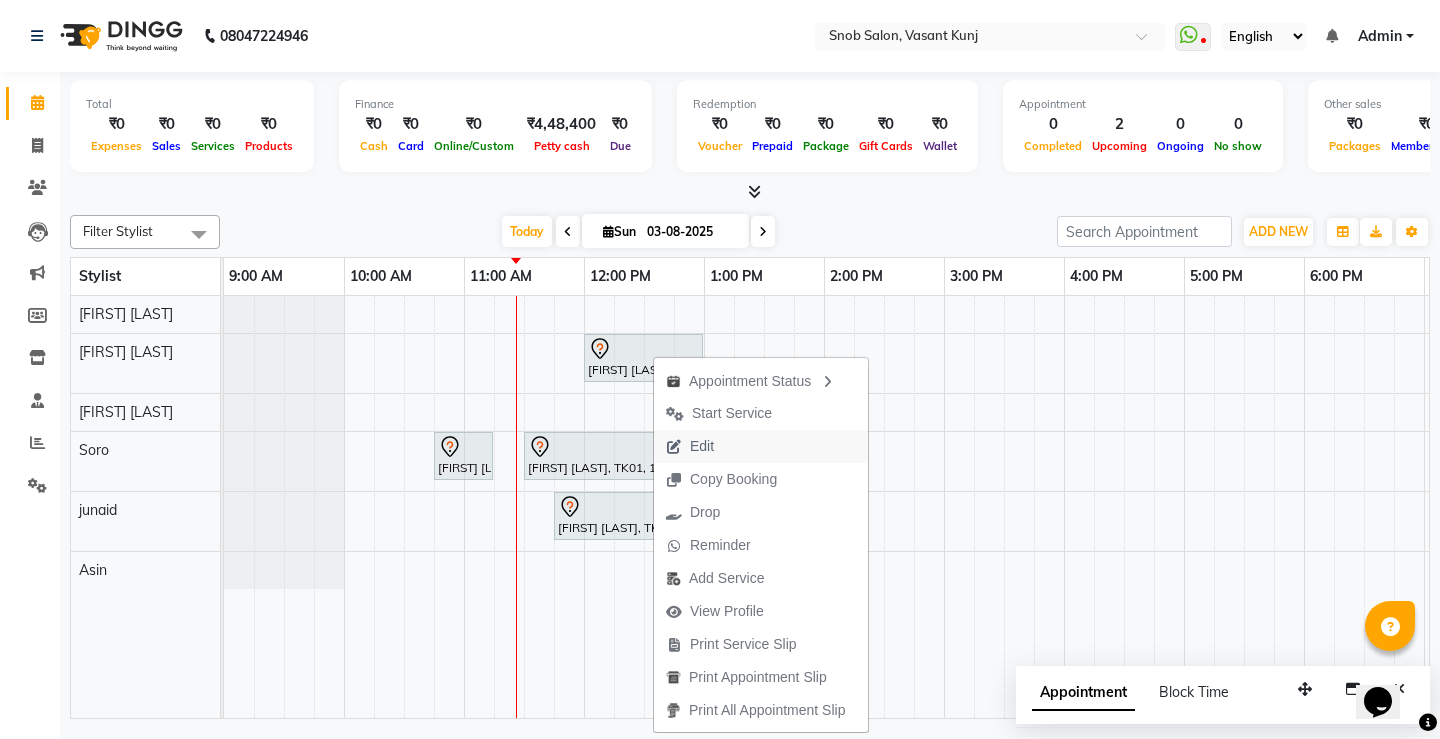 click on "Edit" at bounding box center [761, 446] 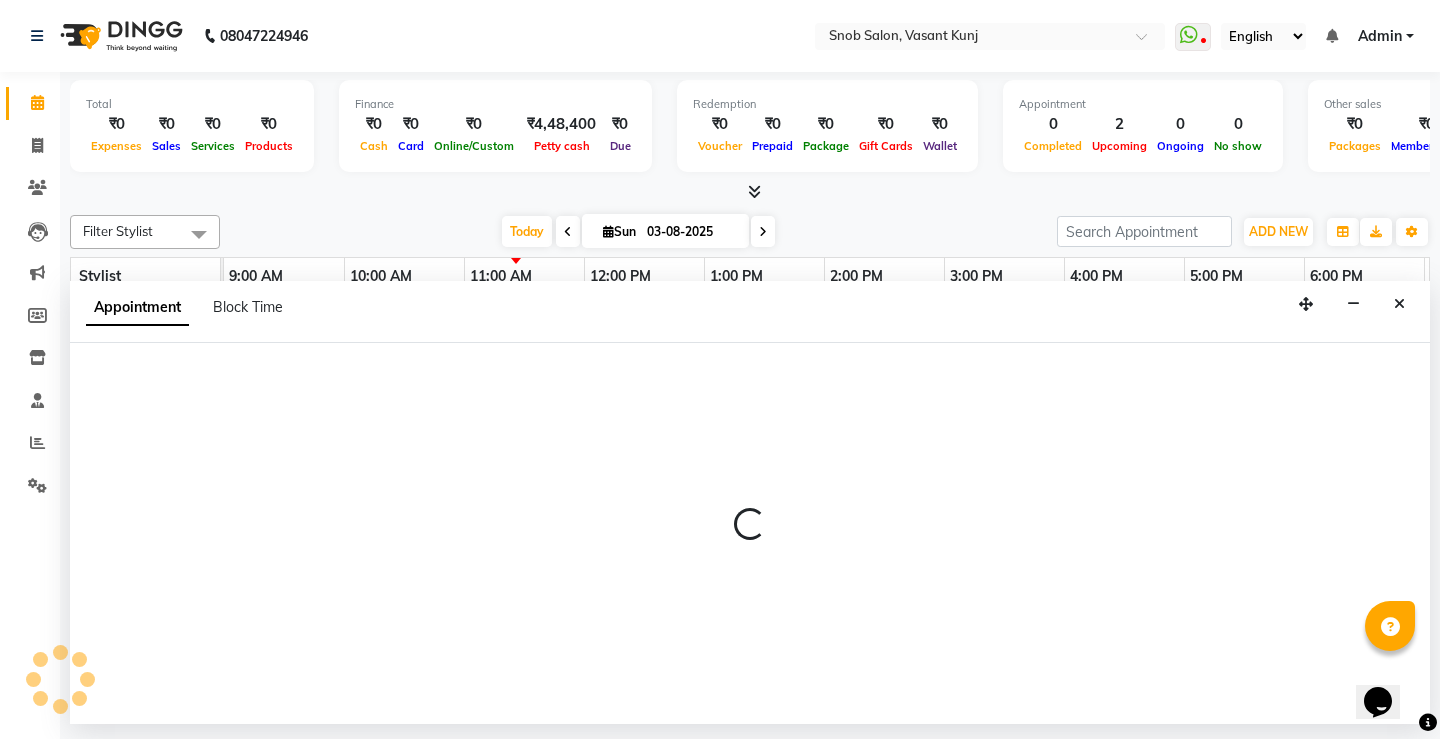 select on "tentative" 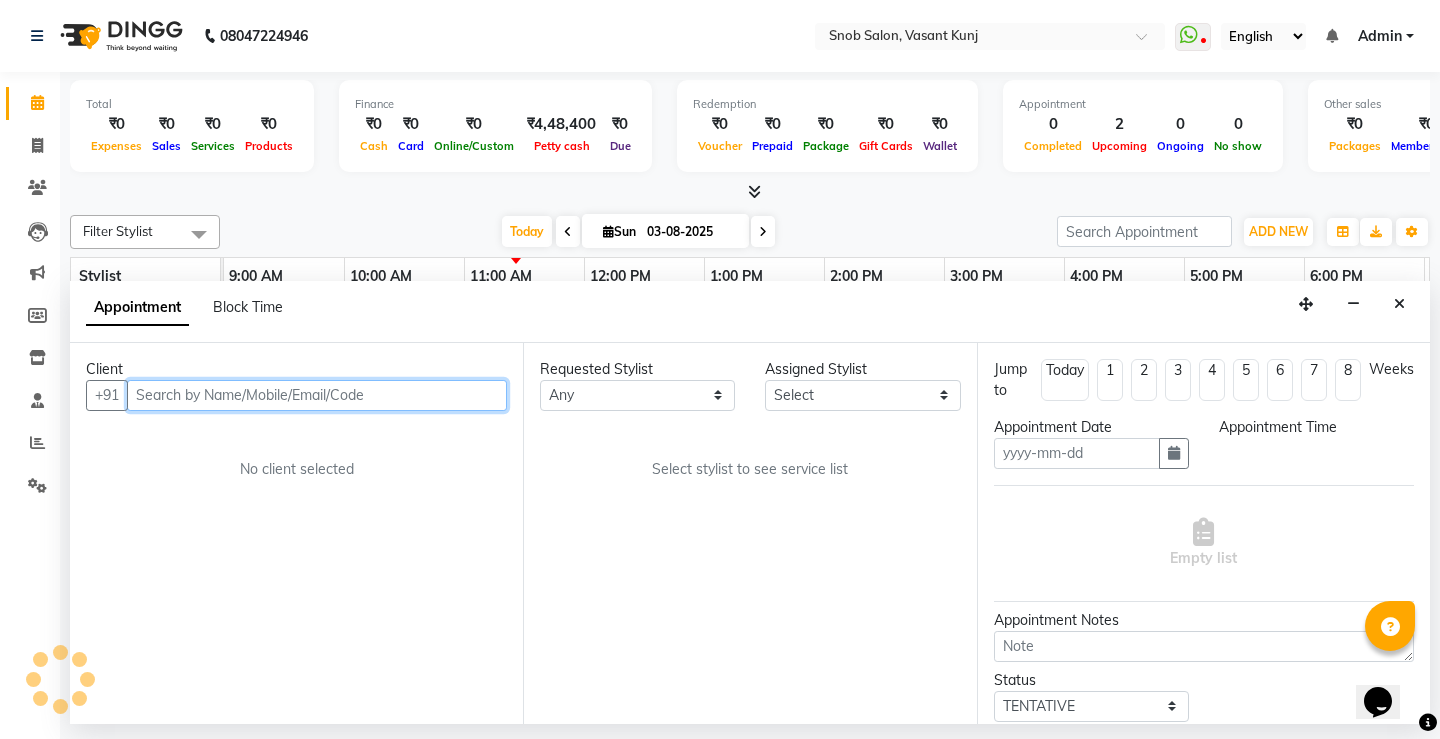 type on "03-08-2025" 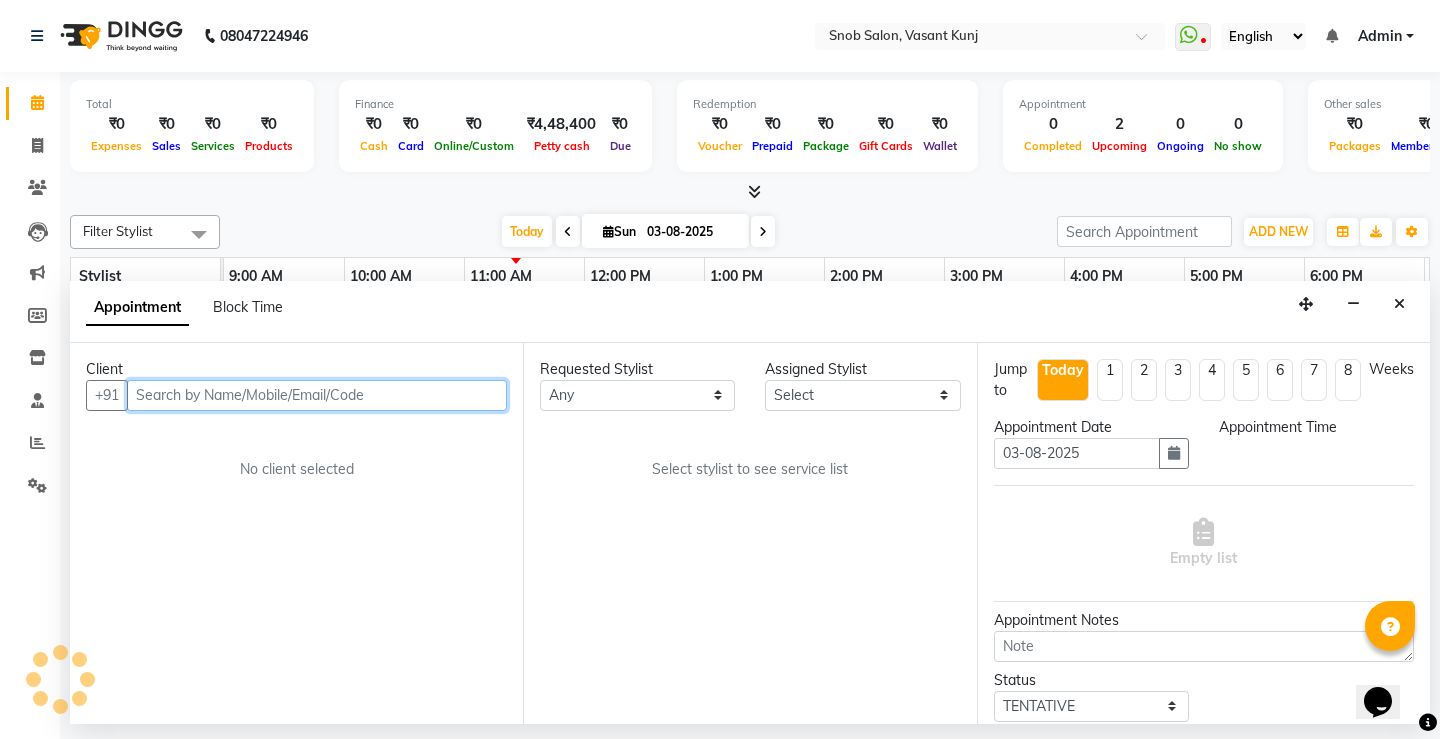 select on "82633" 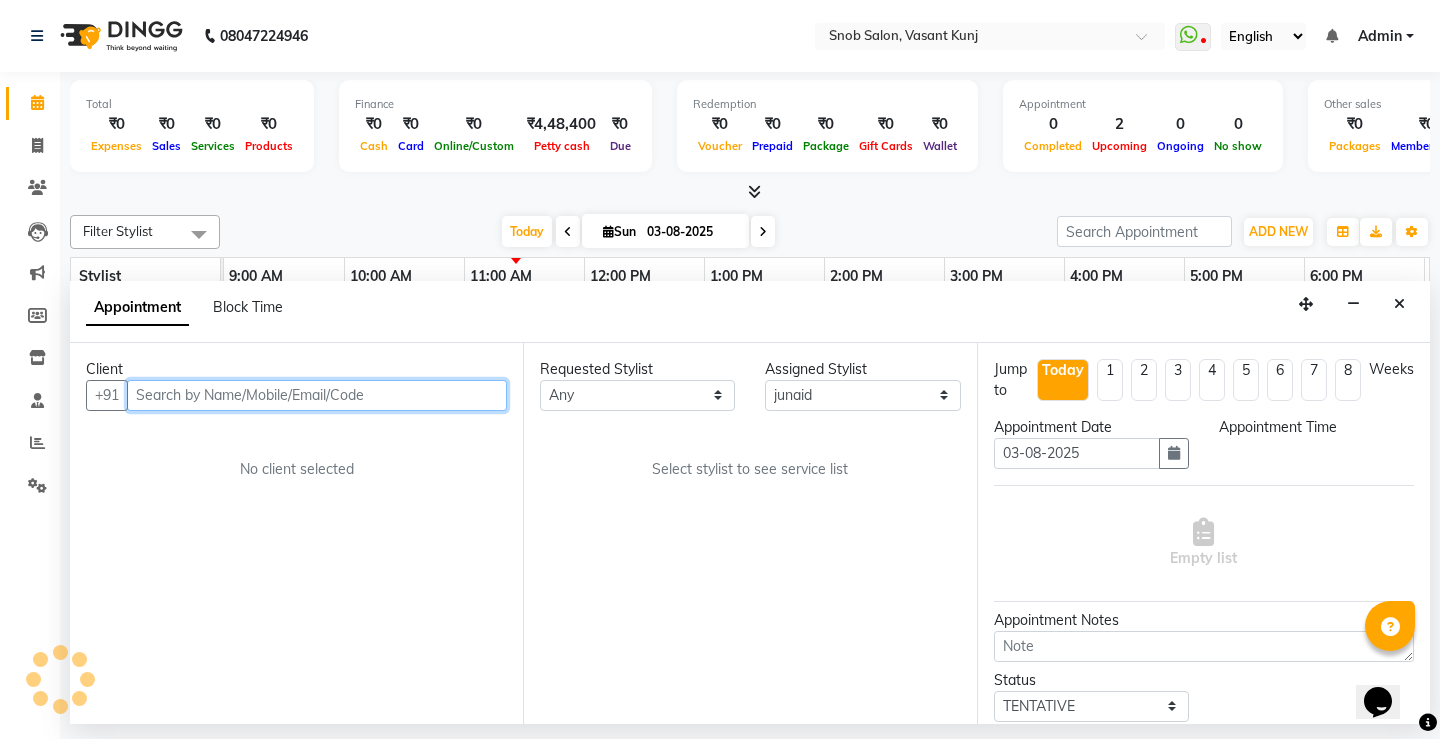 select on "705" 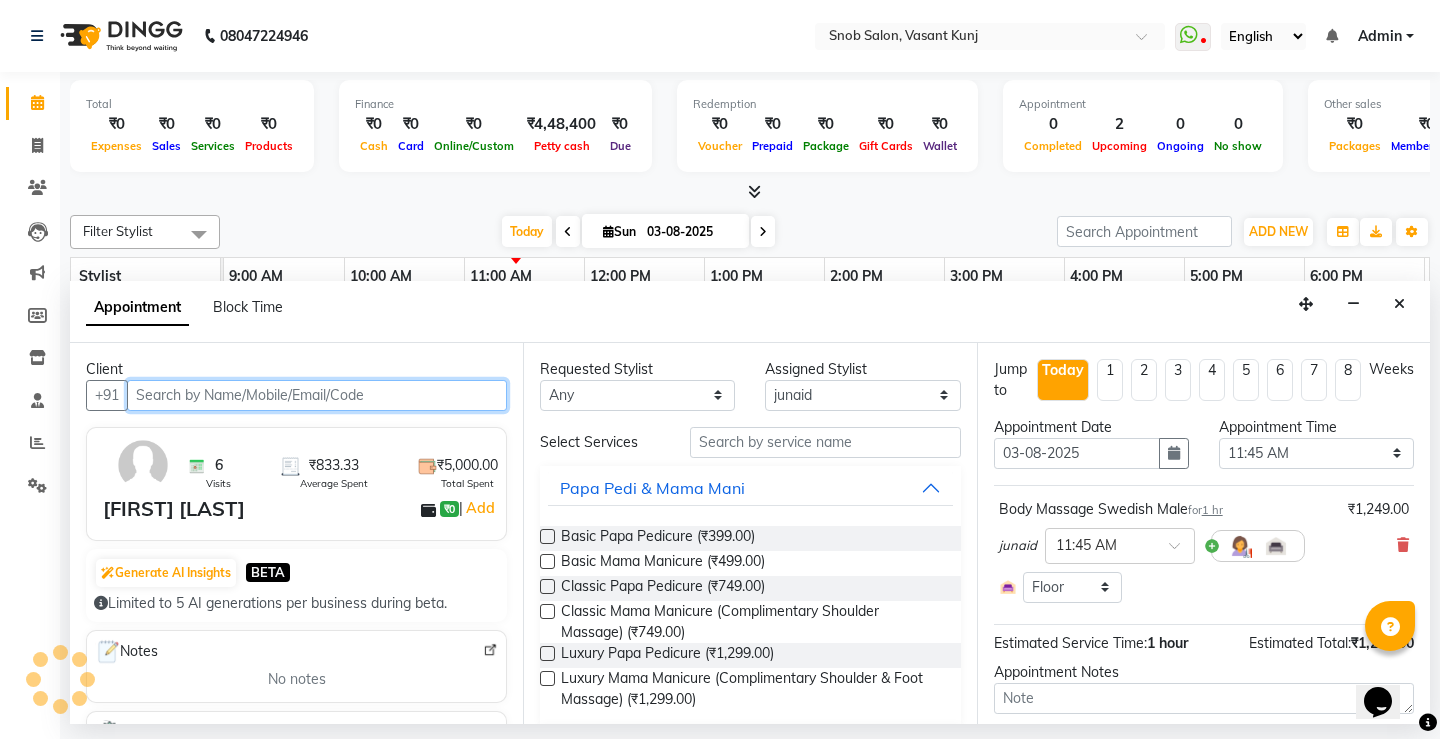 scroll, scrollTop: 0, scrollLeft: 241, axis: horizontal 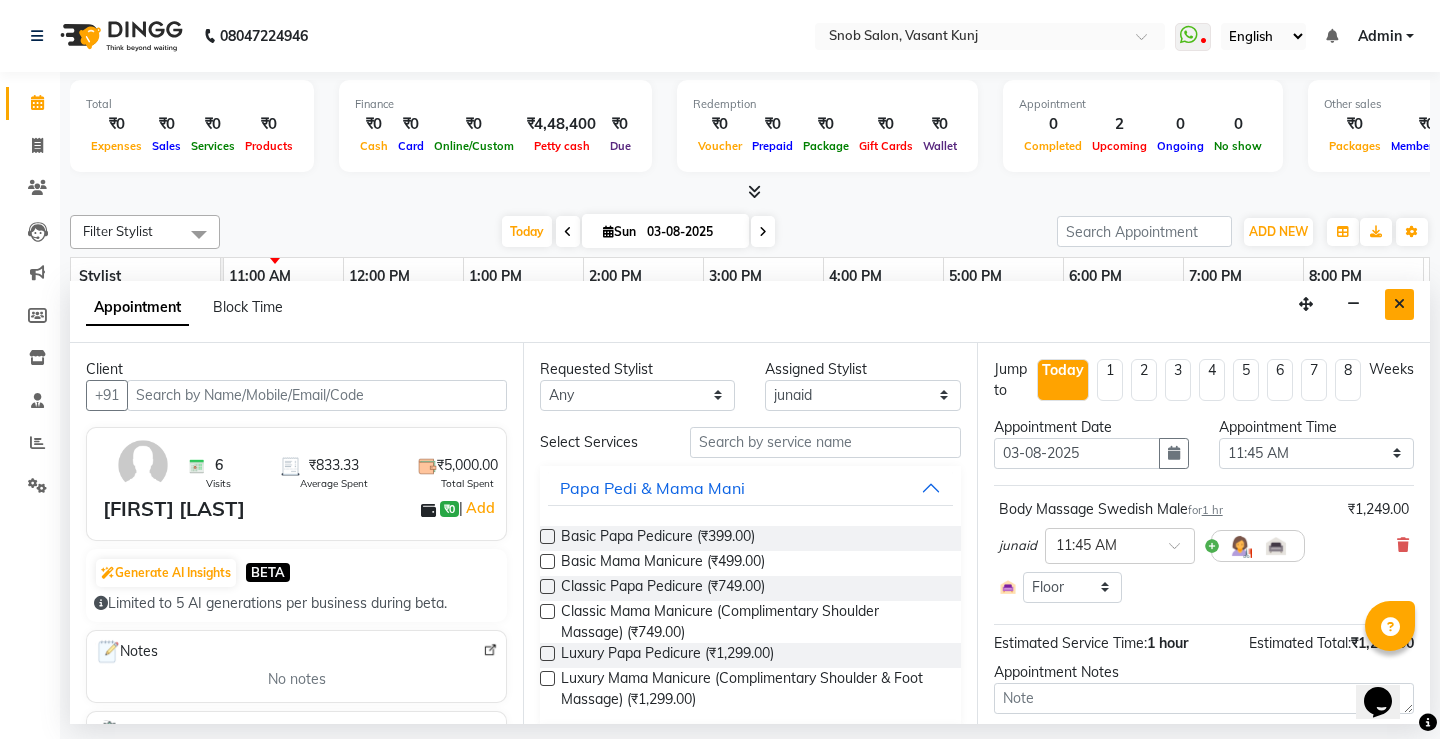 click at bounding box center [1399, 304] 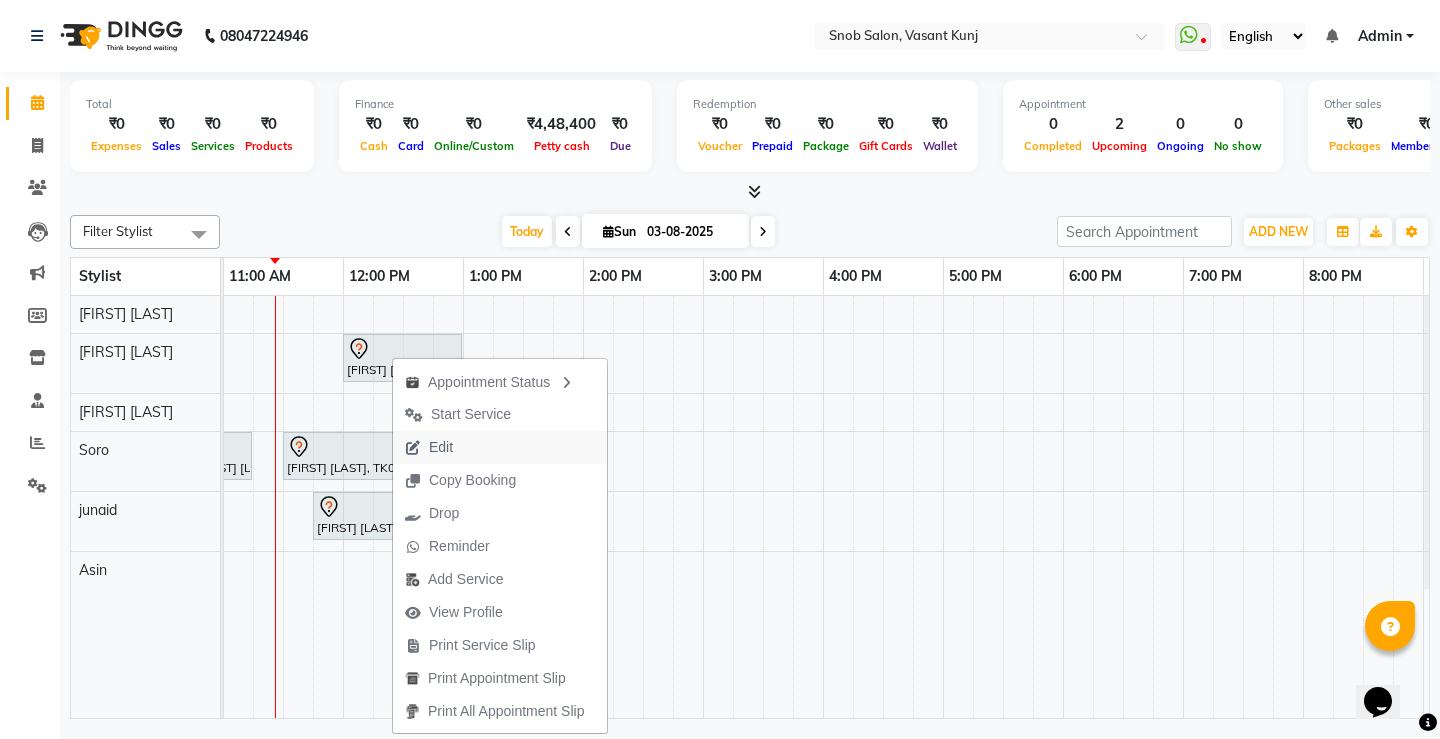 click on "Edit" at bounding box center [441, 447] 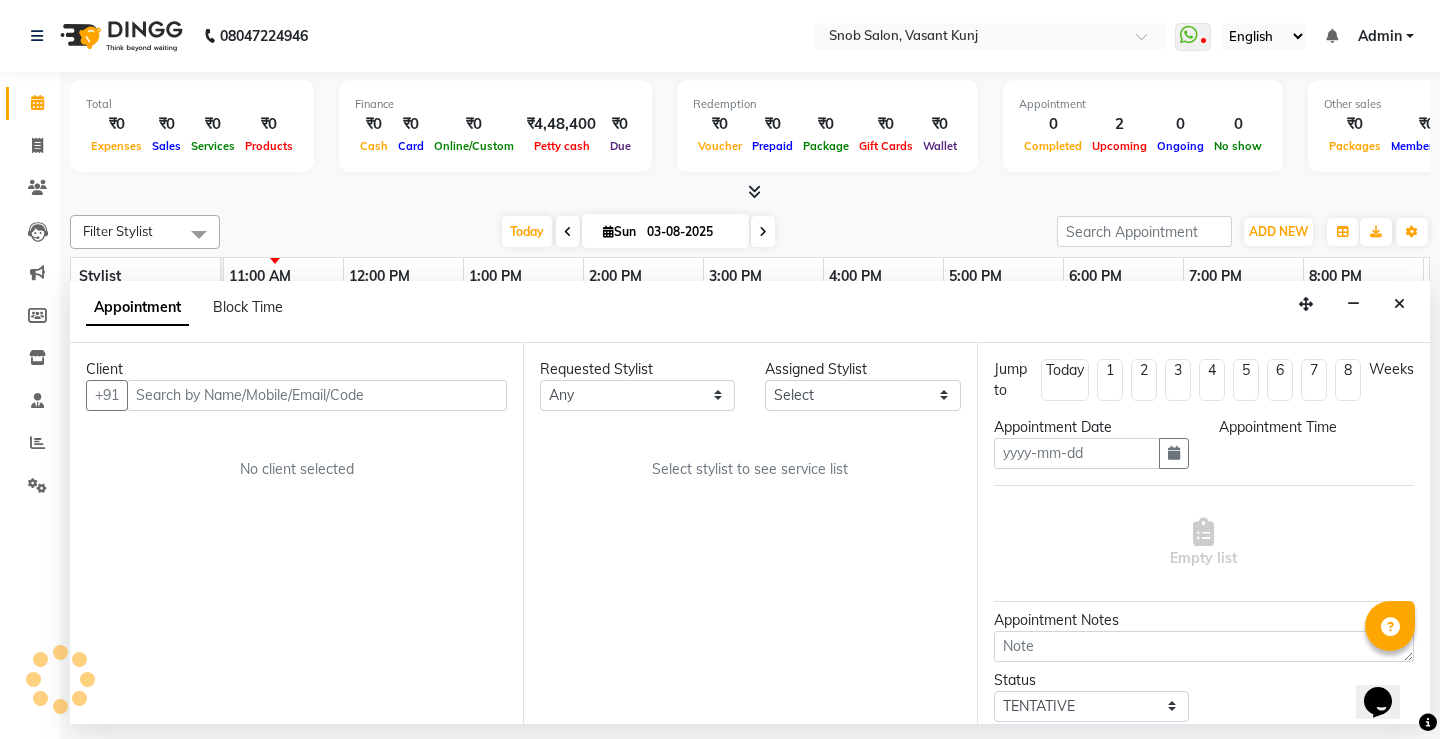 type on "03-08-2025" 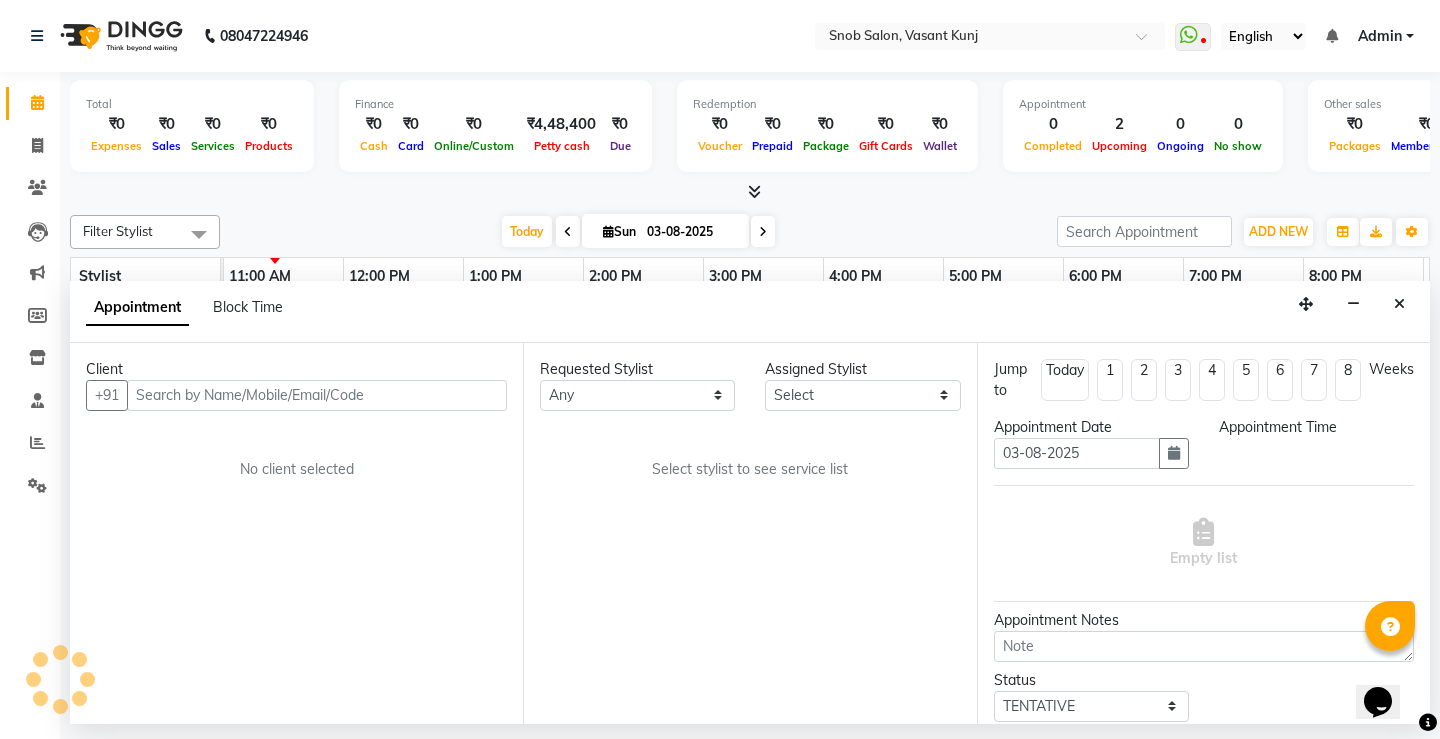 select on "60451" 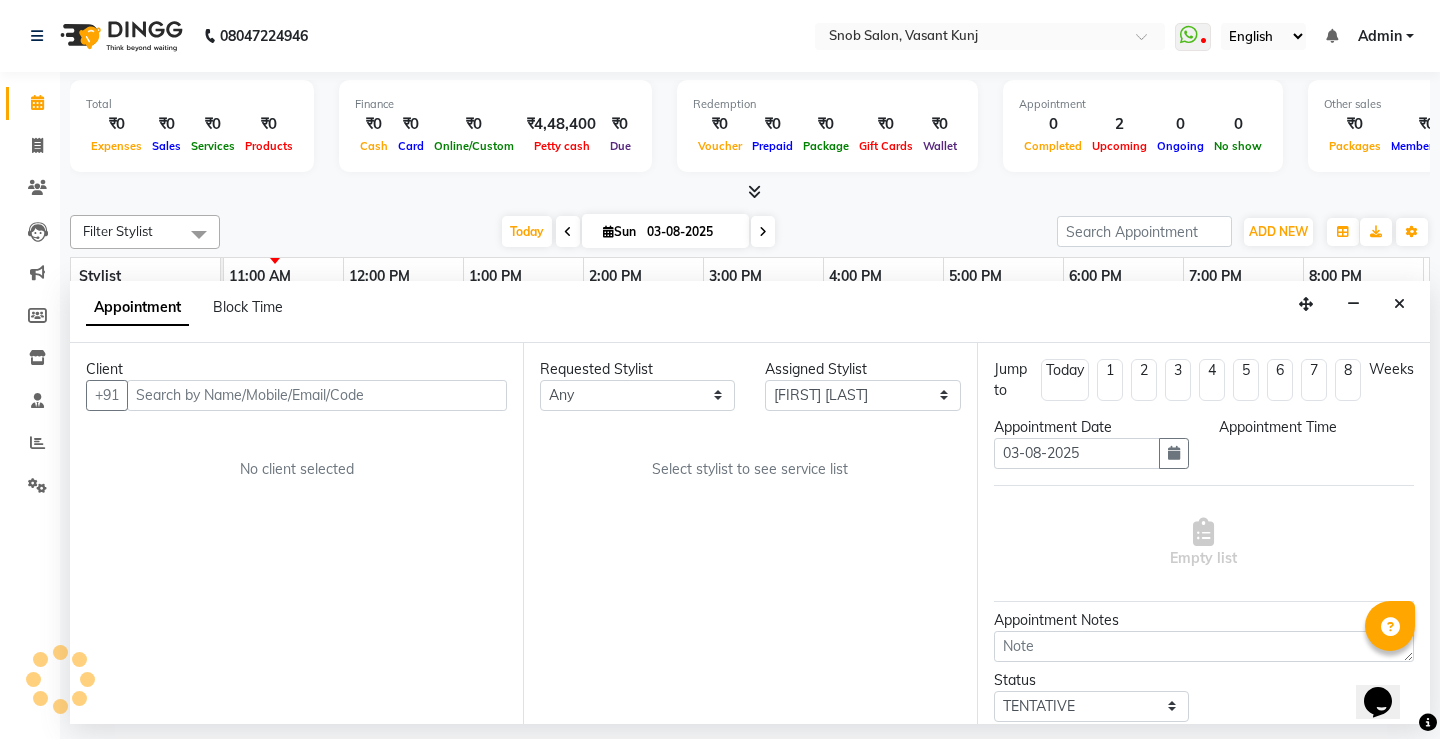 scroll, scrollTop: 0, scrollLeft: 241, axis: horizontal 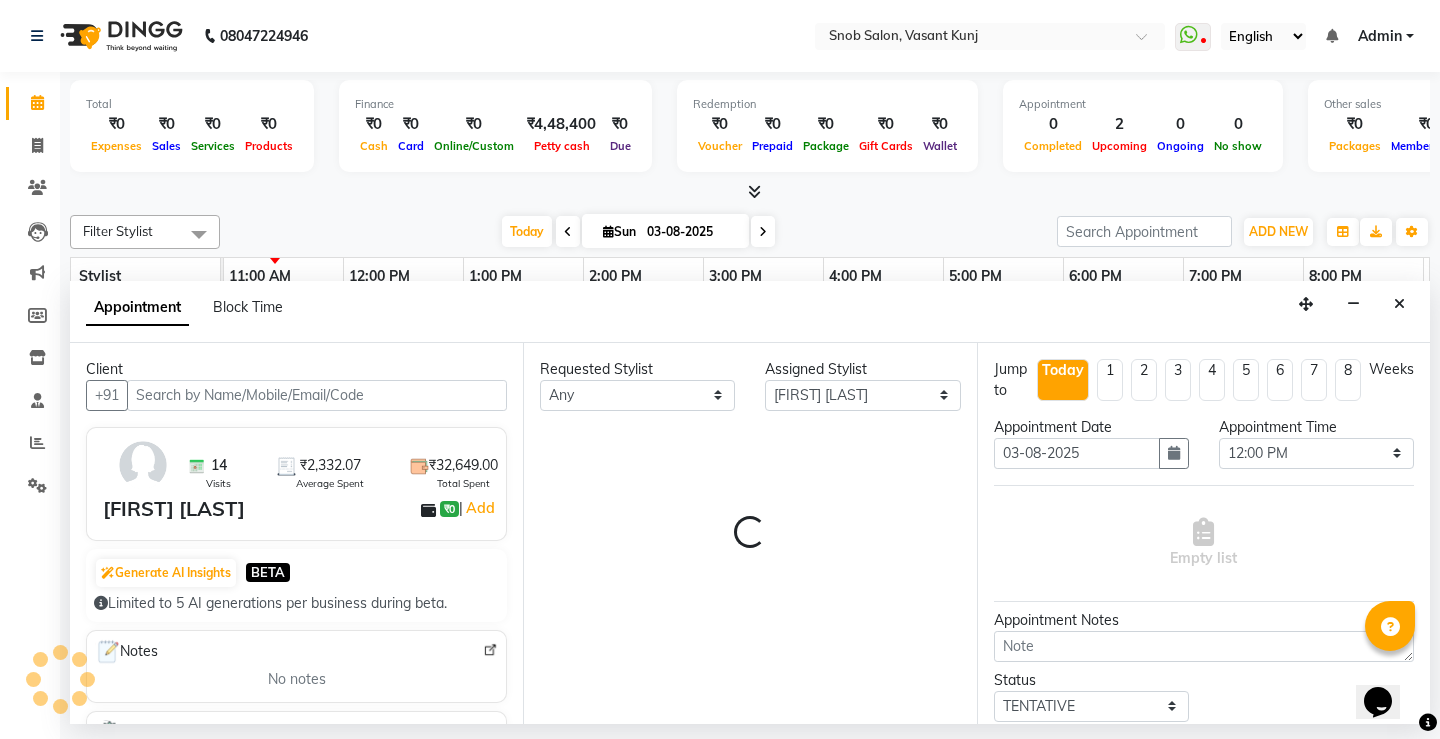 select on "3600" 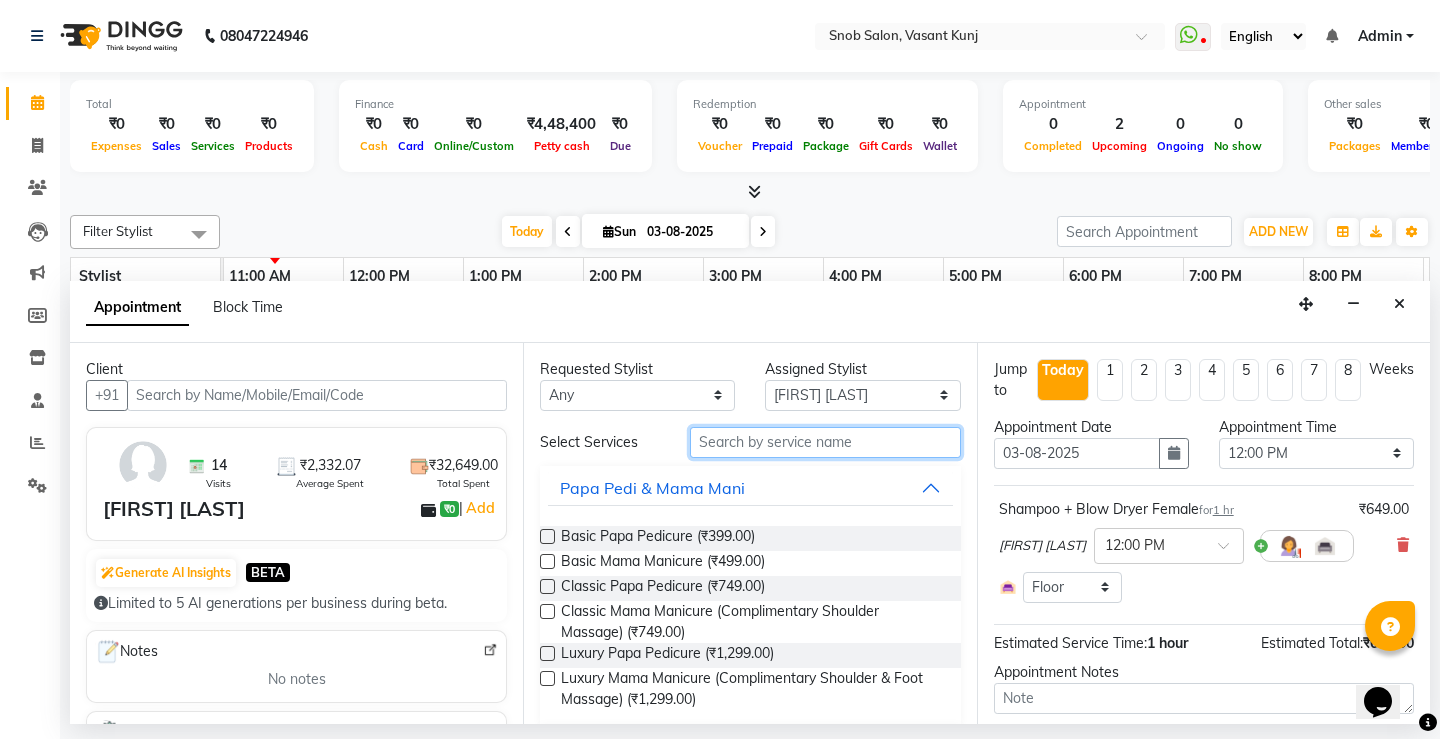 click at bounding box center [825, 442] 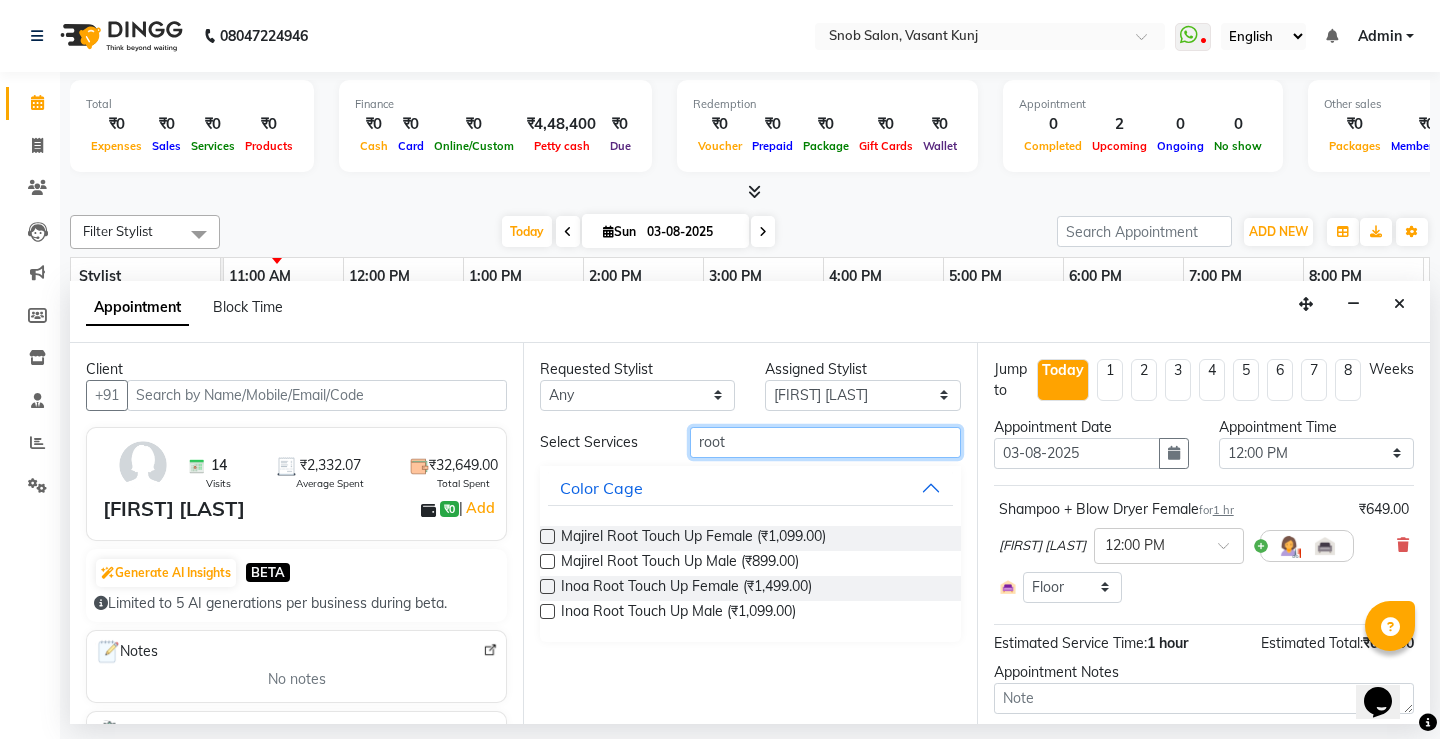 type on "root" 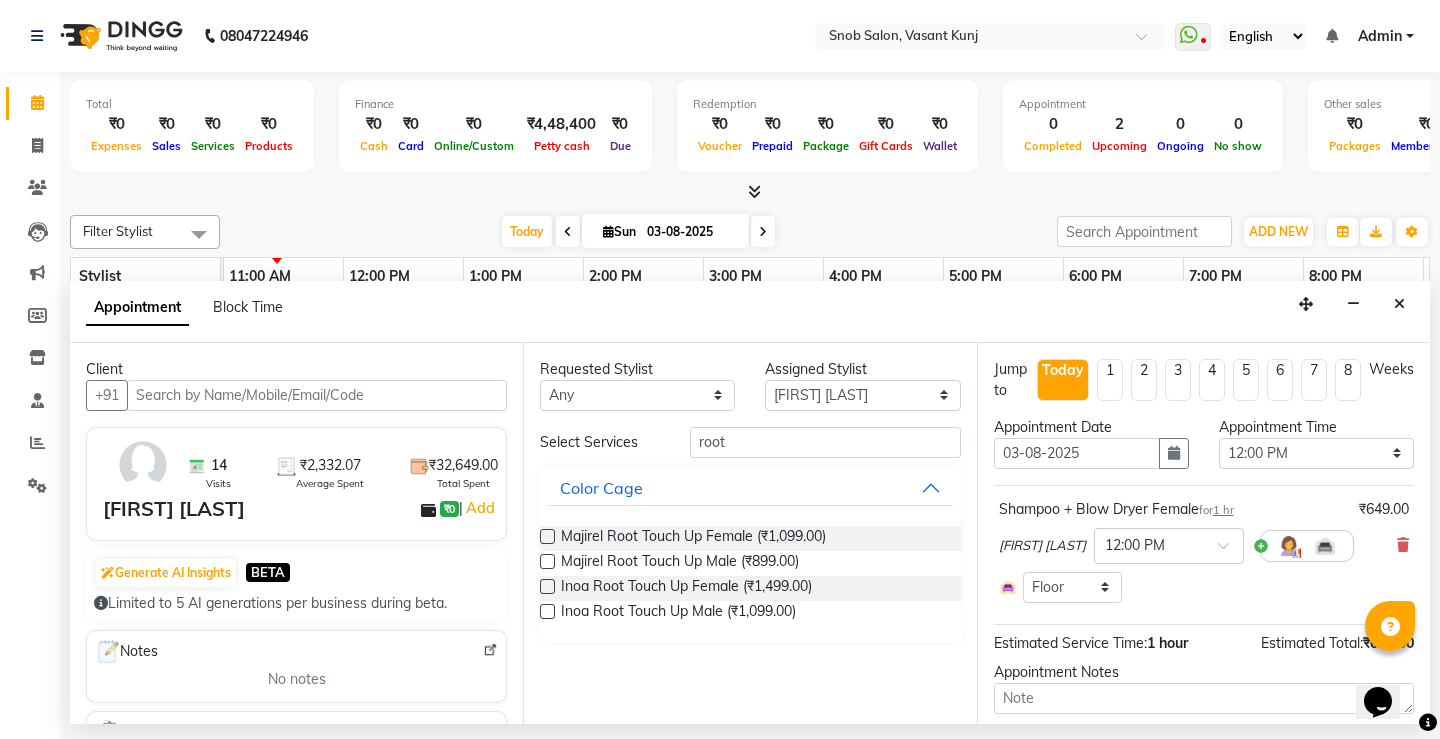 click at bounding box center (547, 536) 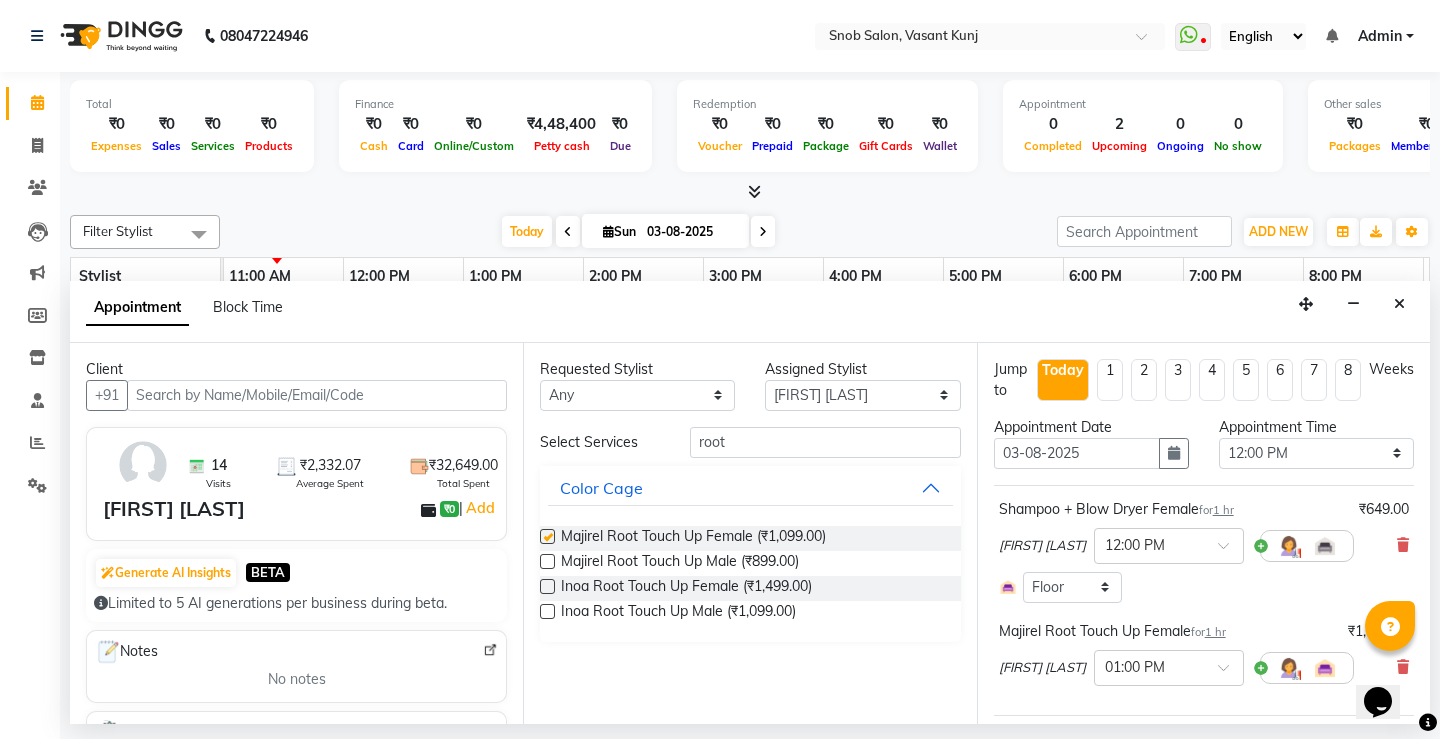 checkbox on "false" 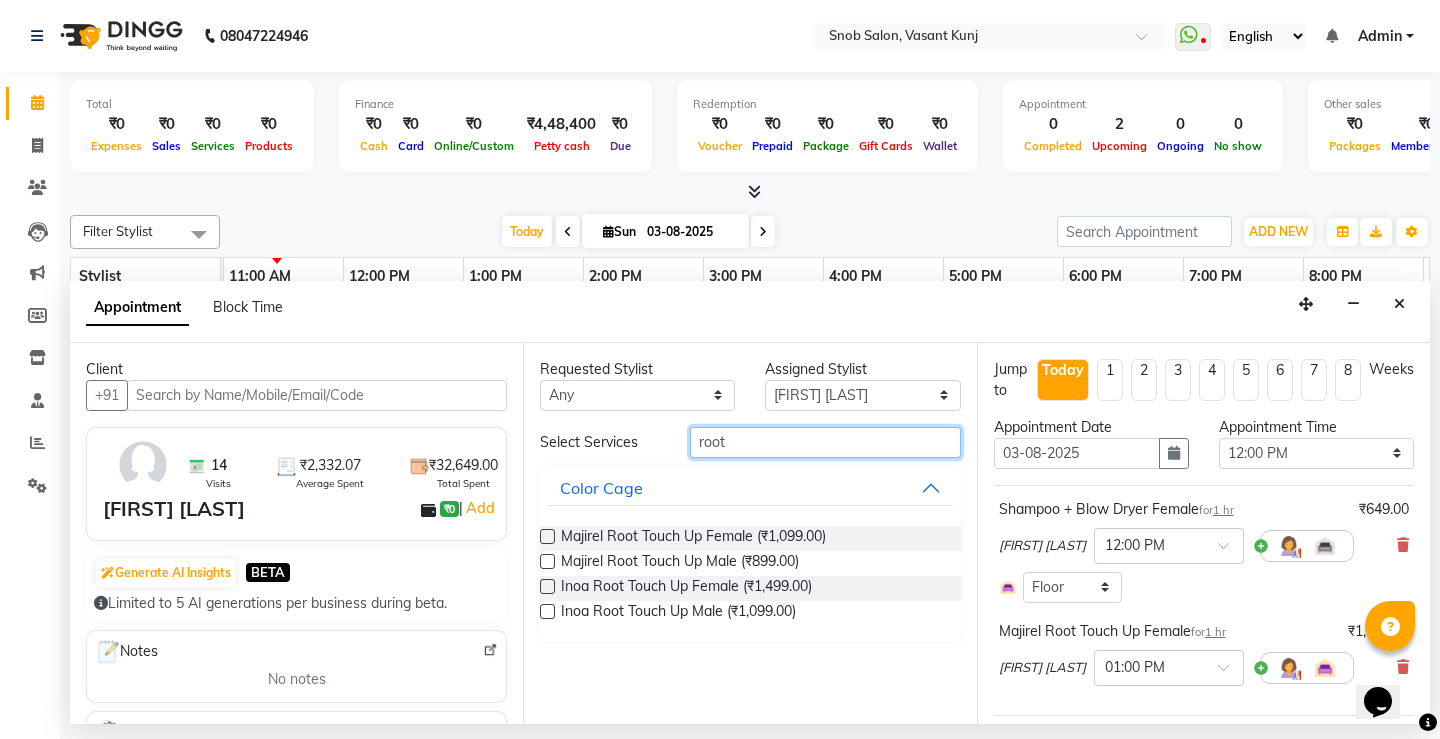 click on "root" at bounding box center (825, 442) 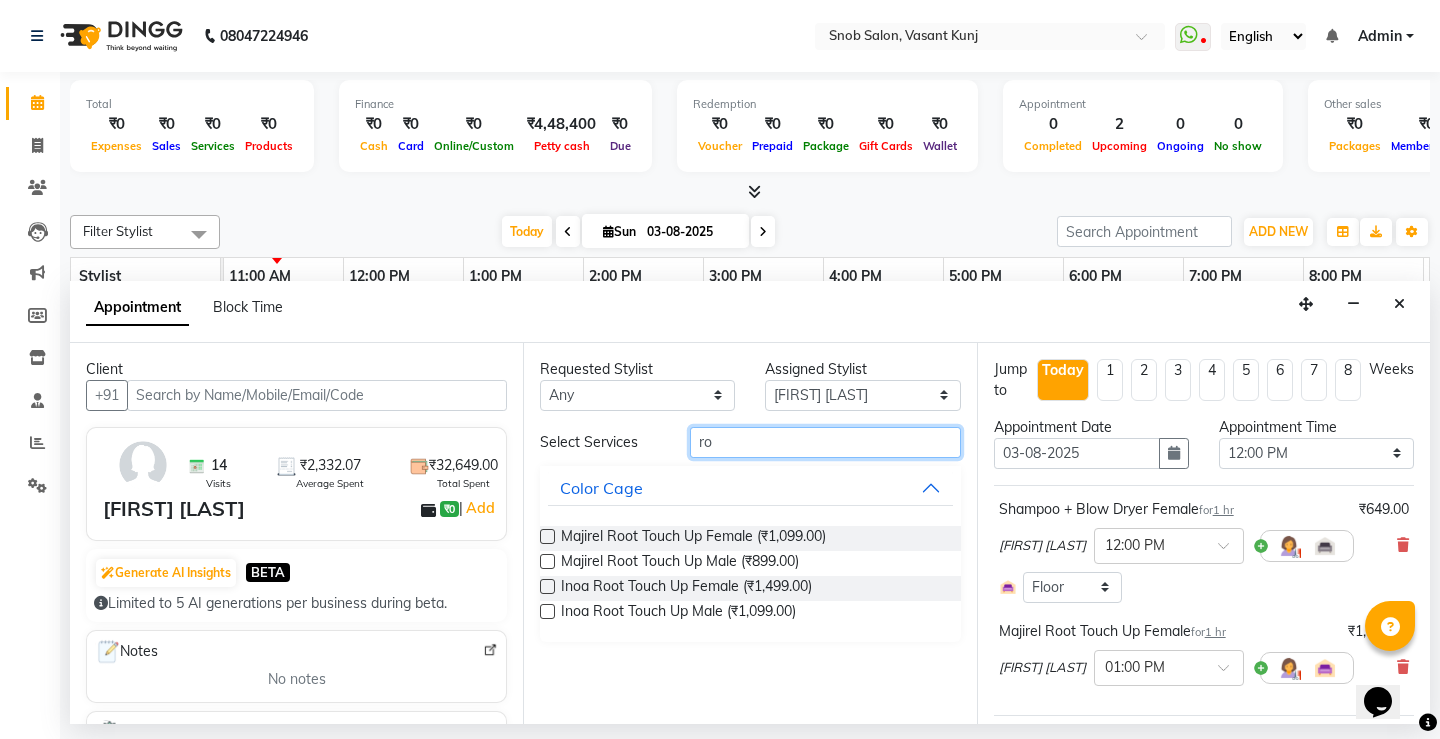 type on "r" 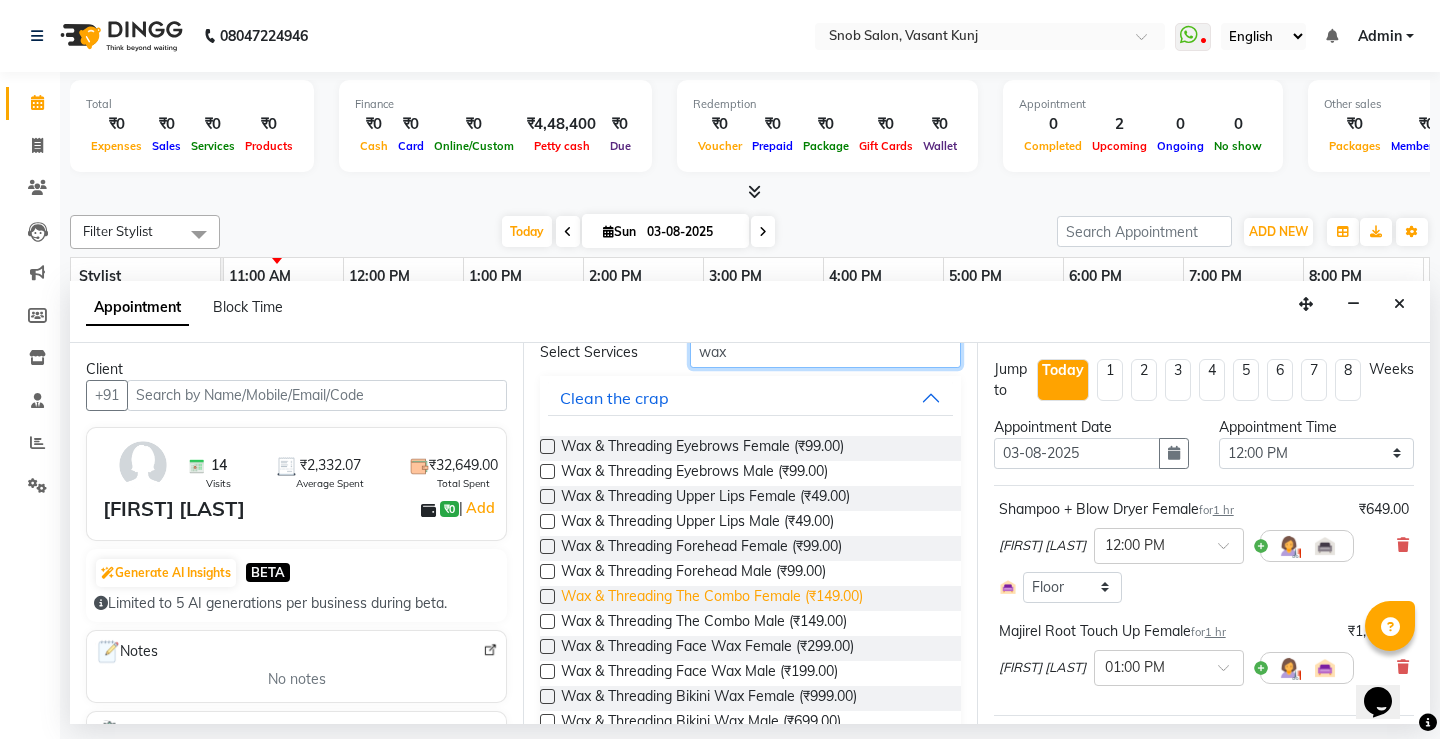 scroll, scrollTop: 234, scrollLeft: 0, axis: vertical 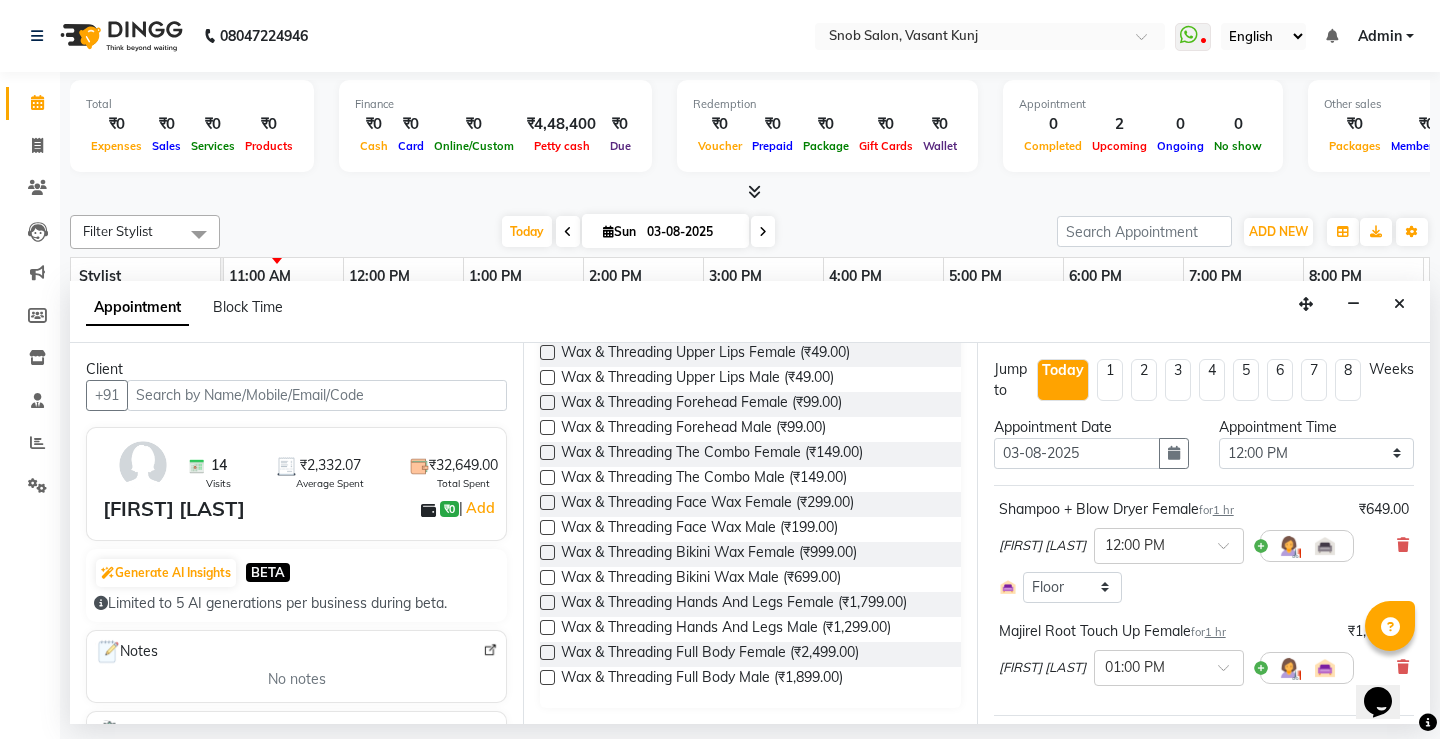 type on "wax" 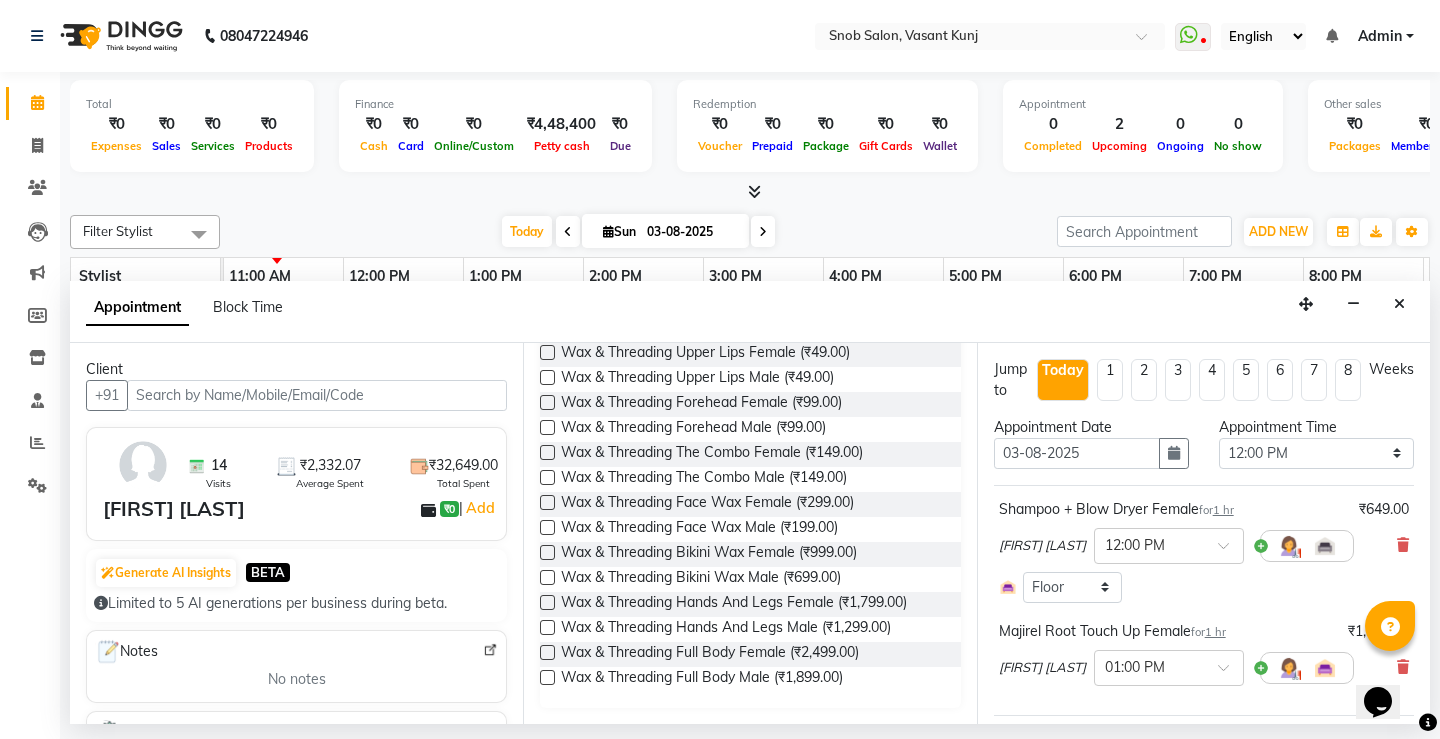 click at bounding box center [547, 602] 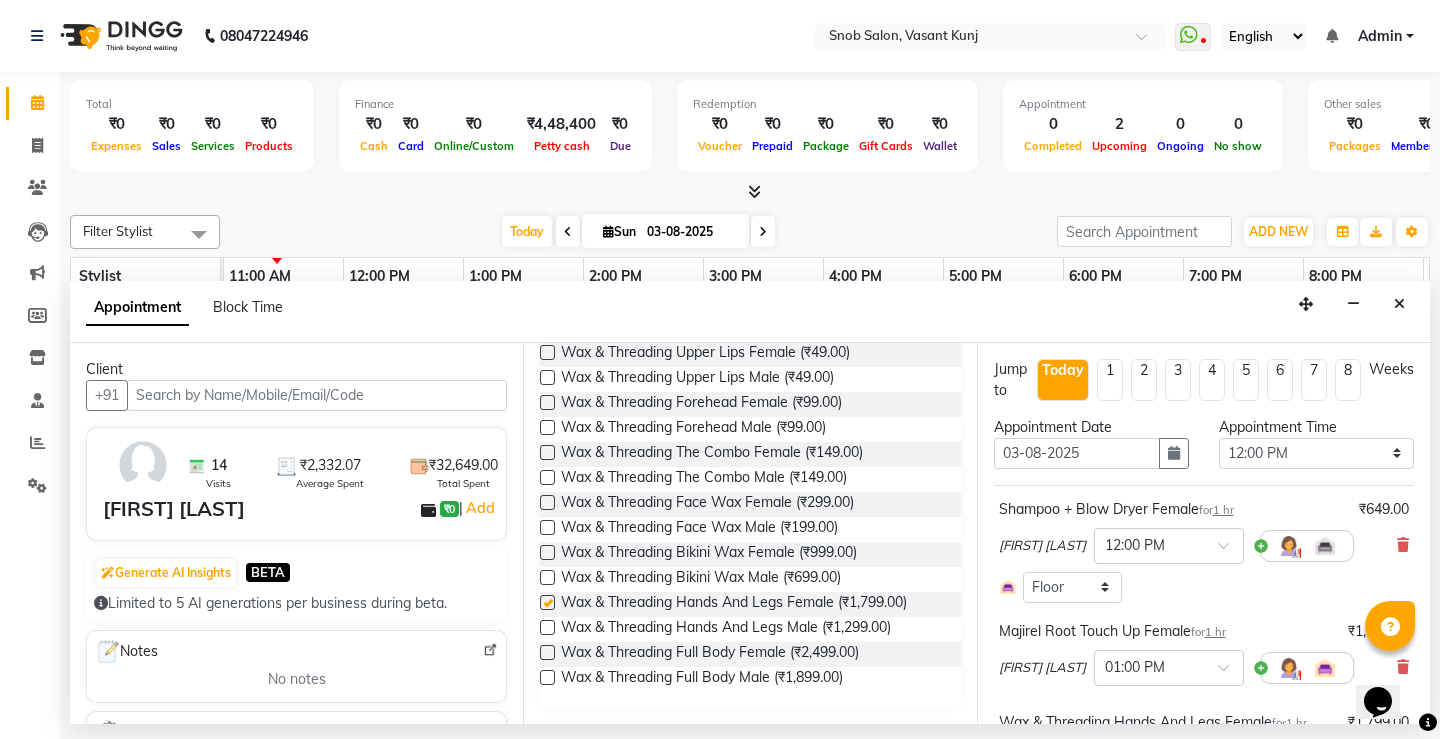 checkbox on "false" 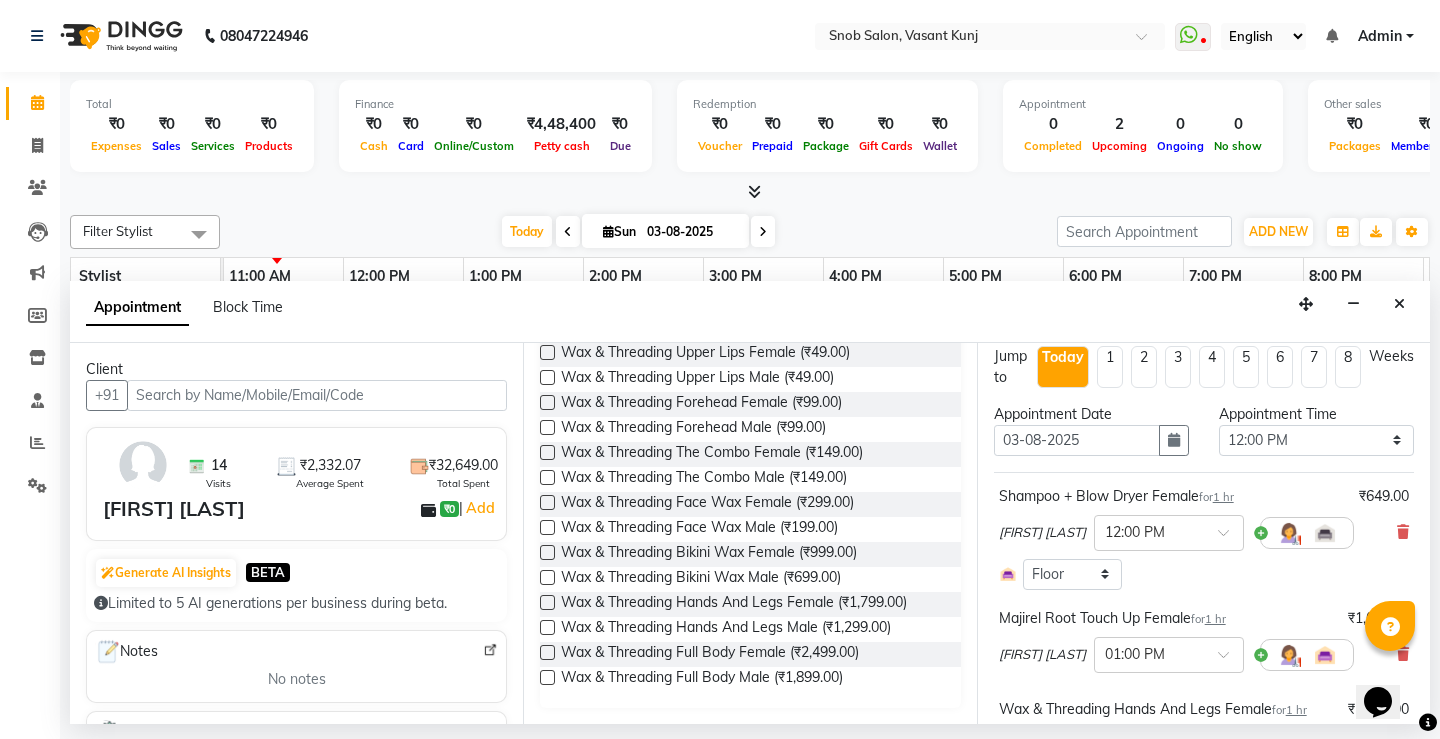 scroll, scrollTop: 0, scrollLeft: 0, axis: both 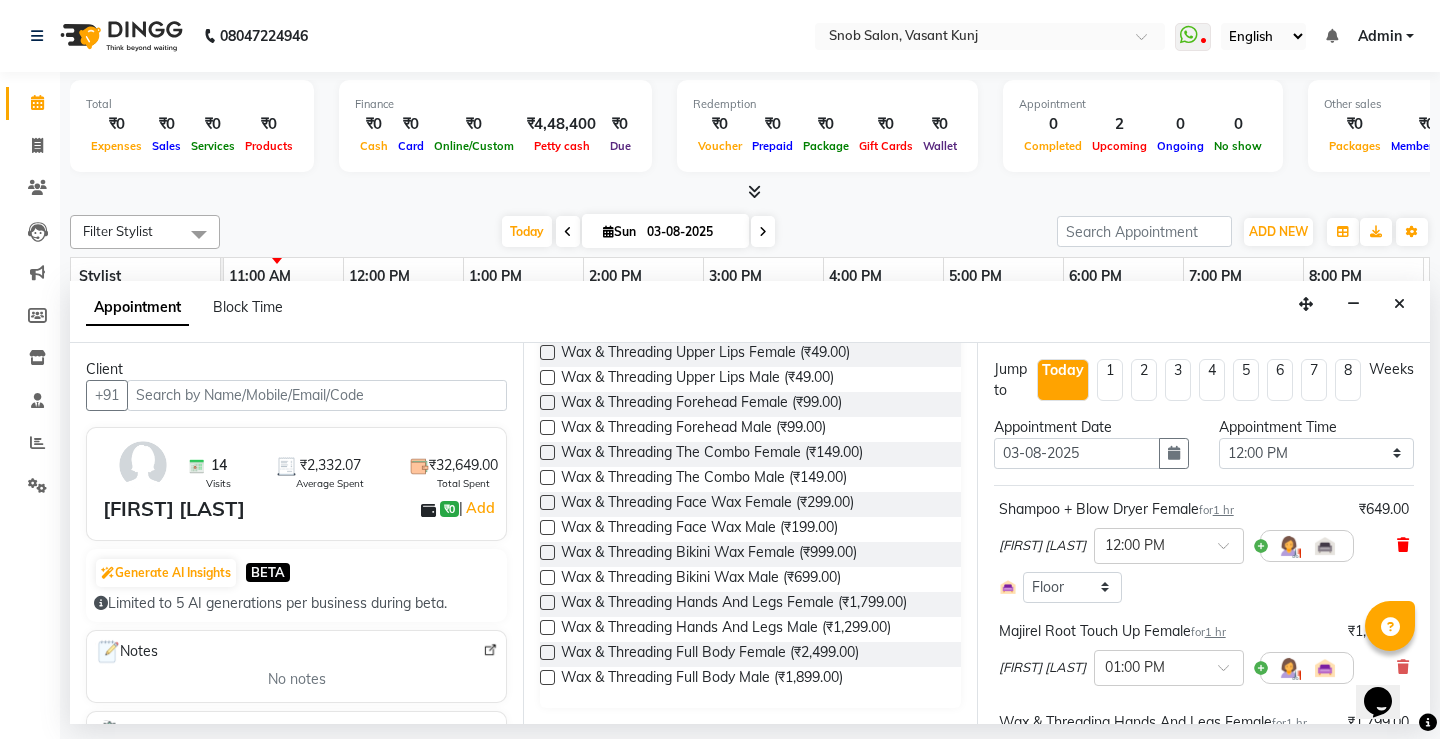 click at bounding box center [1403, 545] 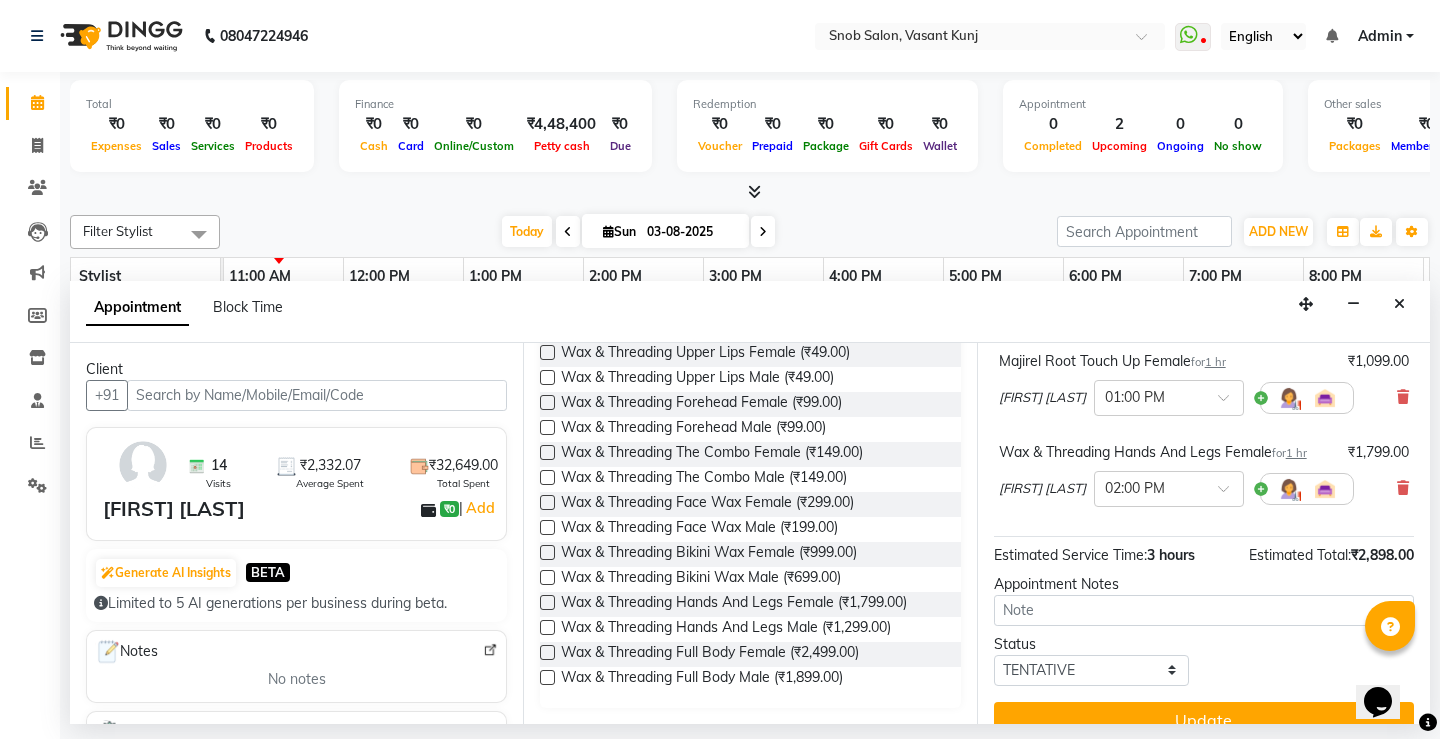 scroll, scrollTop: 196, scrollLeft: 0, axis: vertical 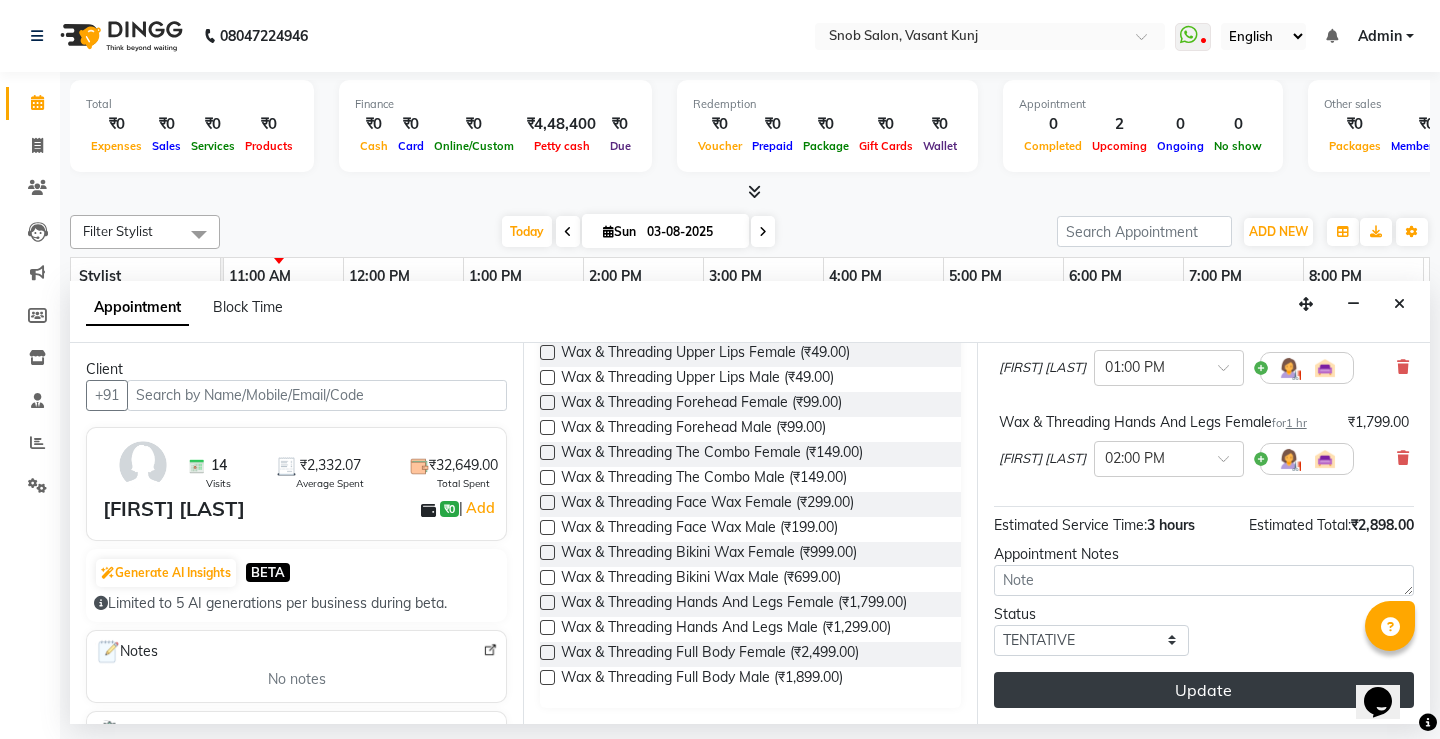 click on "Update" at bounding box center (1204, 690) 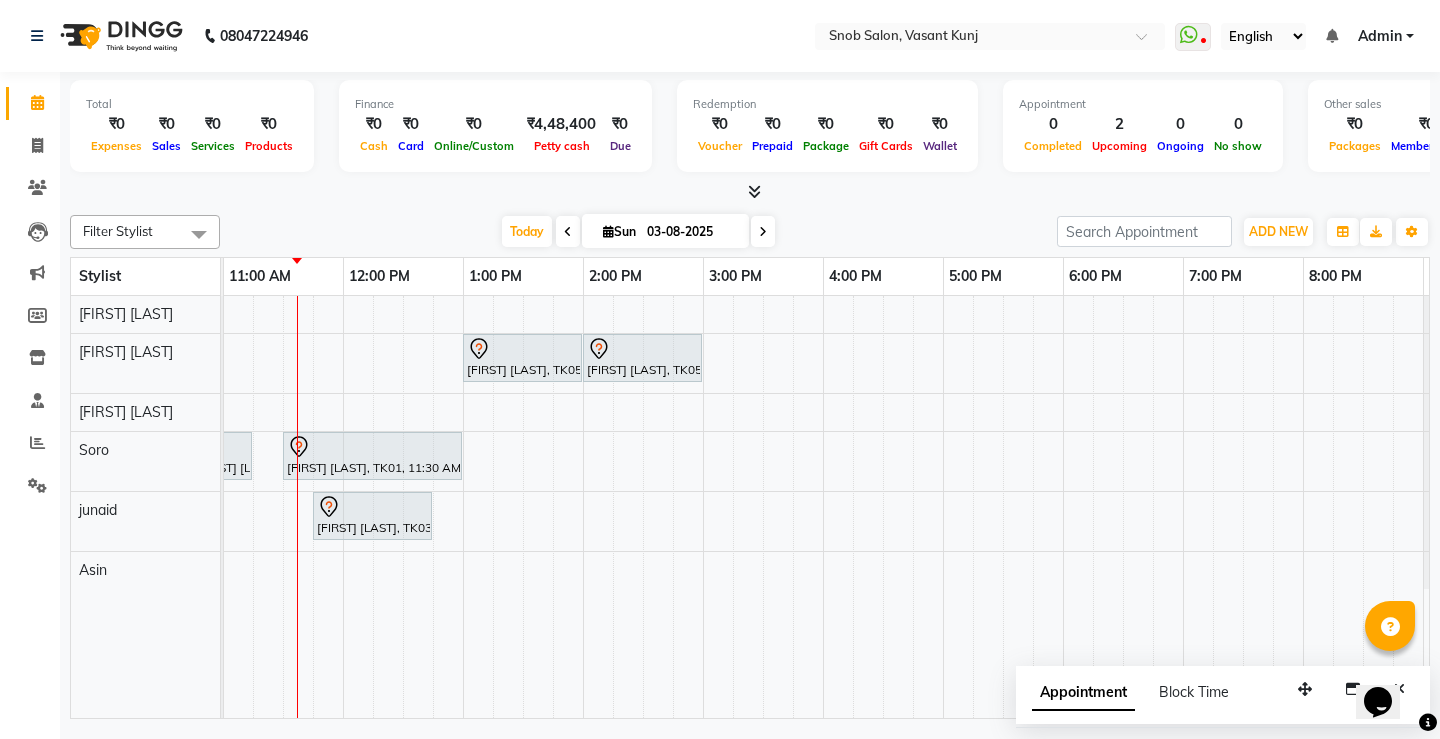 scroll, scrollTop: 0, scrollLeft: 35, axis: horizontal 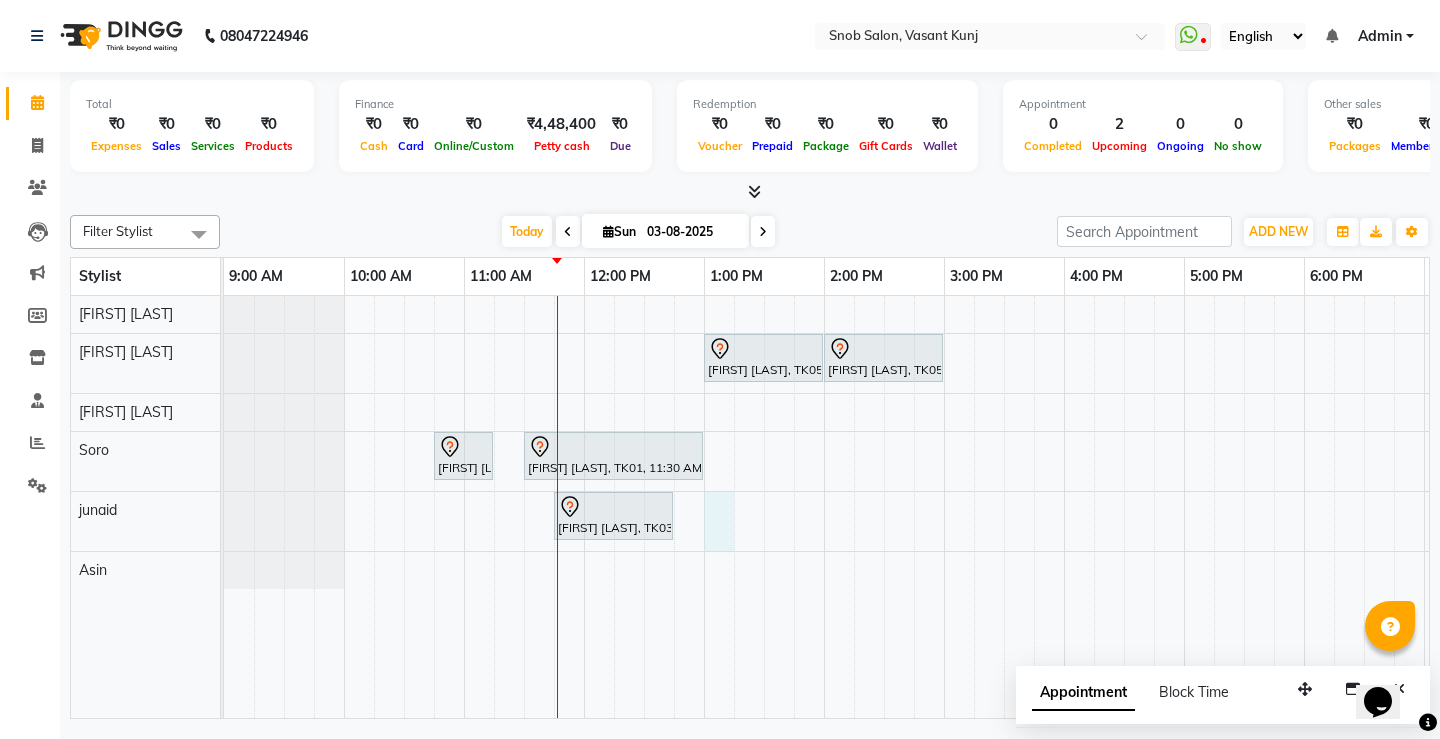 click on "[FIRST] [LAST], TK05, 01:00 PM-02:00 PM, Majirel Root Touch Up Female             [FIRST] [LAST], TK05, 02:00 PM-03:00 PM, Wax & Threading Hands And Legs Female             [FIRST] [LAST], TK02, 10:45 AM-11:15 AM, Hair Cut Male             [FIRST] [LAST], TK01, 11:30 AM-01:00 PM, Balayage Female             [FIRST] [LAST], TK03, 11:45 AM-12:45 PM, Body Massage Swedish Male" at bounding box center [1004, 507] 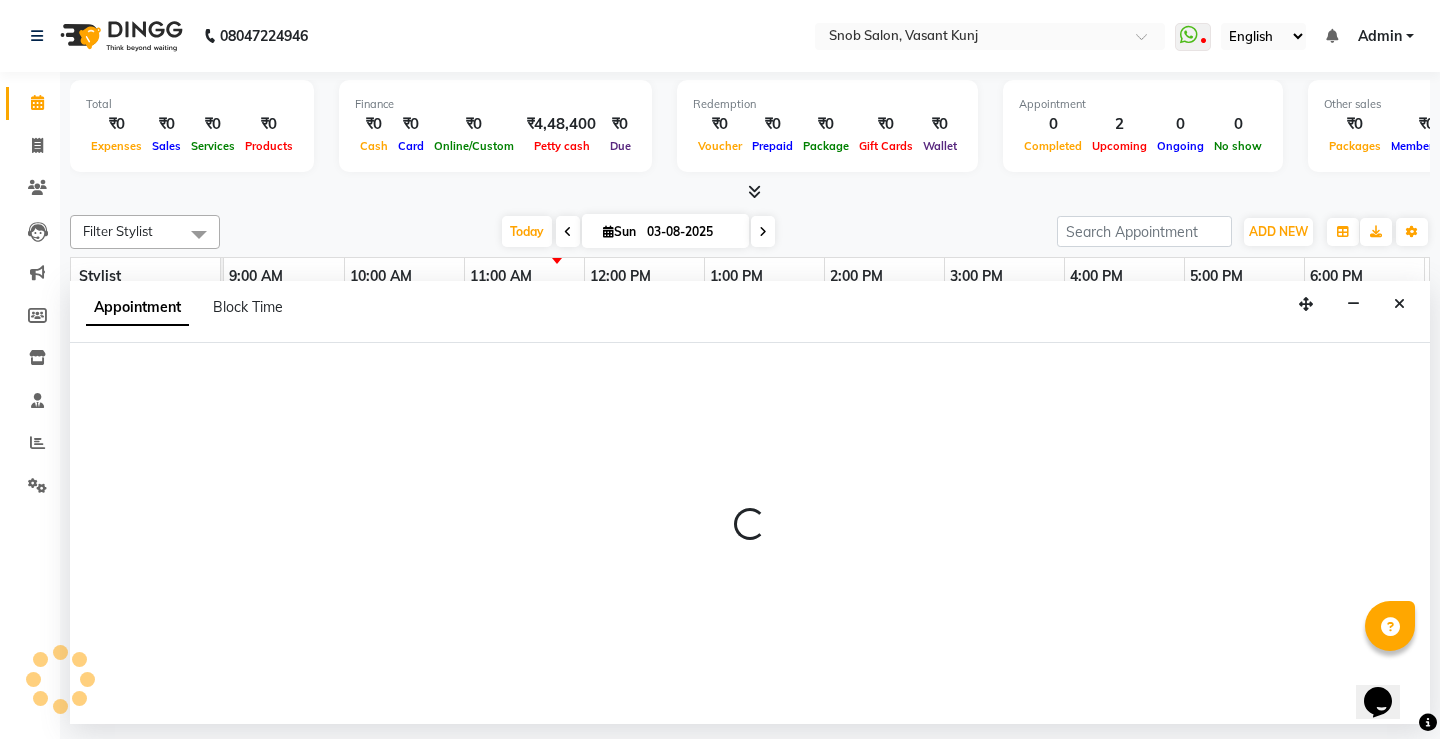 select on "82633" 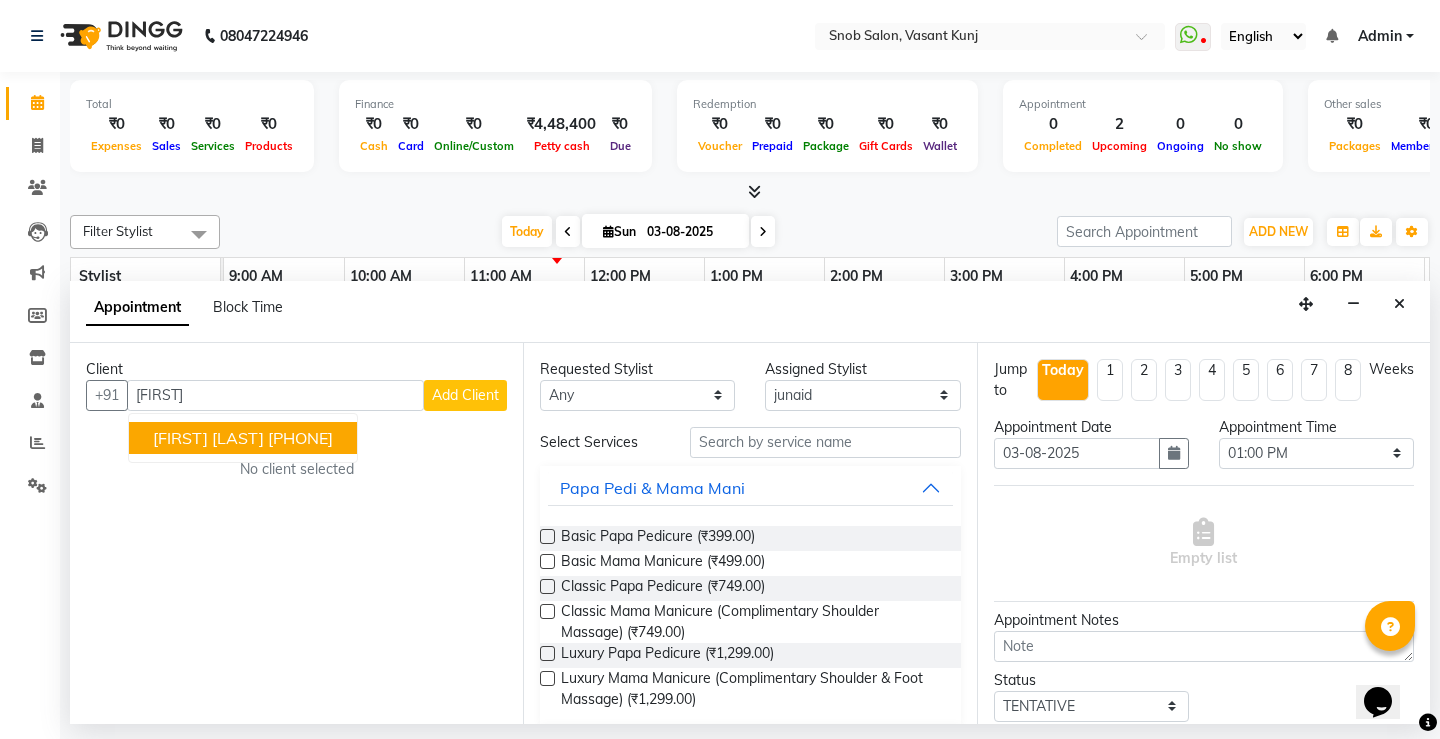 click on "[PHONE]" at bounding box center (300, 438) 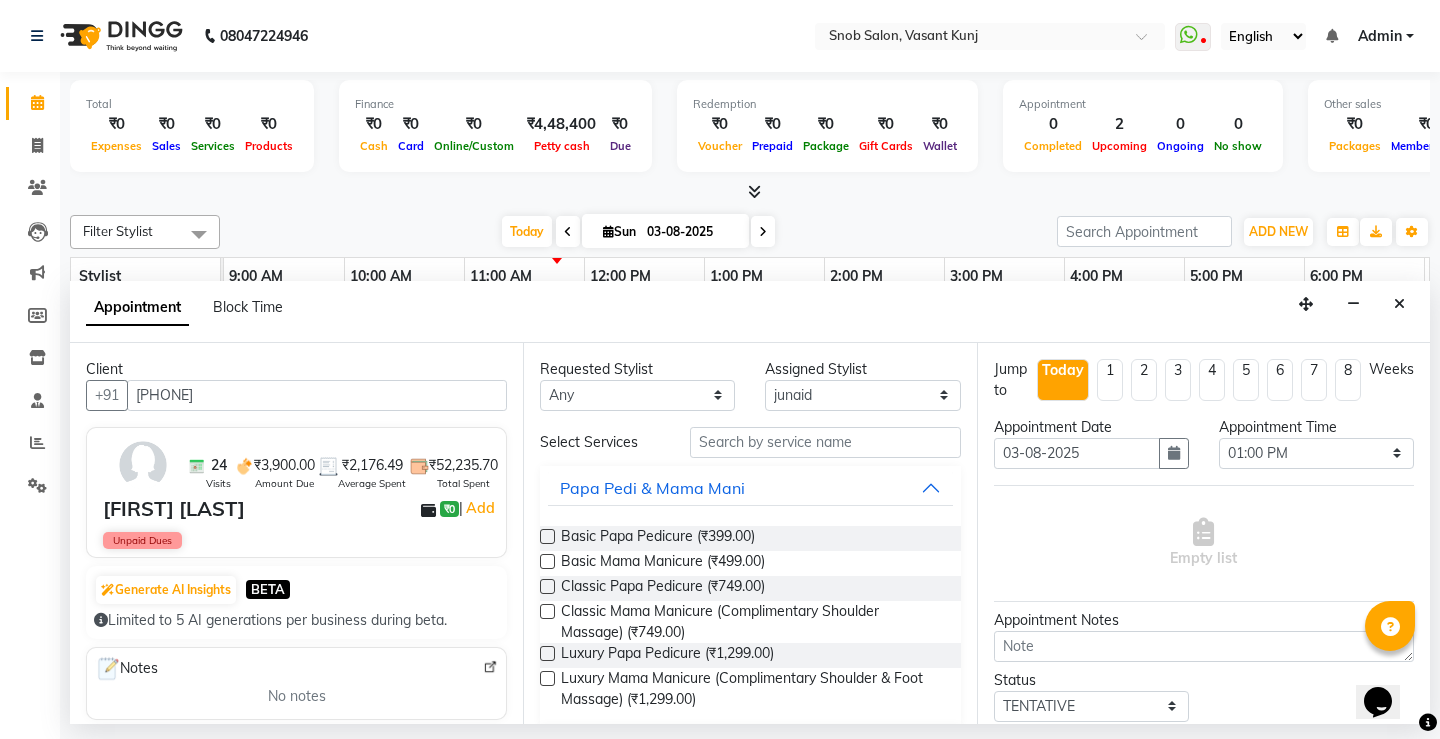 type on "[PHONE]" 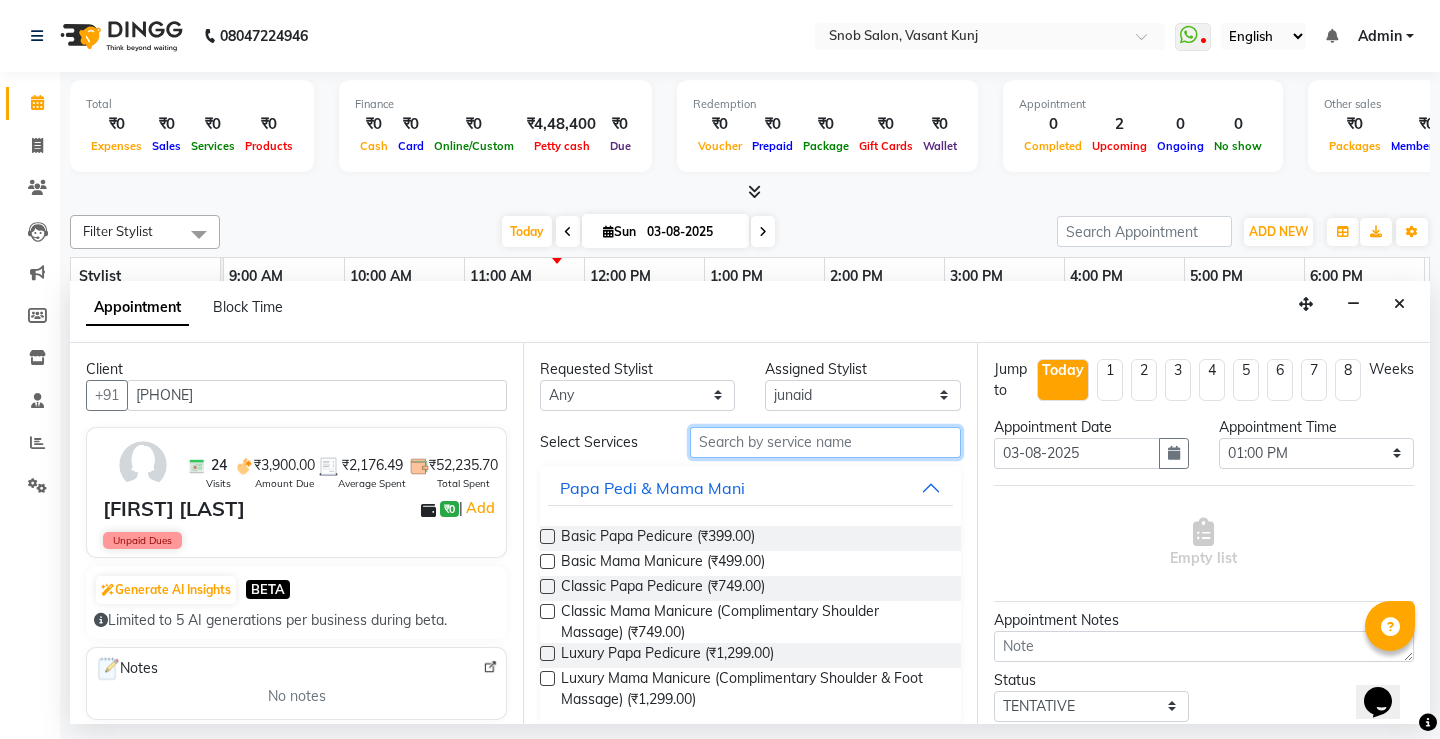 click at bounding box center (825, 442) 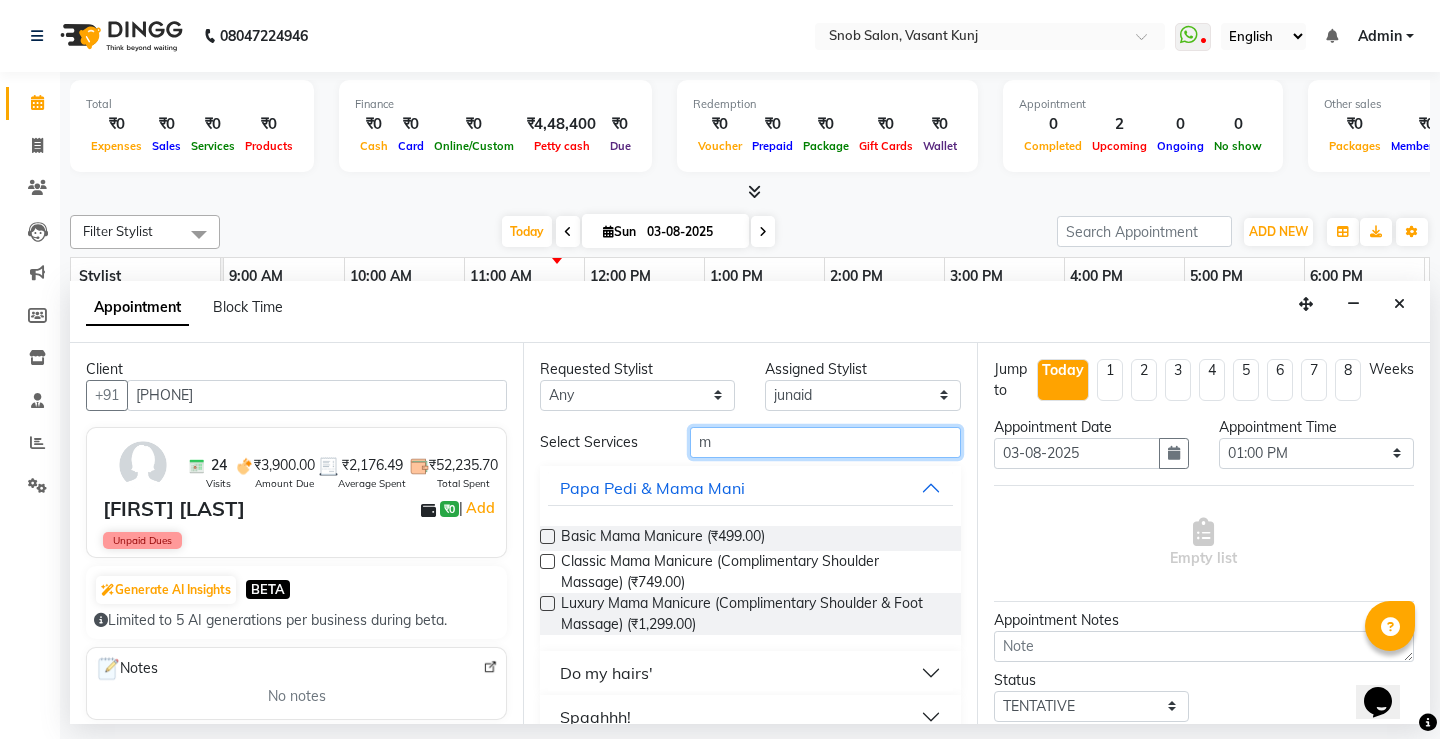 type on "m" 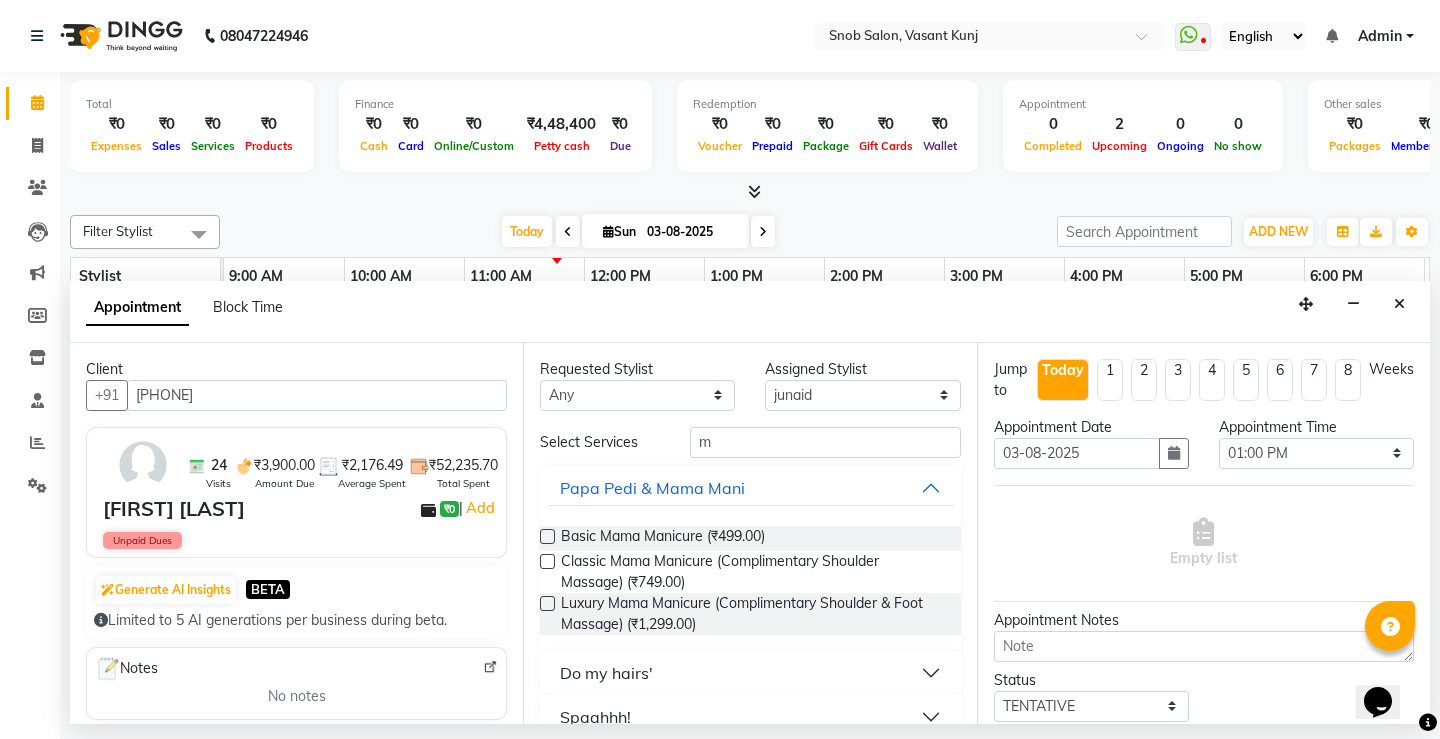 click at bounding box center [547, 536] 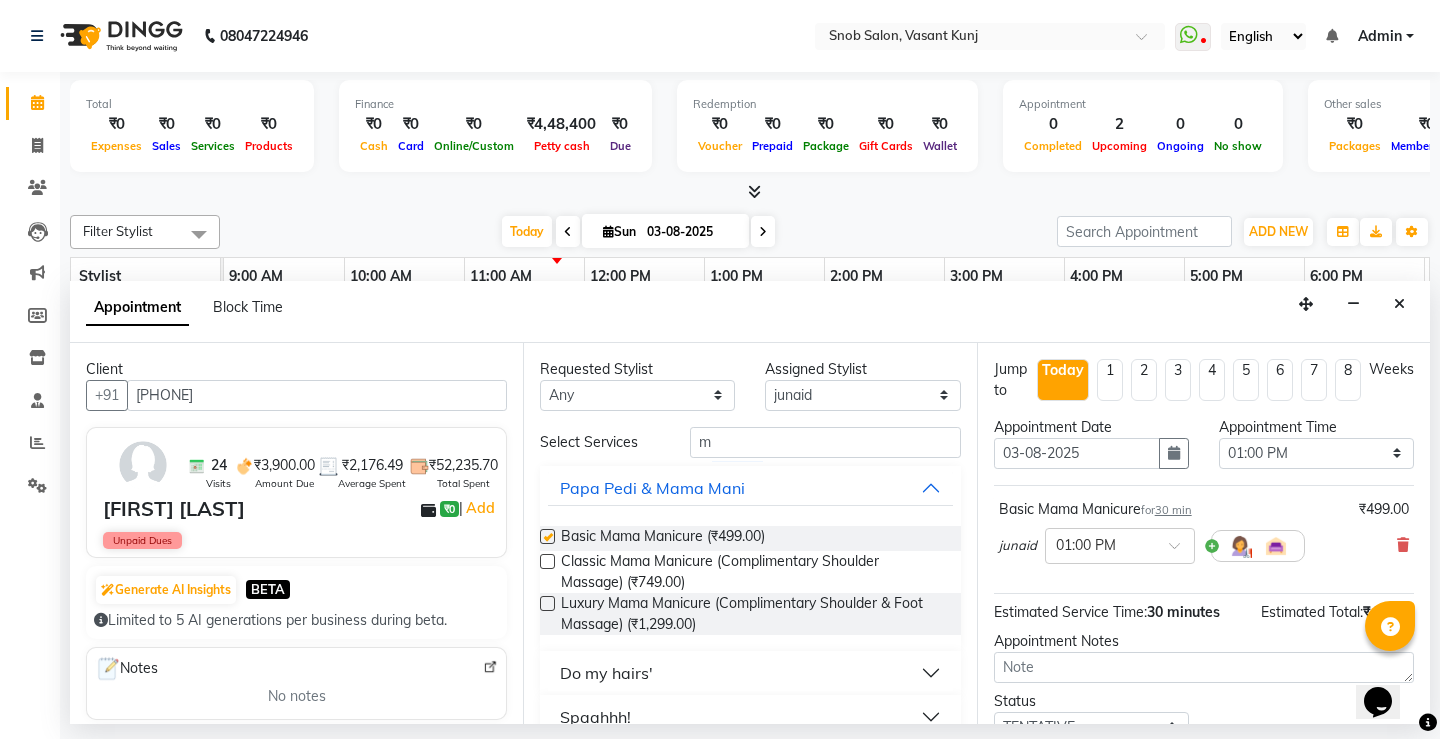 checkbox on "false" 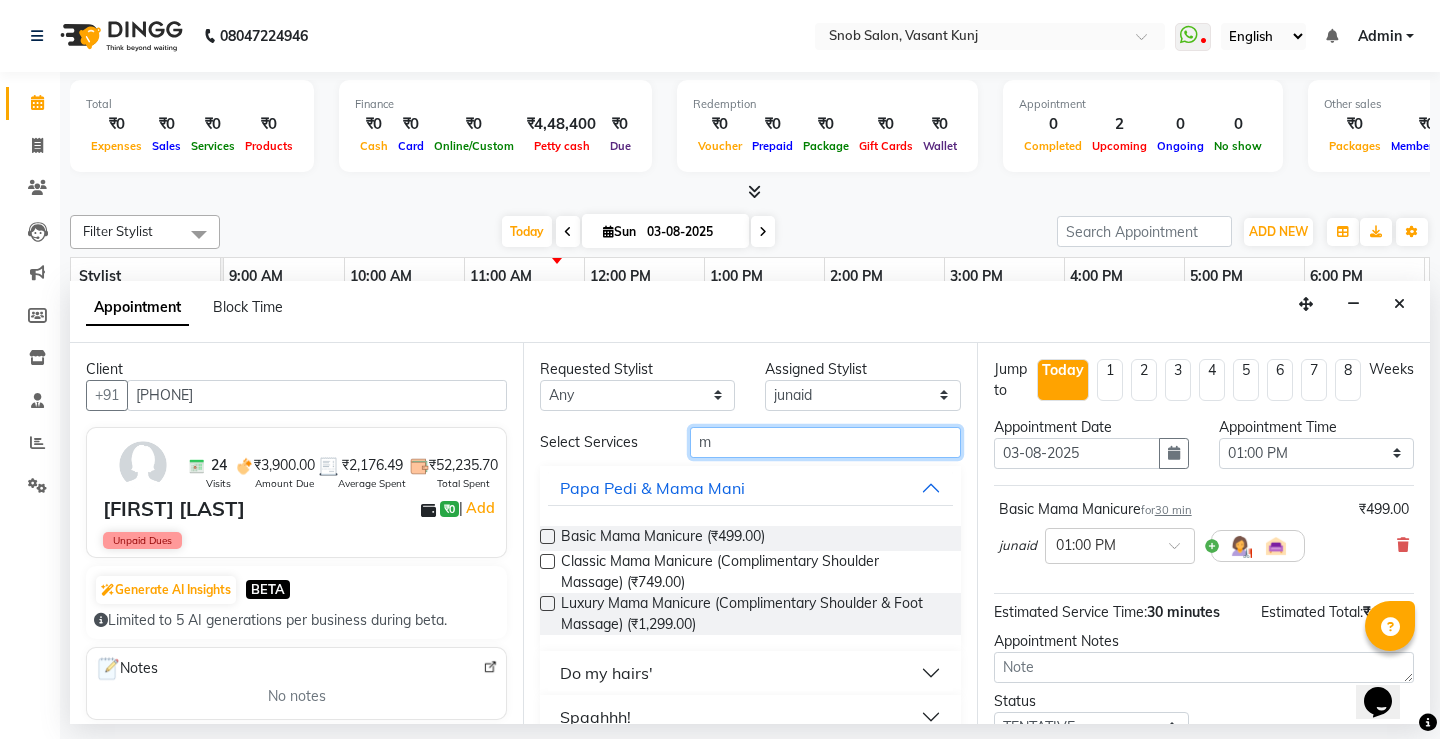 click on "m" at bounding box center (825, 442) 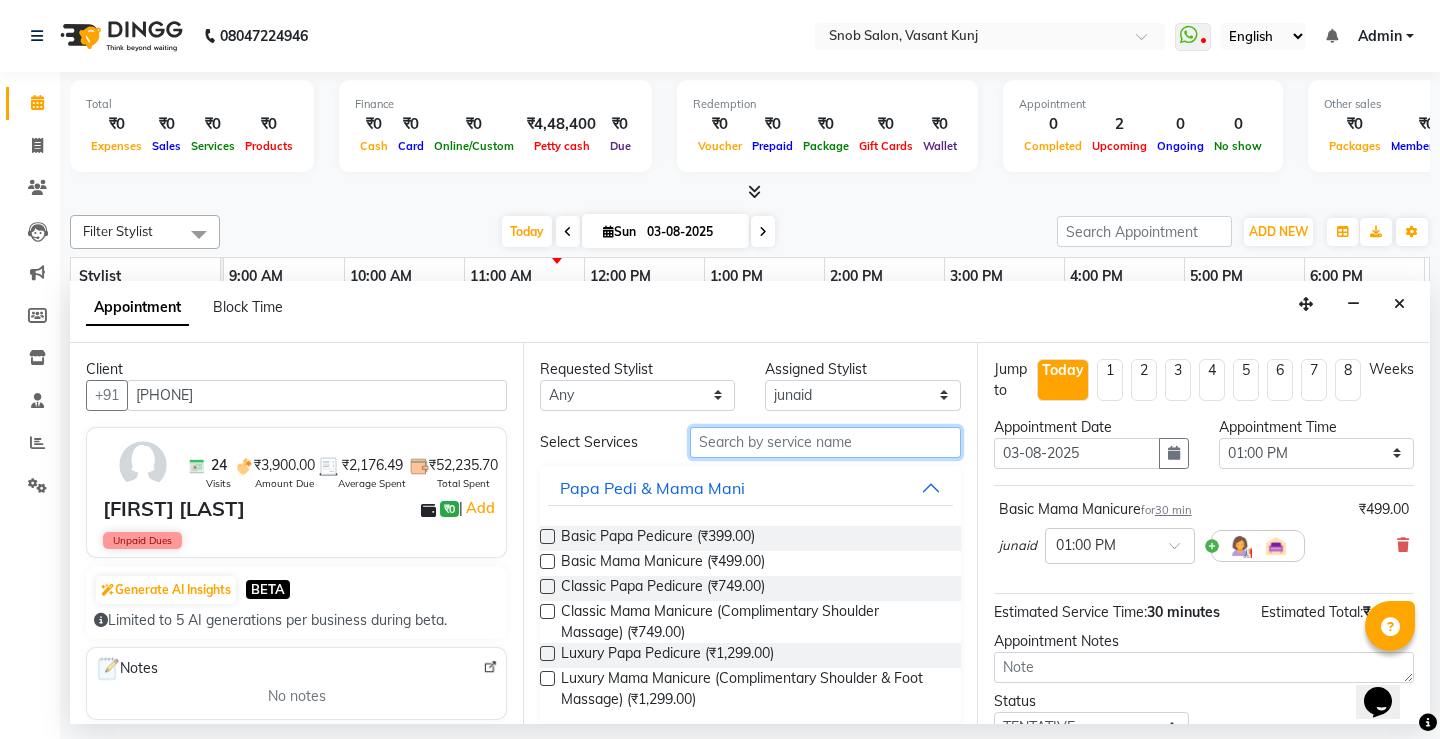 type 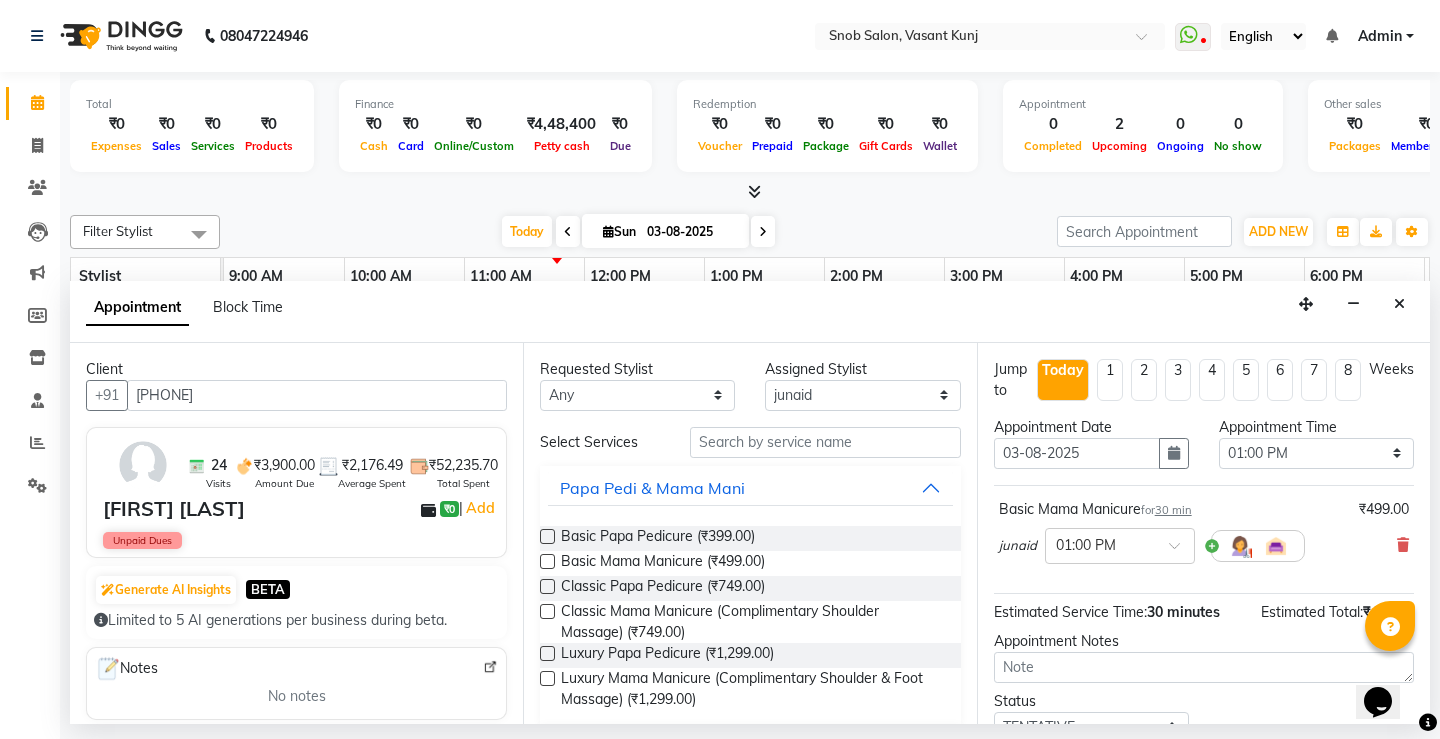 click at bounding box center (547, 586) 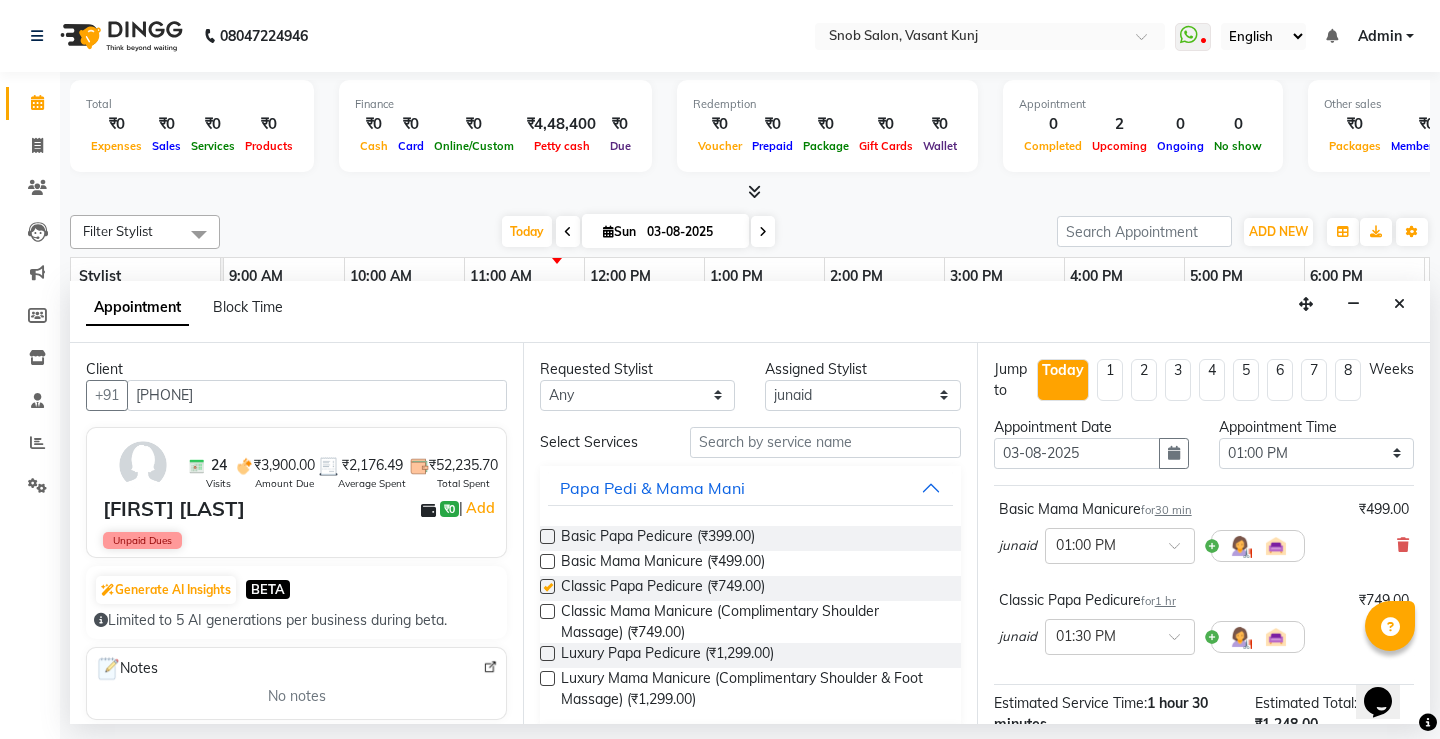 checkbox on "false" 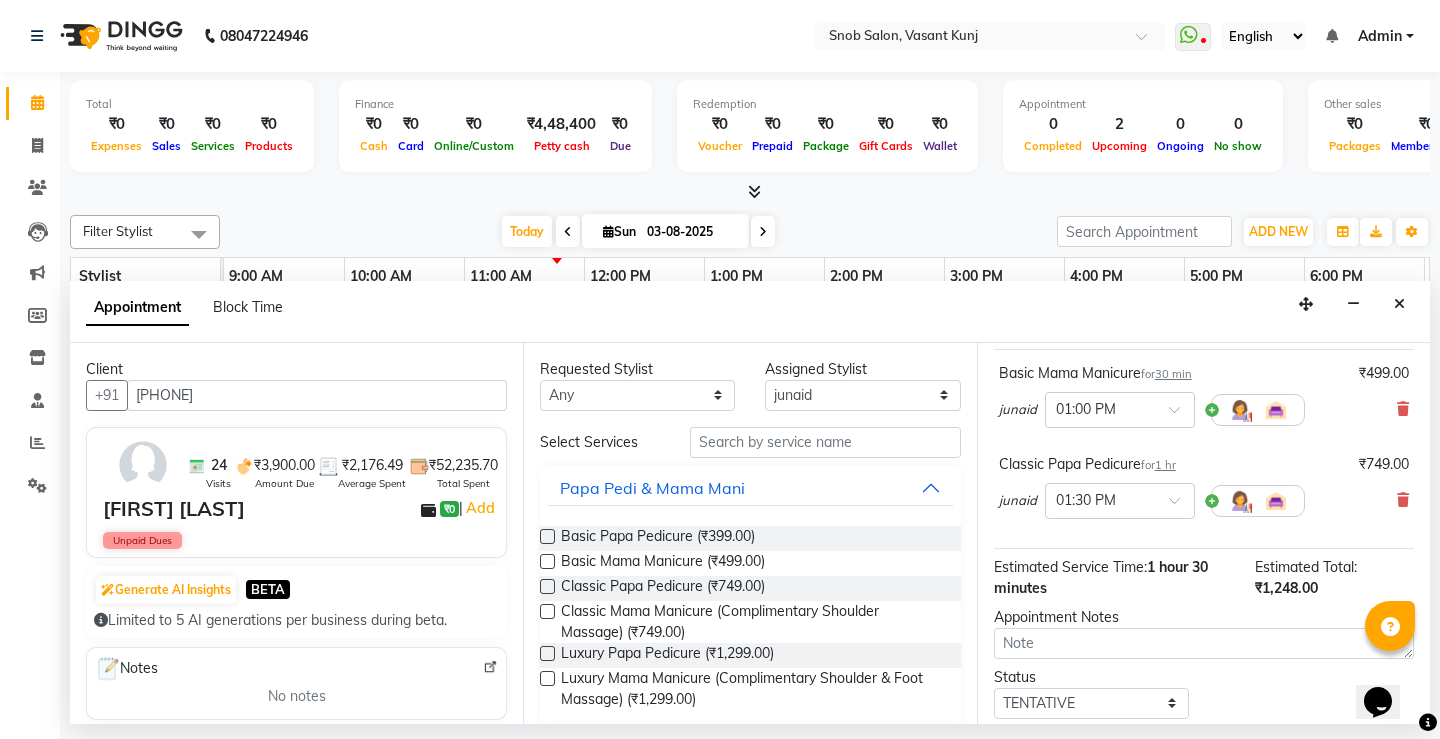 scroll, scrollTop: 257, scrollLeft: 0, axis: vertical 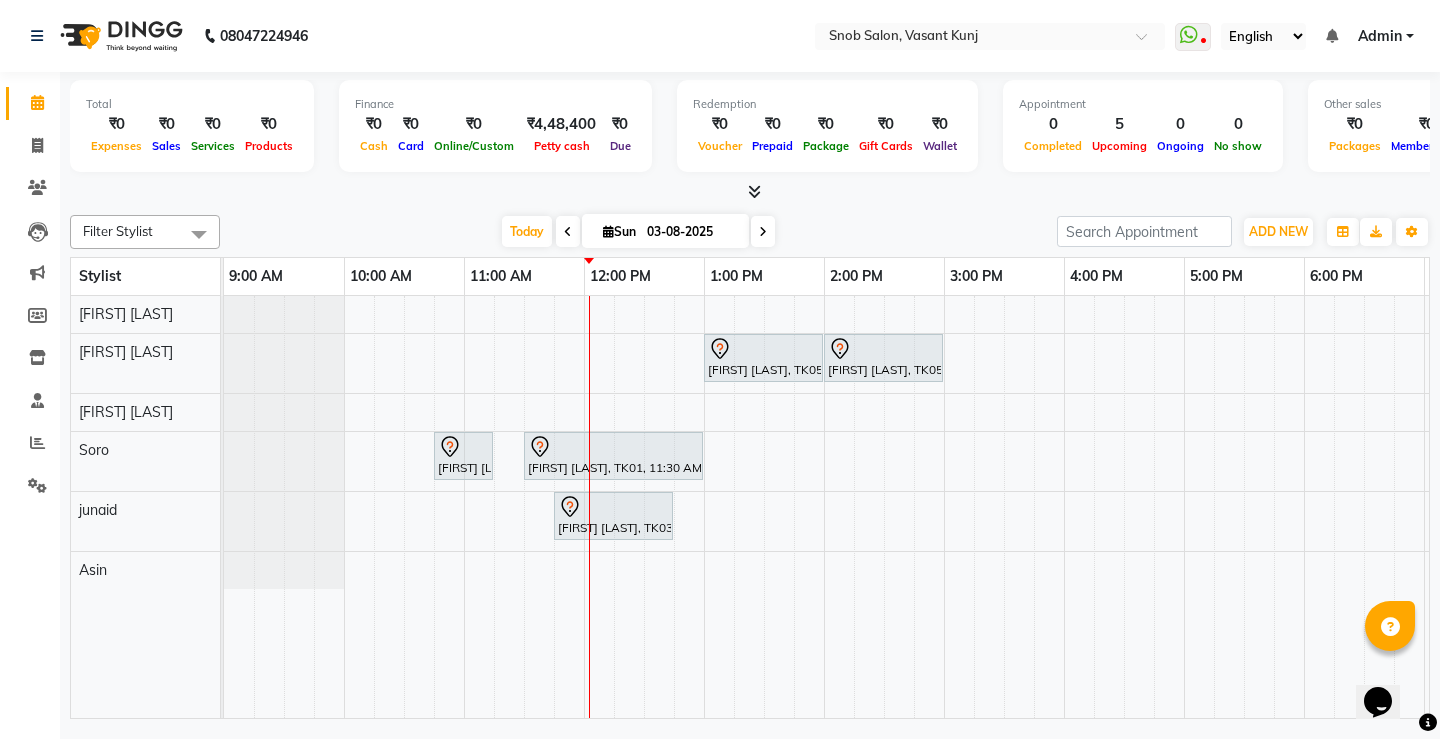 click on "[FIRST] [LAST], TK05, 01:00 PM-02:00 PM, Majirel Root Touch Up Female             [FIRST] [LAST], TK05, 02:00 PM-03:00 PM, Wax & Threading Hands And Legs Female             [FIRST] [LAST], TK02, 10:45 AM-11:15 AM, Hair Cut Male             [FIRST] [LAST], TK01, 11:30 AM-01:00 PM, Balayage Female             [FIRST] [LAST], TK03, 11:45 AM-12:45 PM, Body Massage Swedish Male" at bounding box center [1004, 507] 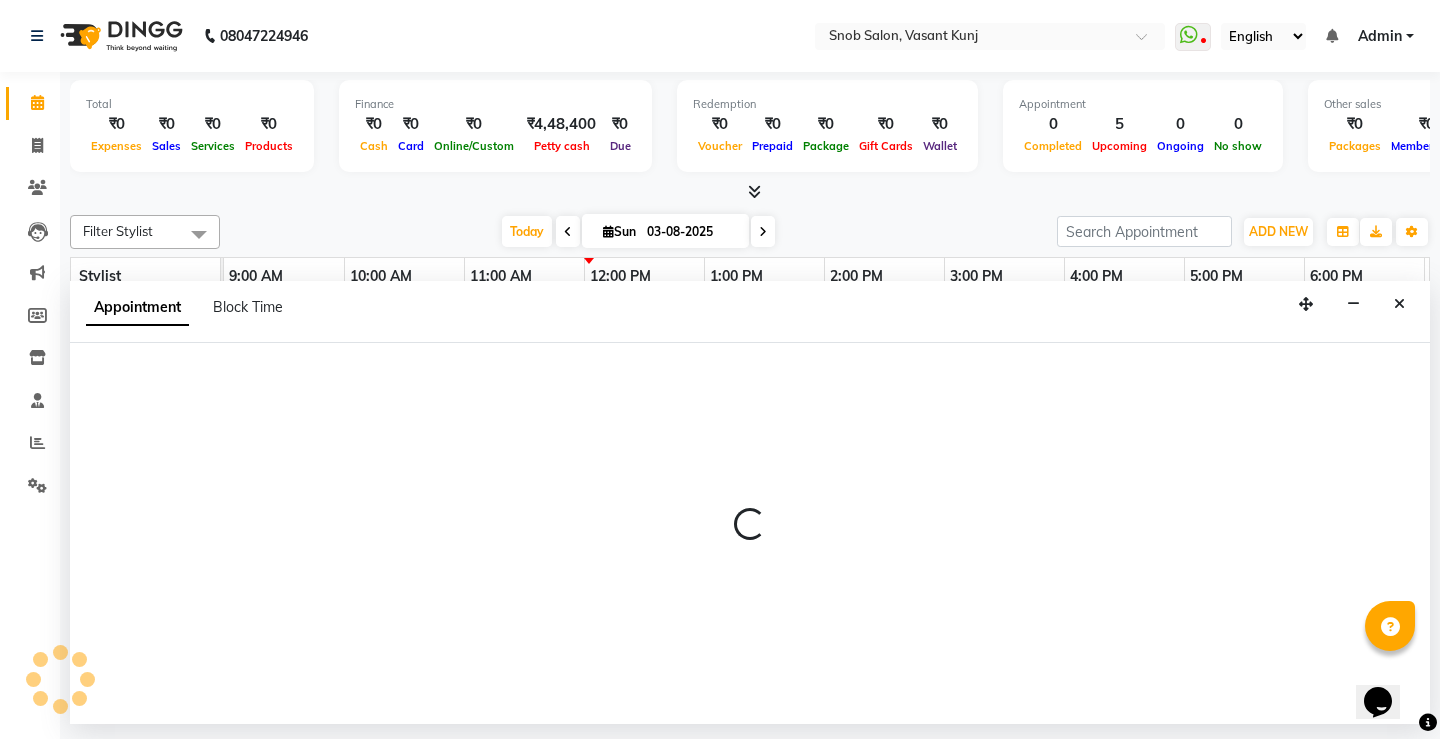 select on "62197" 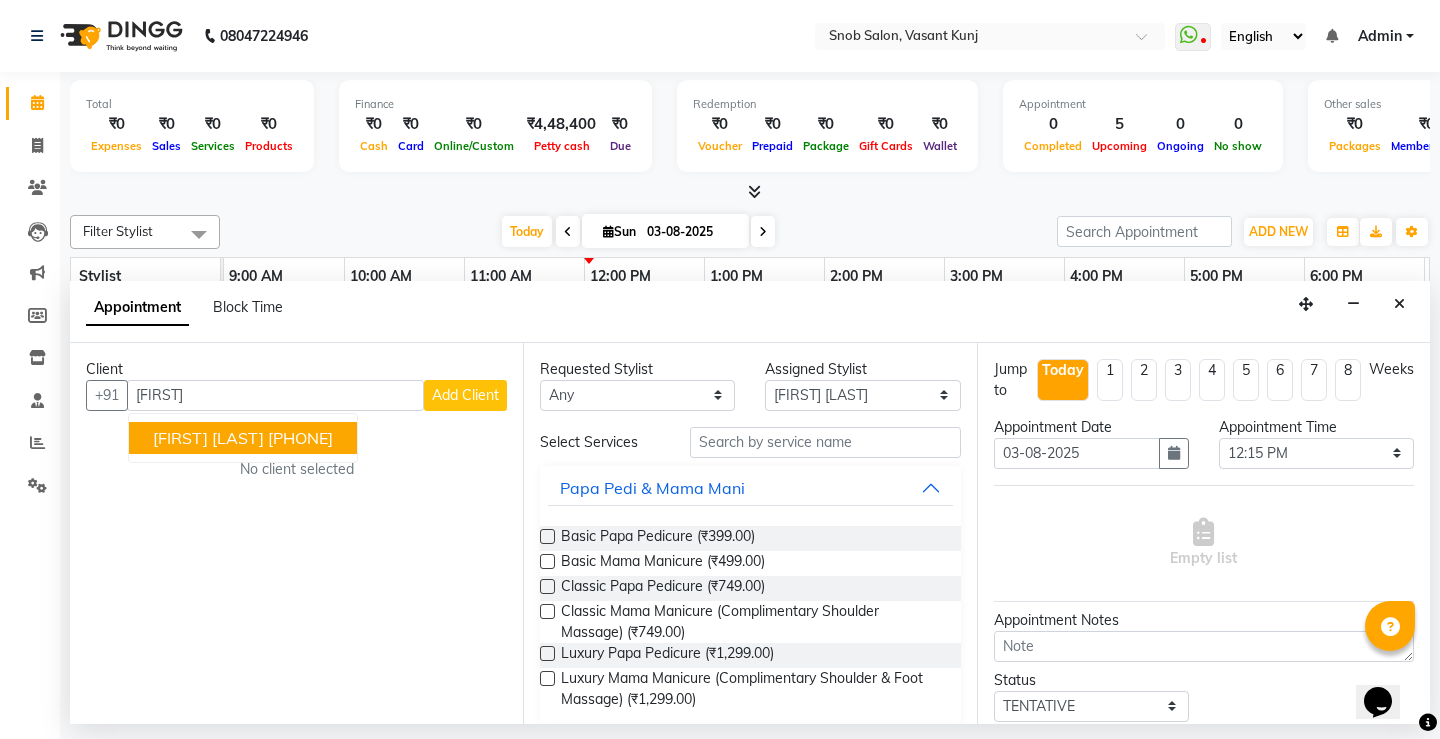 click on "[FIRST] [LAST] [PHONE]" at bounding box center [243, 438] 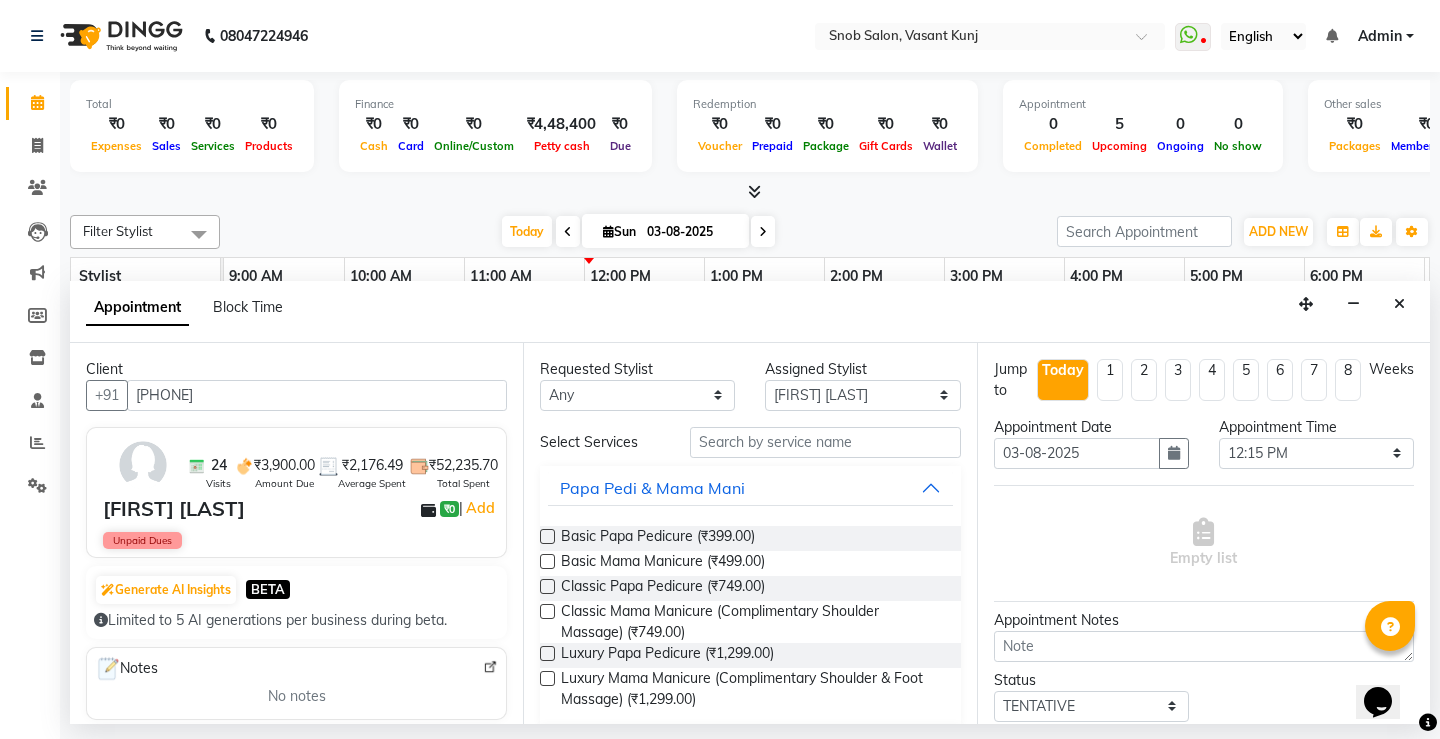 type on "[PHONE]" 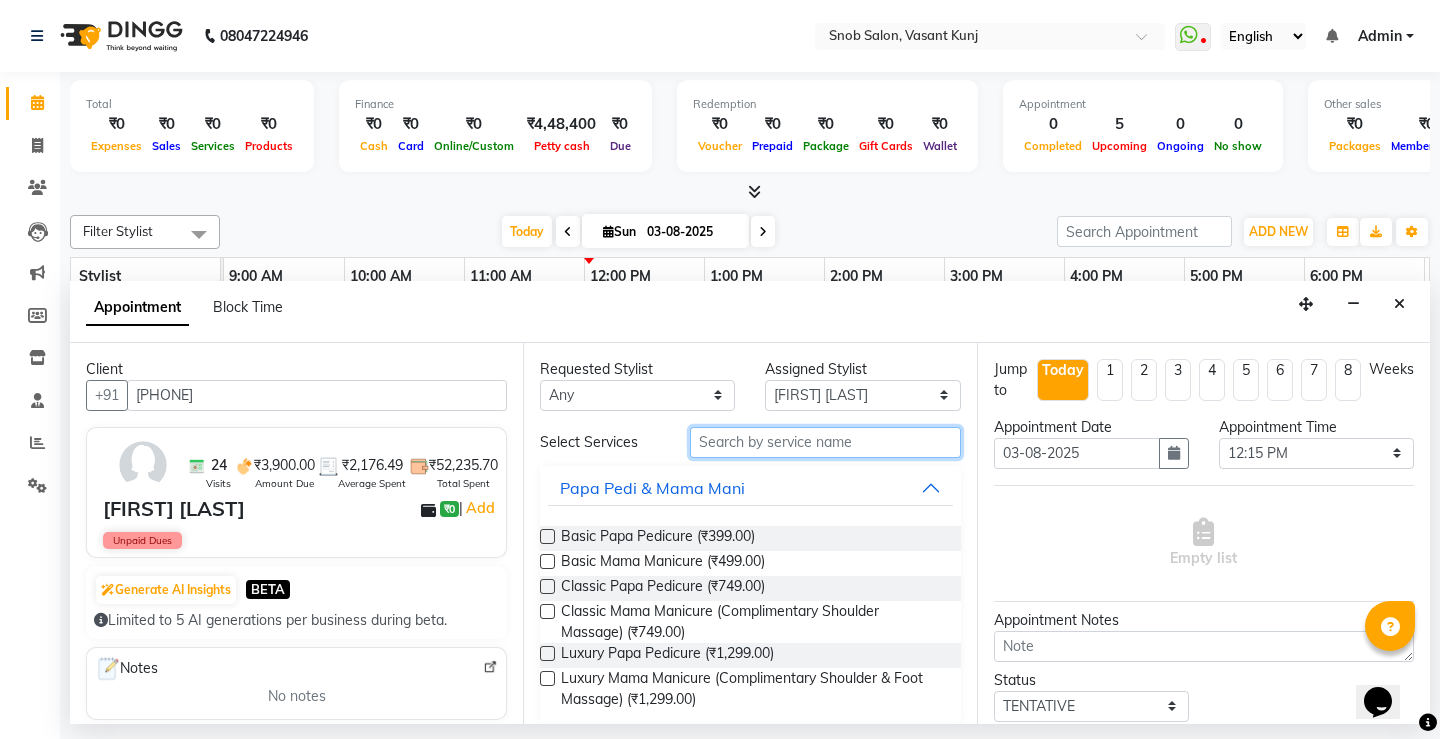 click at bounding box center [825, 442] 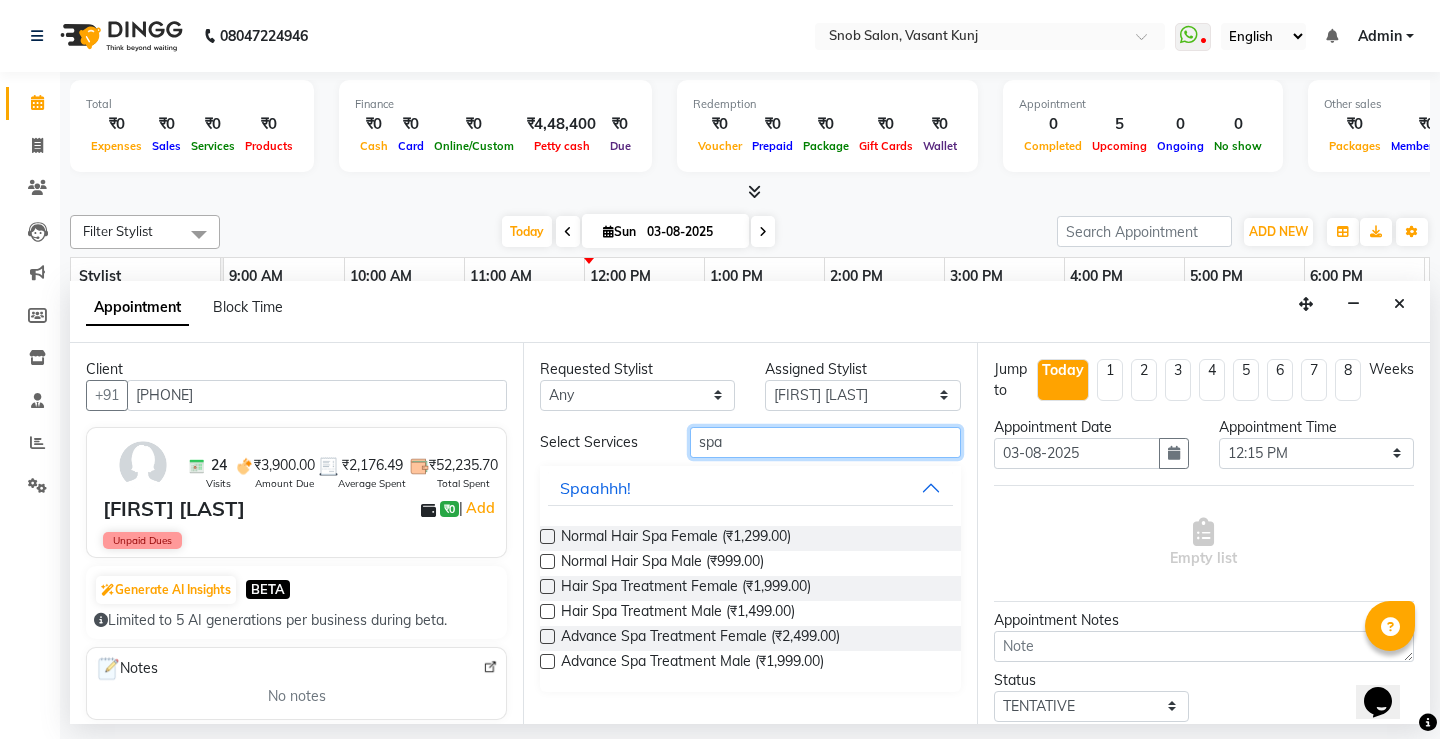 type on "spa" 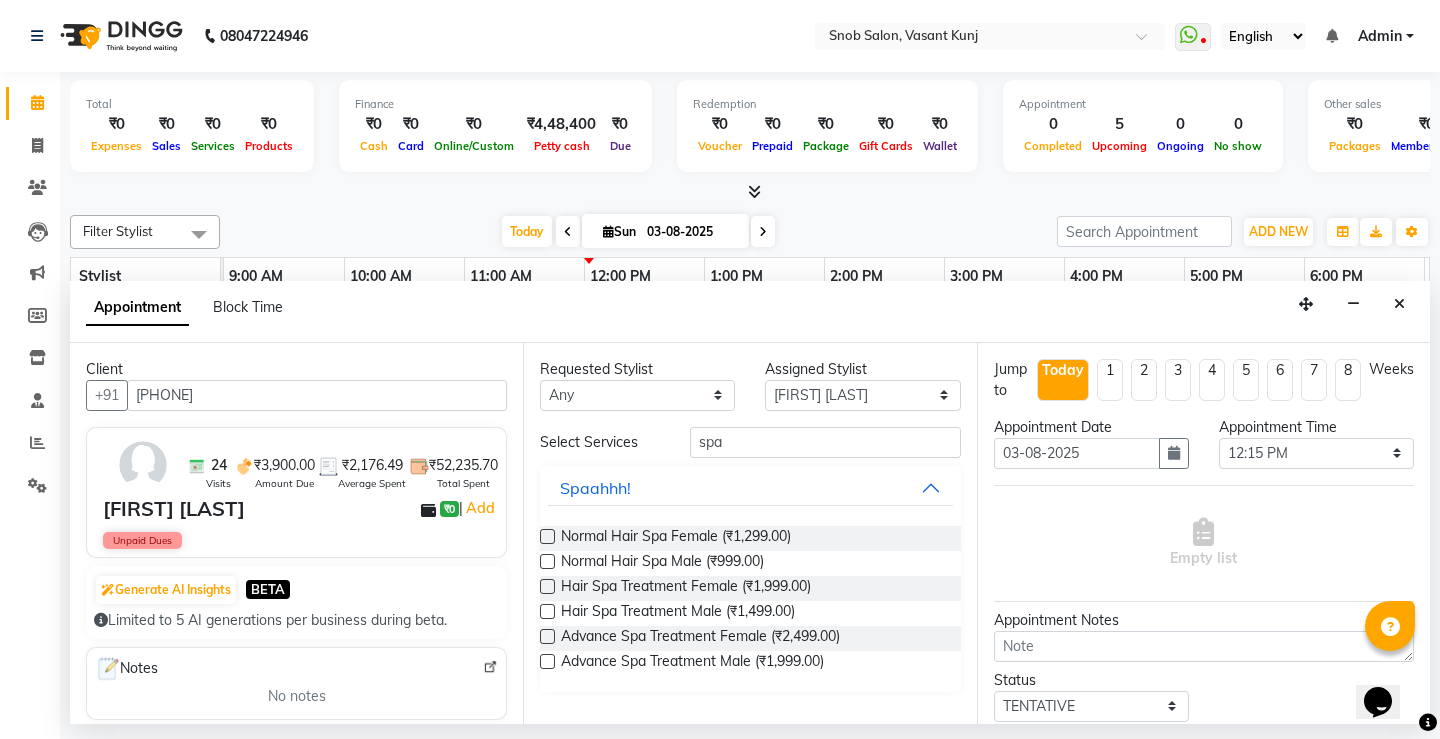 click at bounding box center (547, 536) 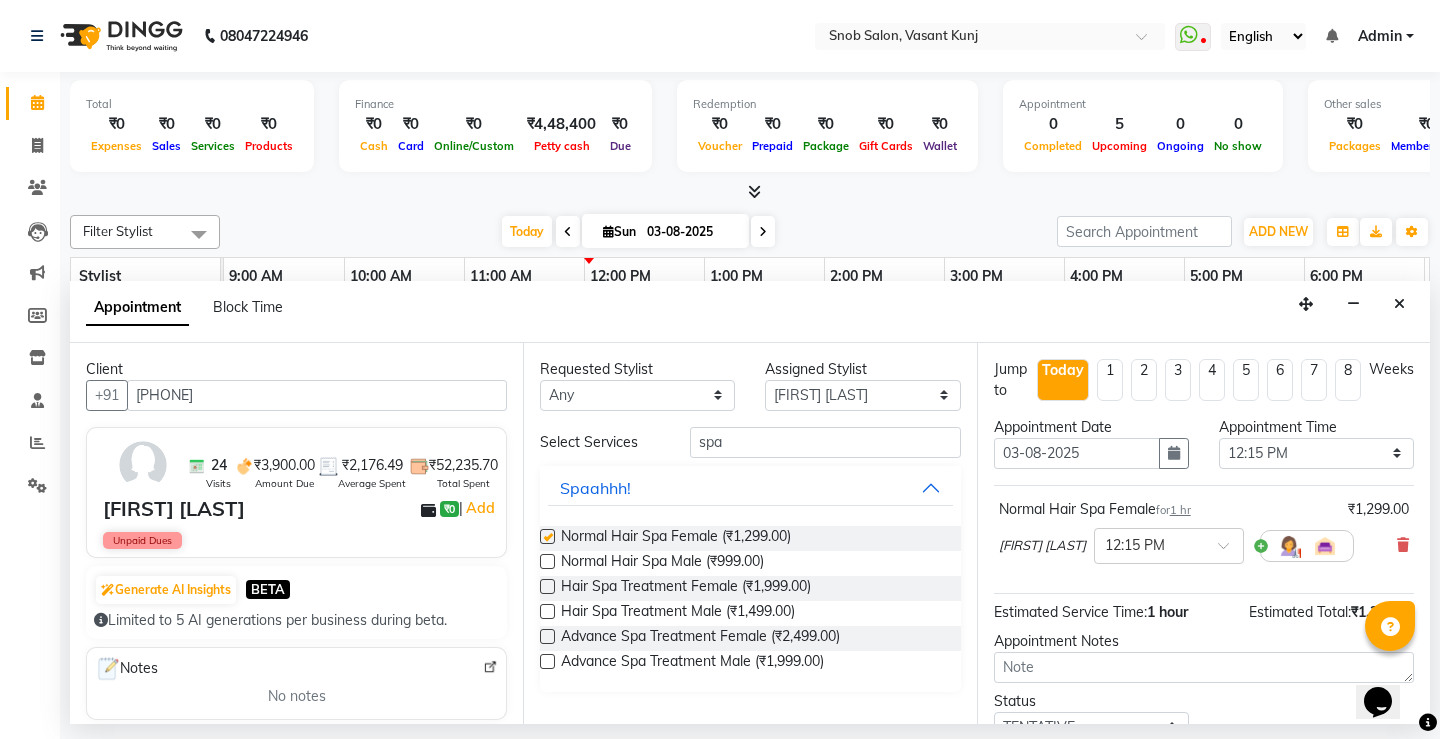 checkbox on "false" 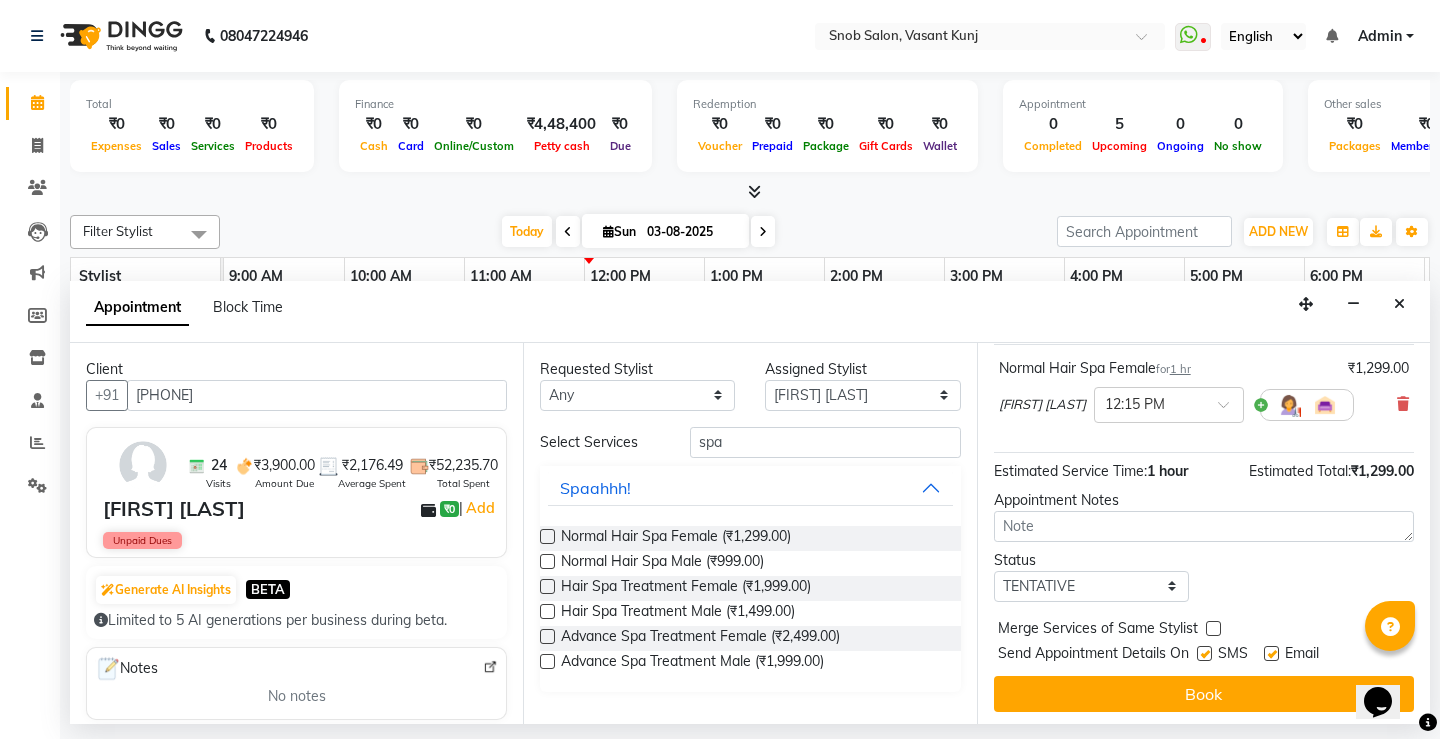 scroll, scrollTop: 145, scrollLeft: 0, axis: vertical 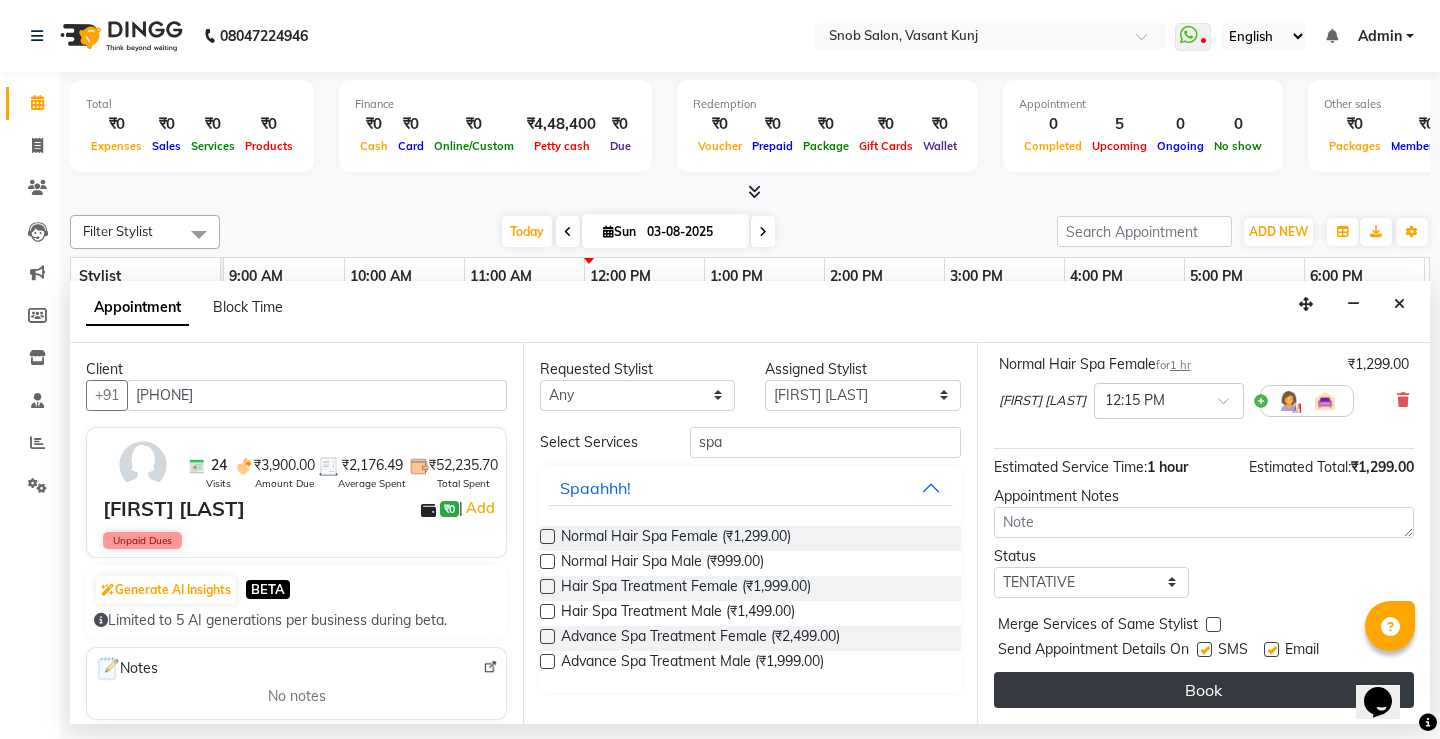 click on "Book" at bounding box center (1204, 690) 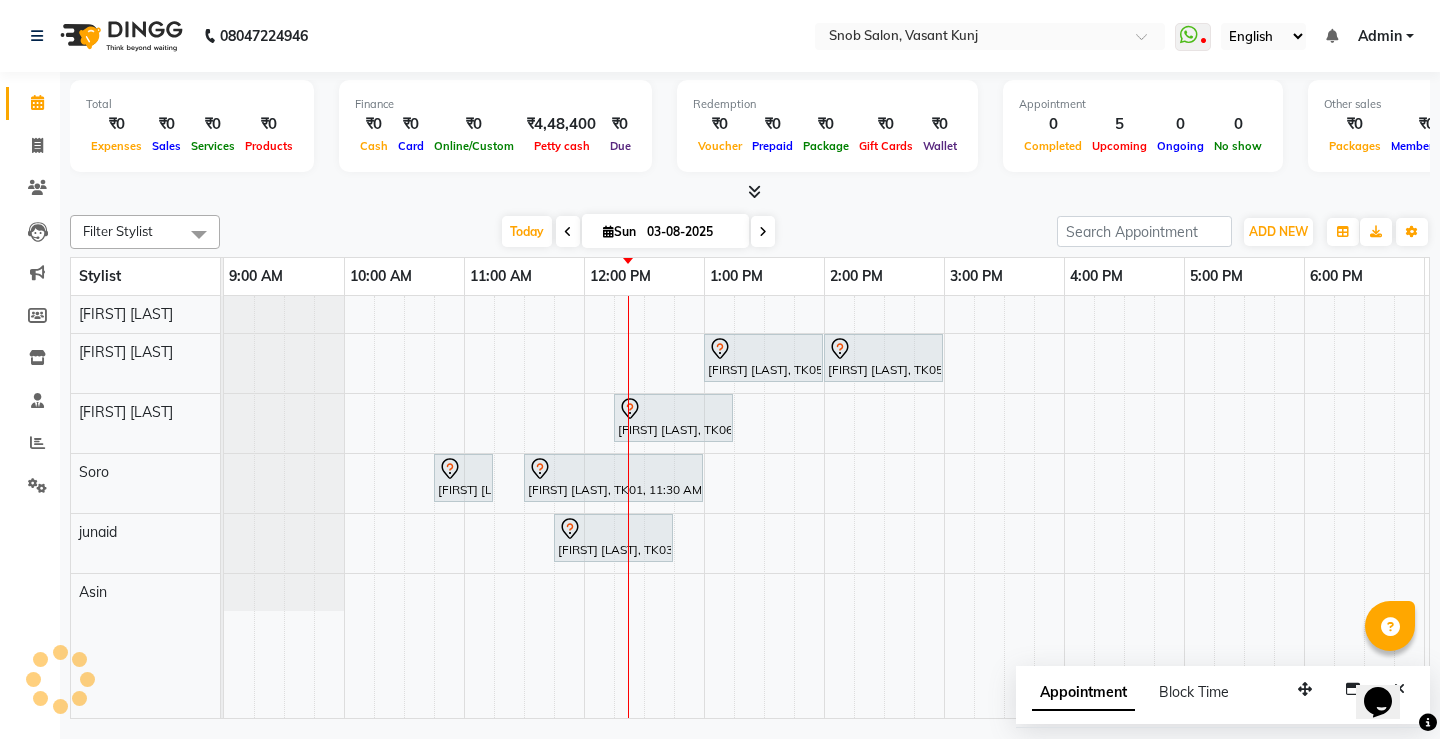 click on "Total  ₹0  Expenses ₹0  Sales ₹0  Services ₹0  Products" at bounding box center [192, 126] 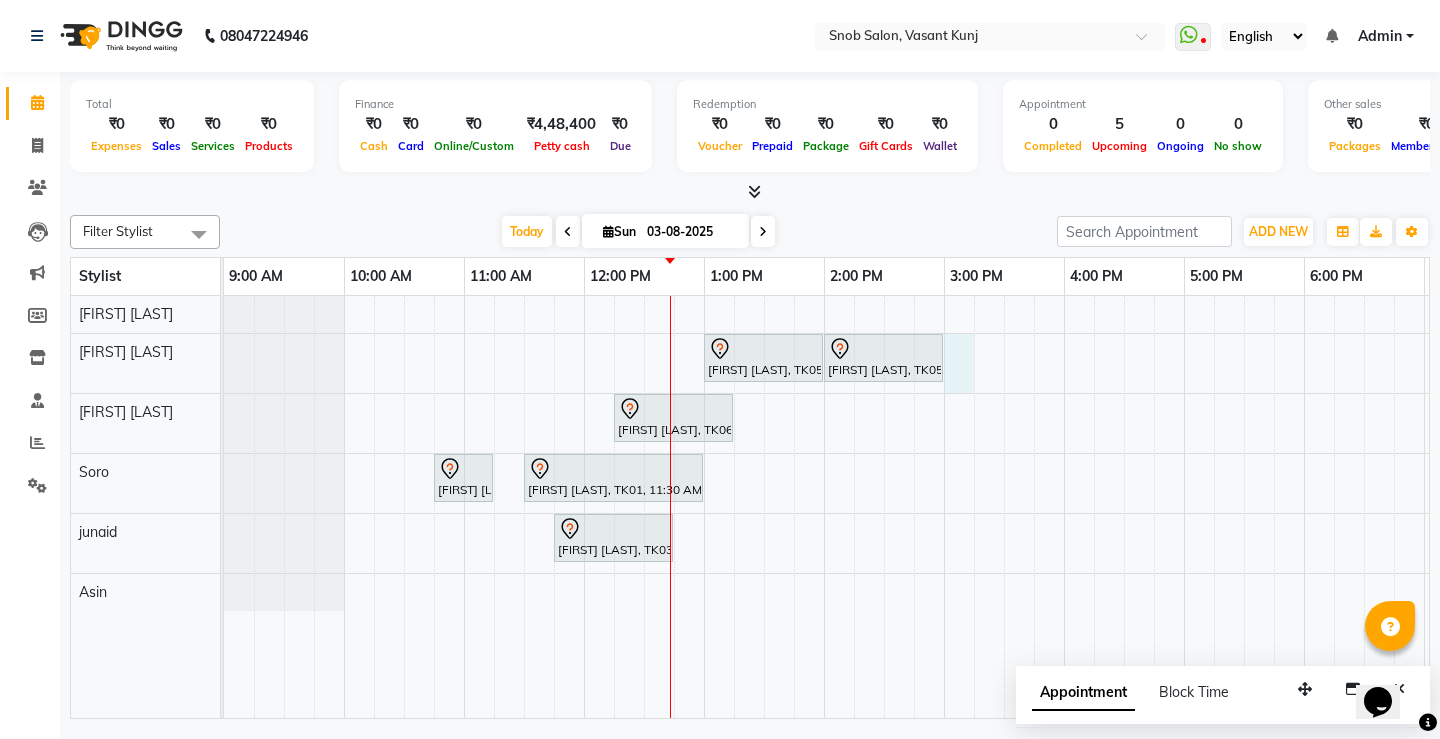 click on "[FIRST] [LAST], TK05, 01:00 PM-02:00 PM, Majirel Root Touch Up Female             [FIRST] [LAST], TK05, 02:00 PM-03:00 PM, Wax & Threading Hands And Legs Female             [FIRST] [LAST], TK06, 12:15 PM-01:15 PM, Normal Hair Spa Female             [FIRST] [LAST], TK02, 10:45 AM-11:15 AM, Hair Cut Male             [FIRST] [LAST], TK01, 11:30 AM-01:00 PM, Balayage Female             [FIRST] [LAST], TK03, 11:45 AM-12:45 PM, Body Massage Swedish Male" at bounding box center (1004, 507) 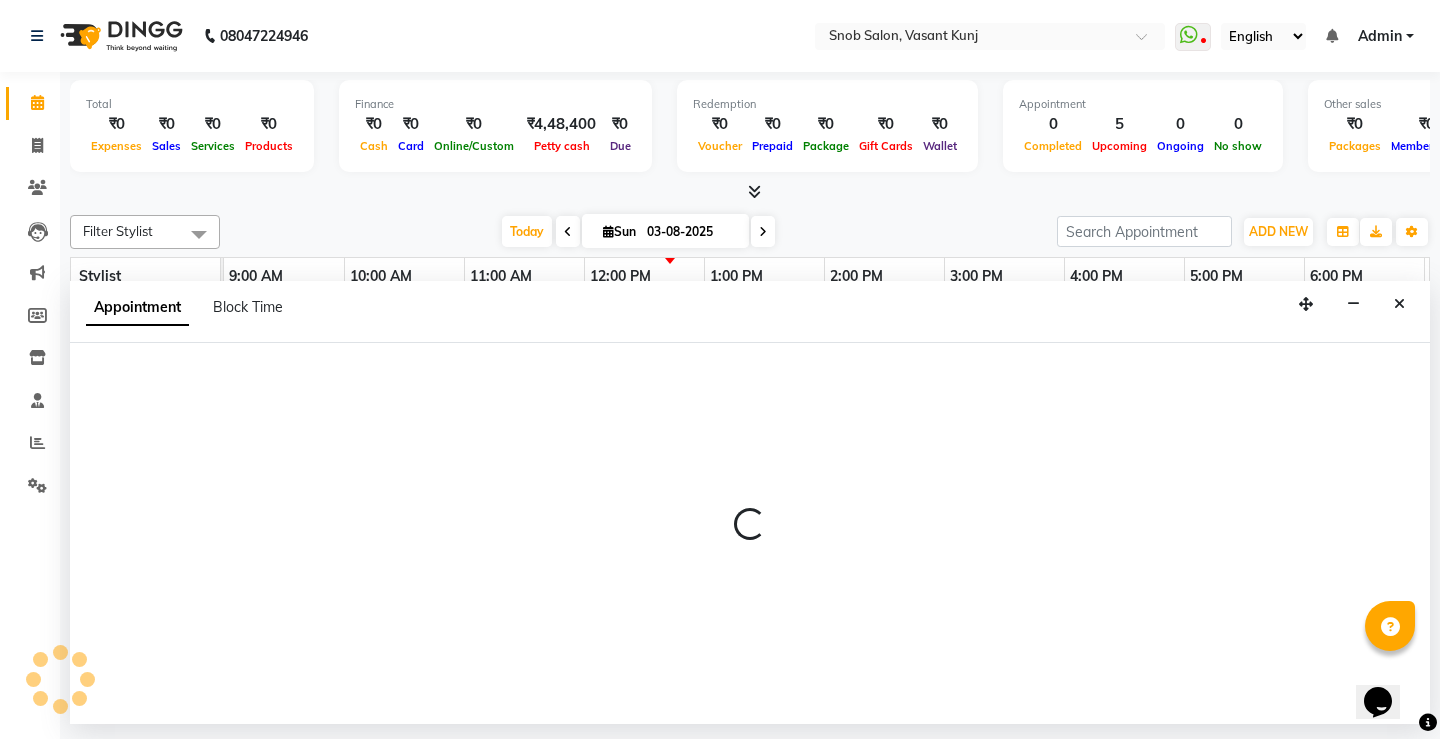 select on "60451" 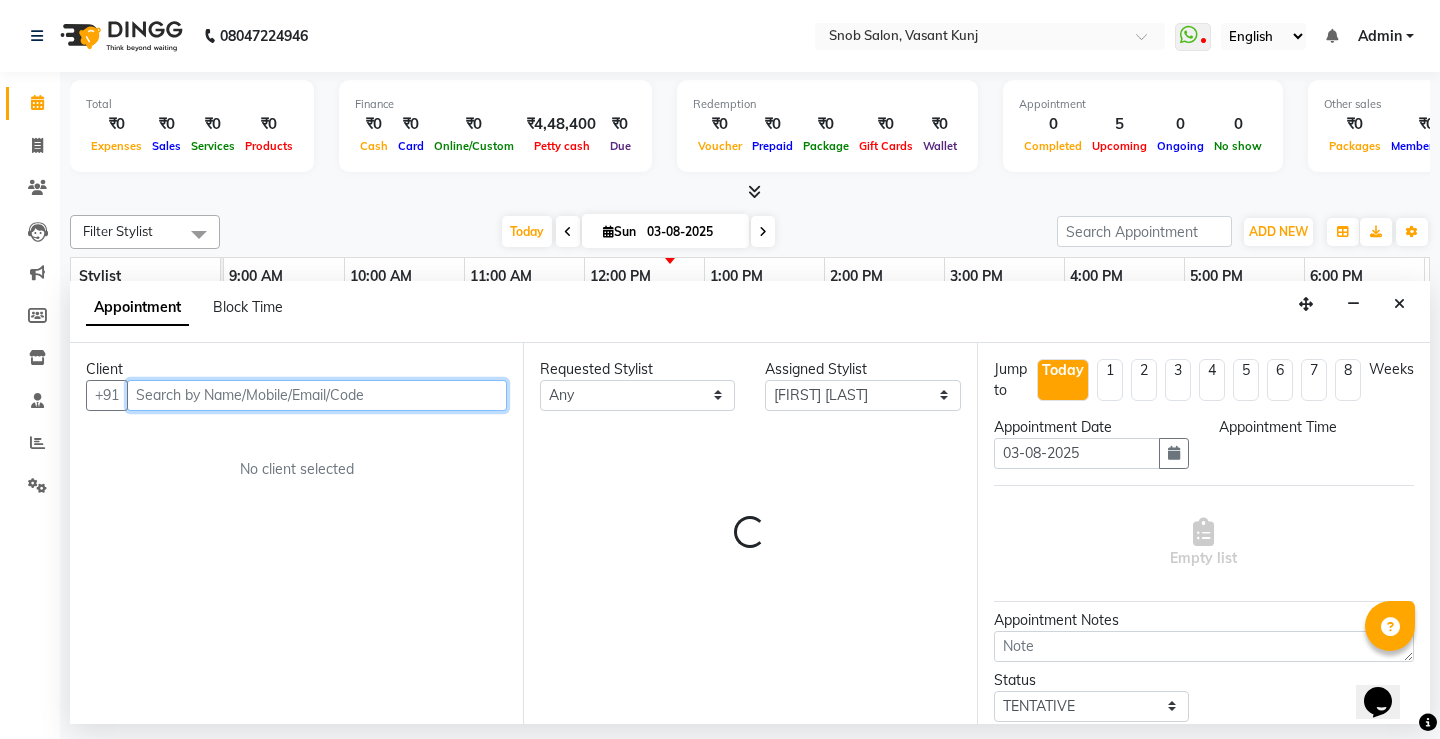 select on "900" 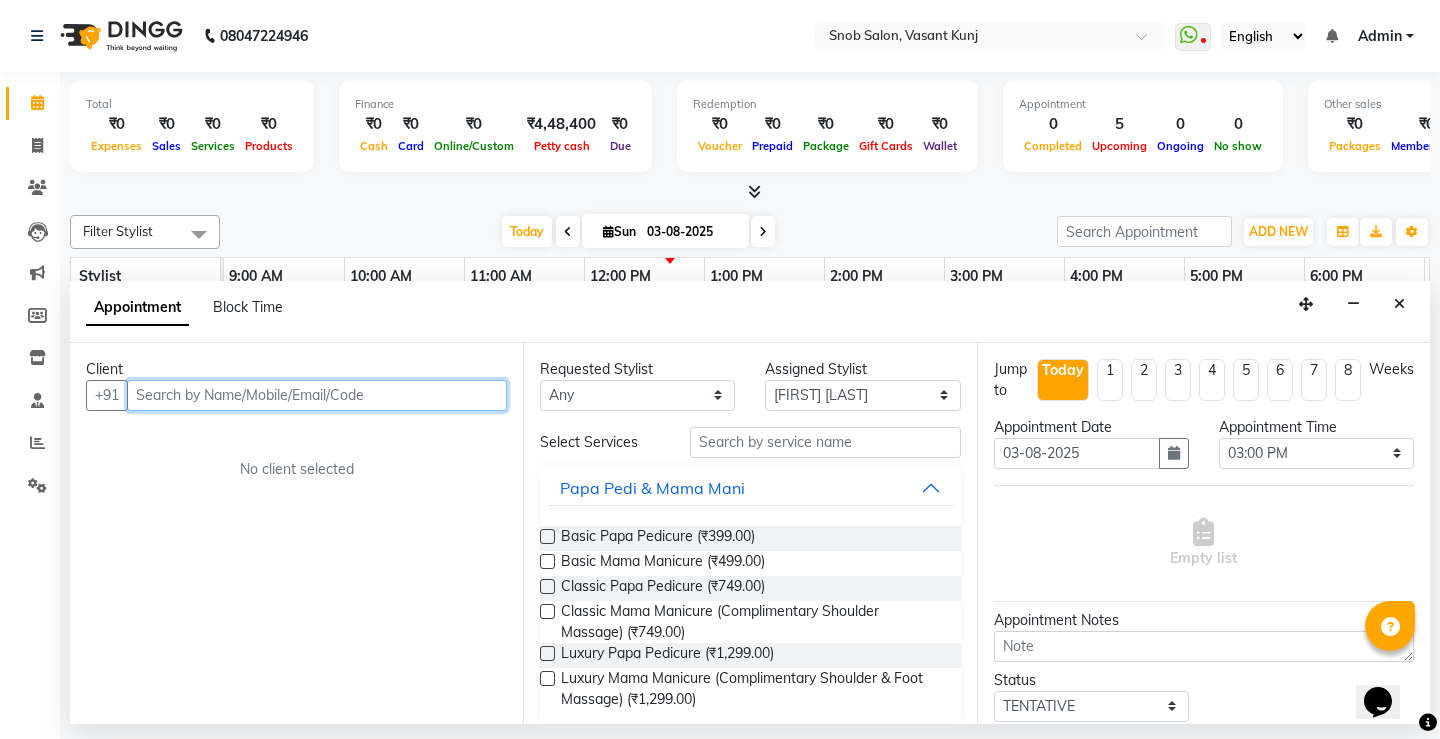 click at bounding box center (317, 395) 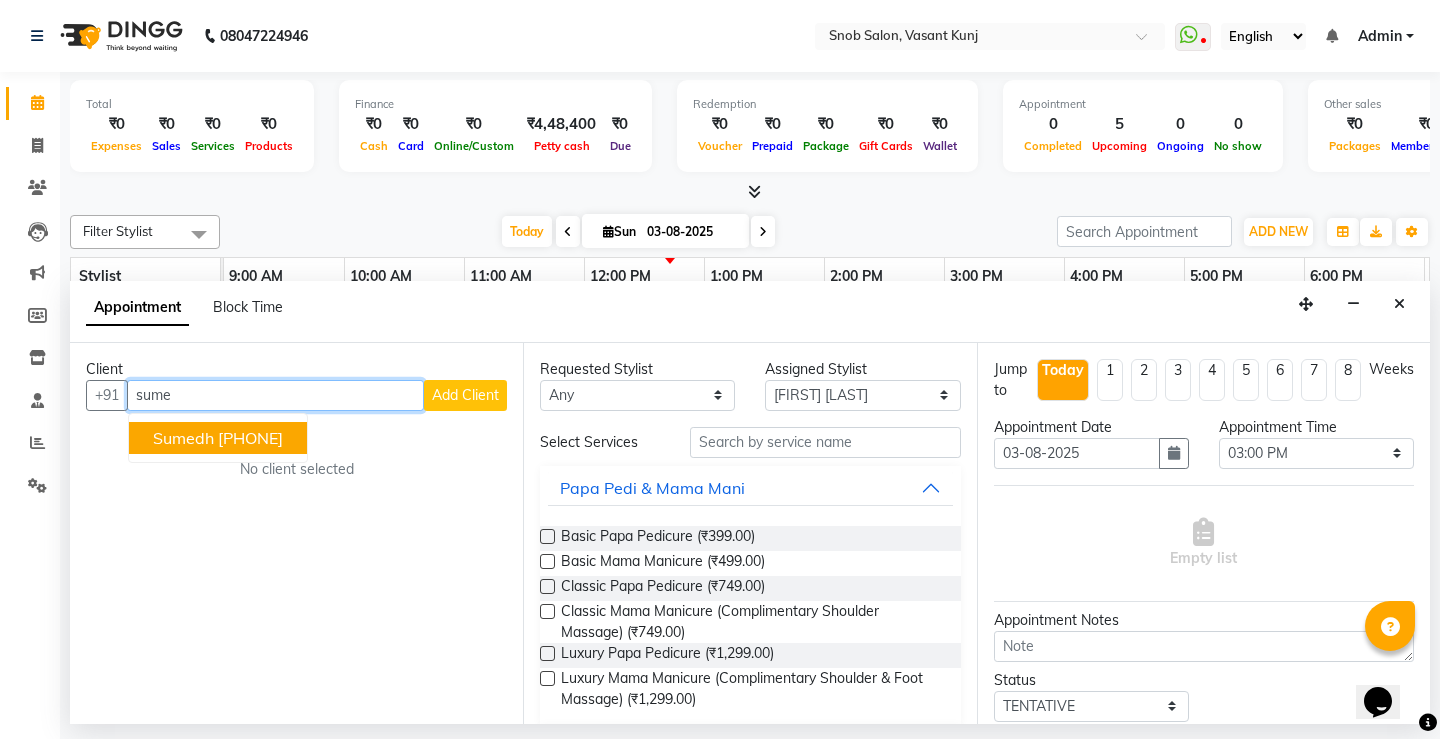 click on "[PHONE]" at bounding box center (250, 438) 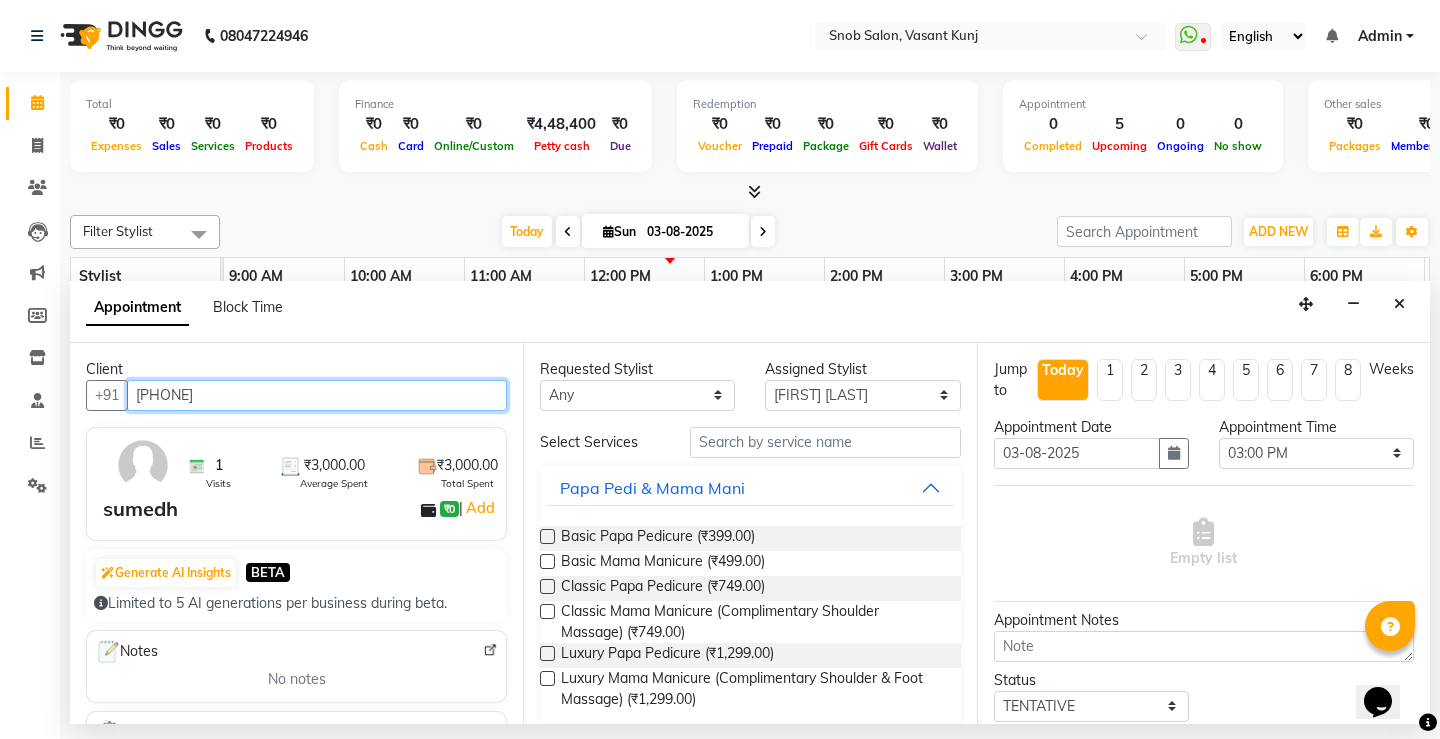 type on "[PHONE]" 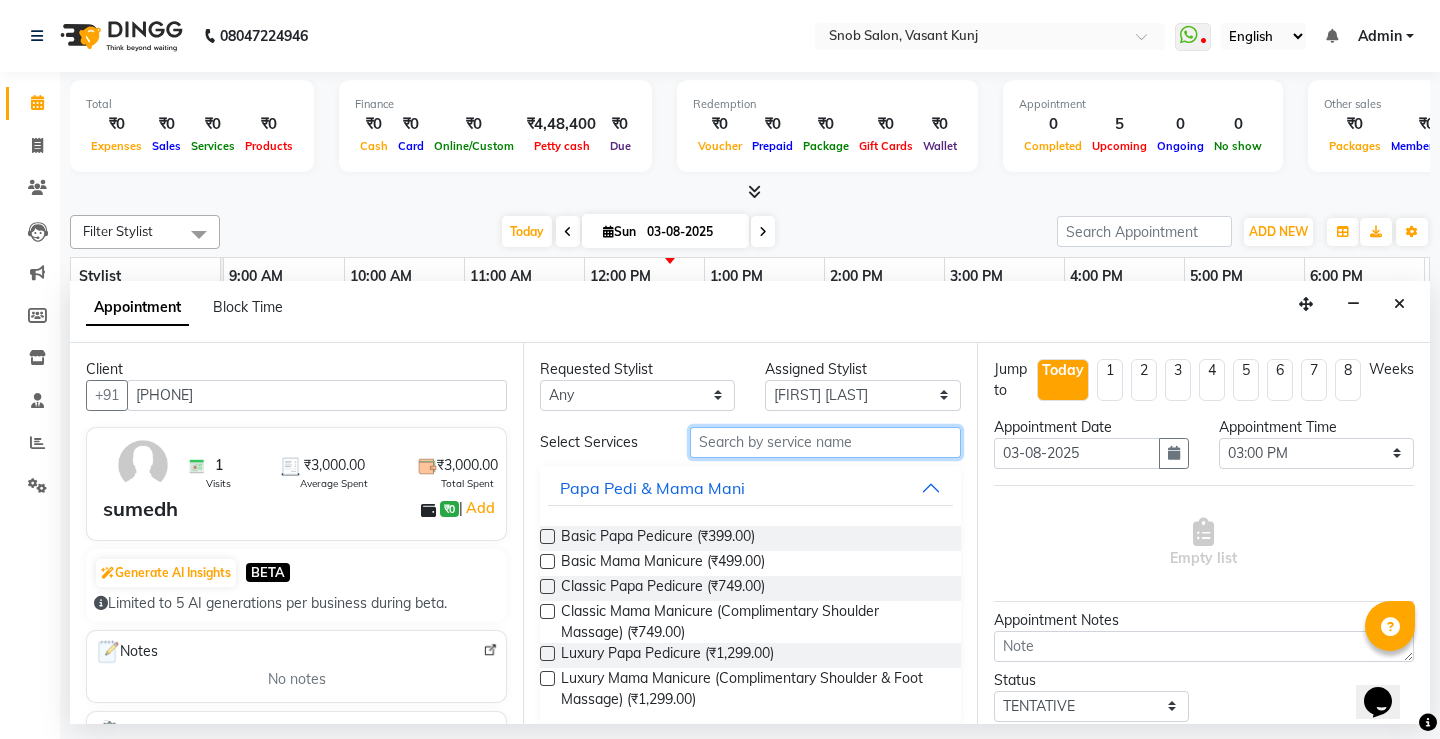 click at bounding box center (825, 442) 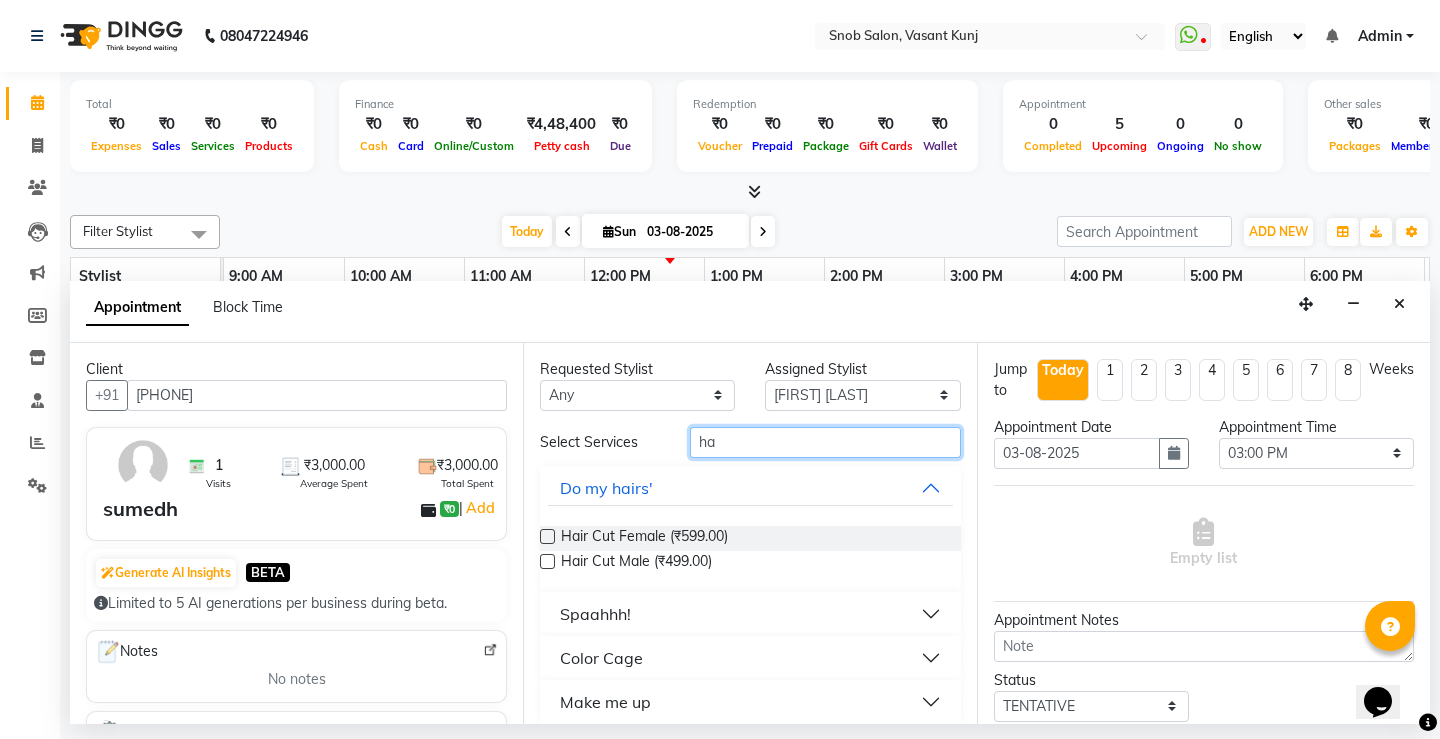 type on "h" 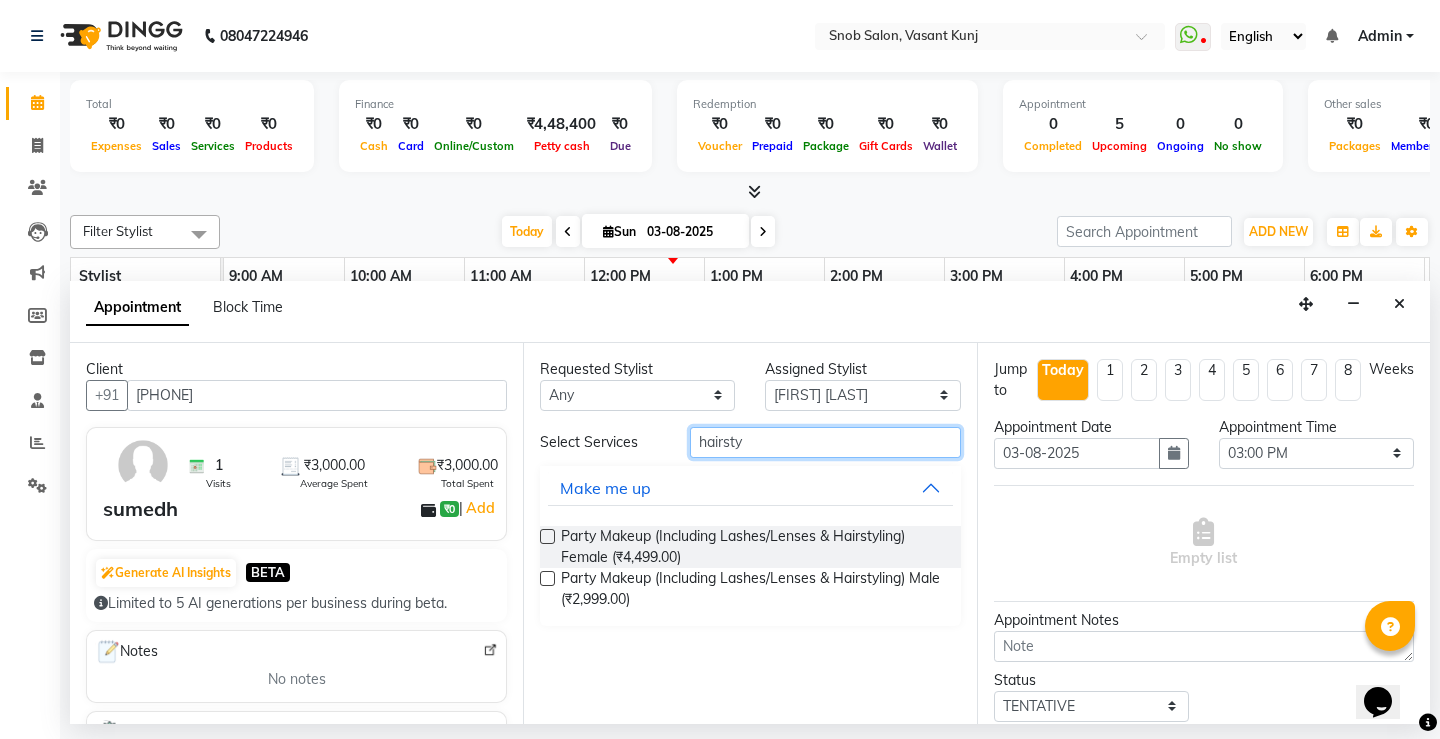 click on "hairsty" at bounding box center (825, 442) 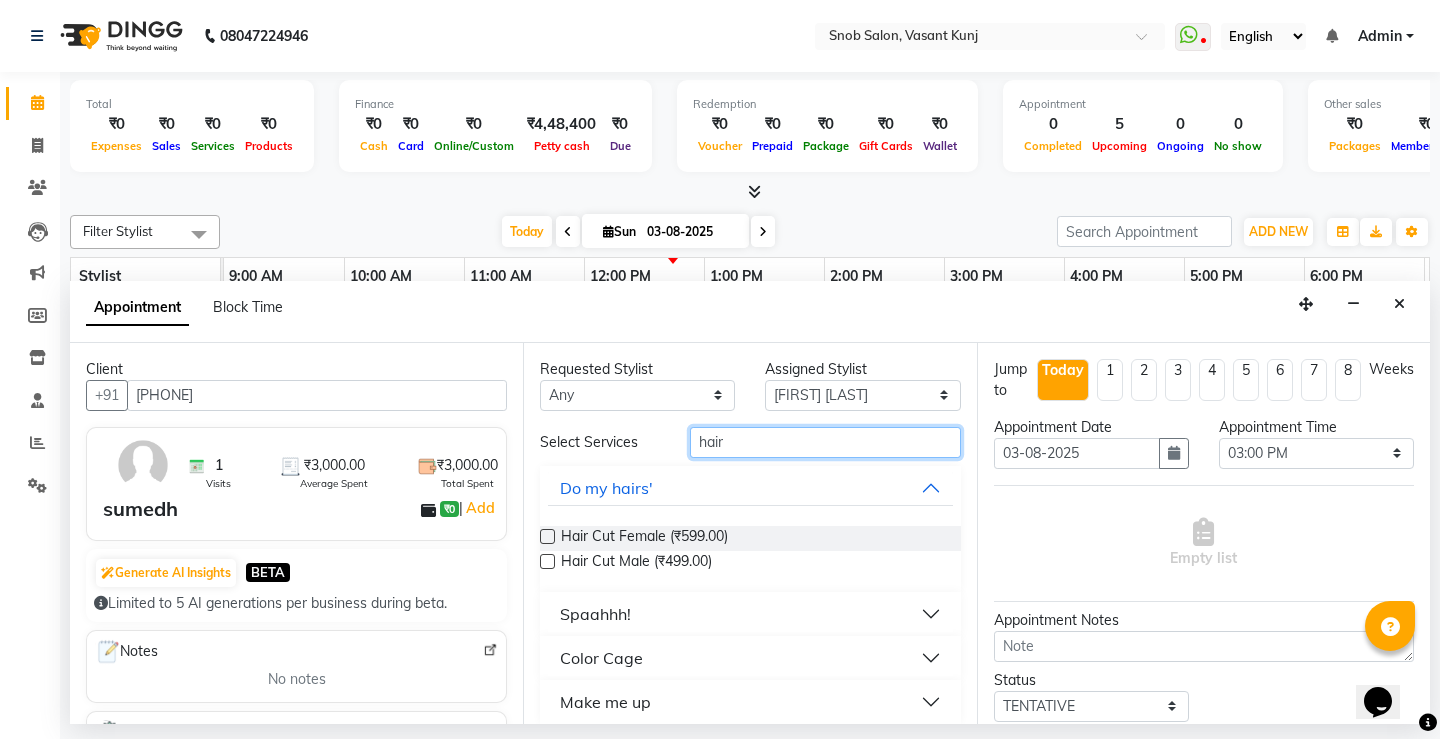 type on "hair" 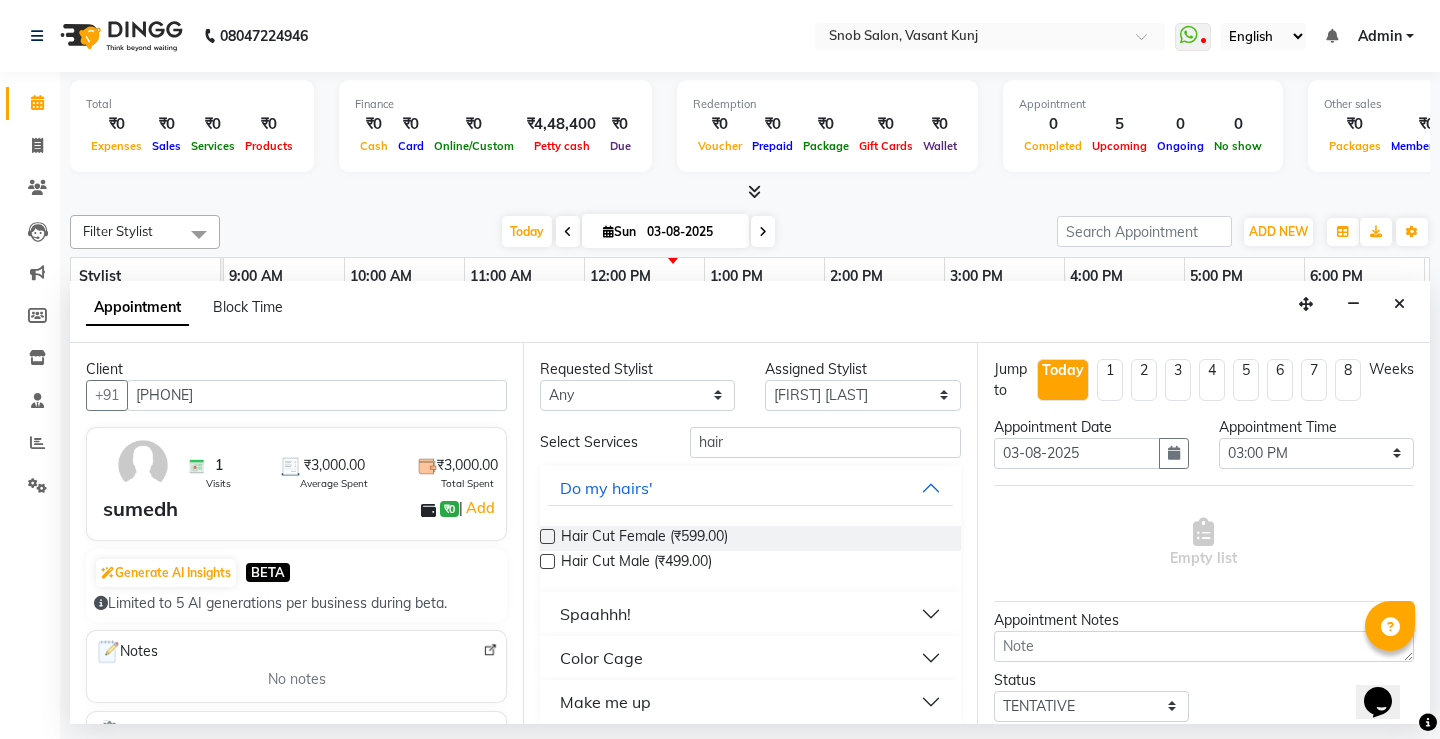 click at bounding box center (547, 536) 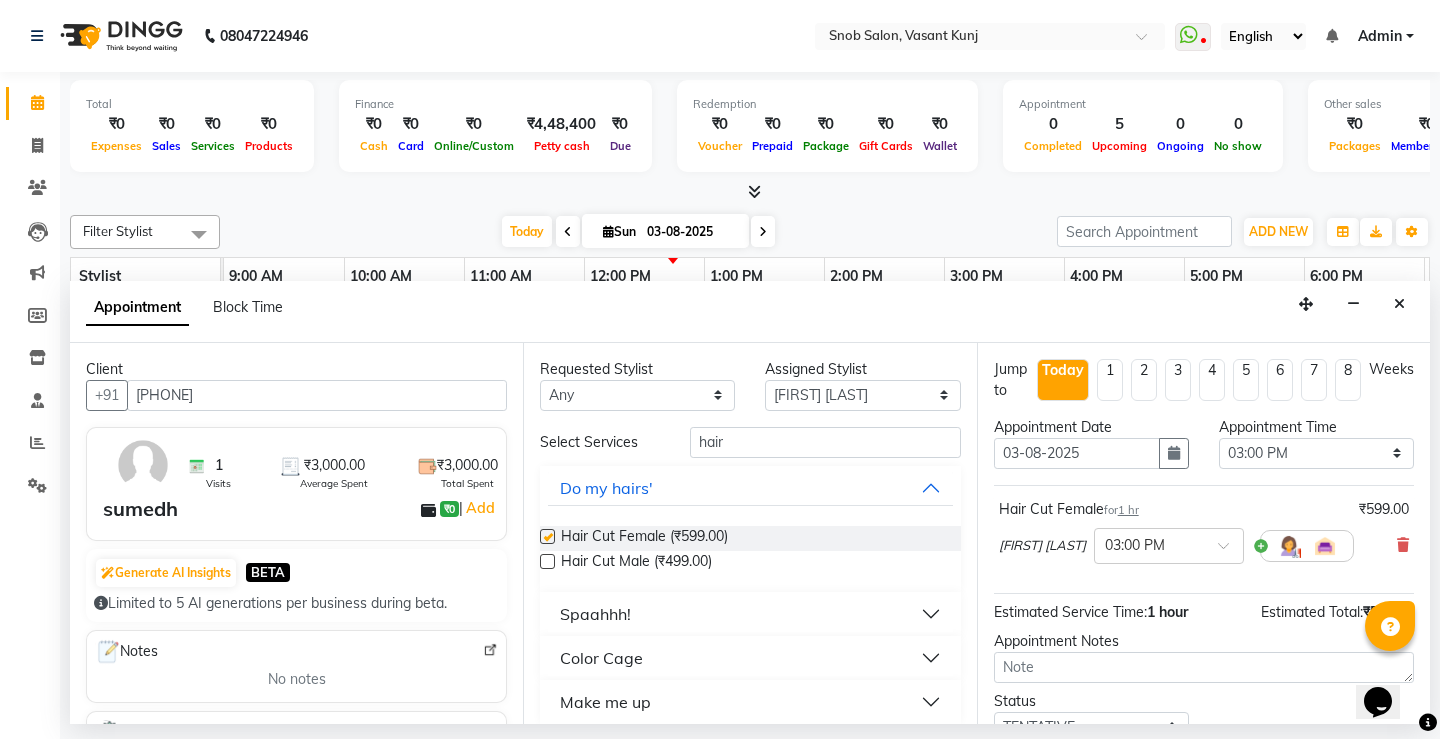 checkbox on "false" 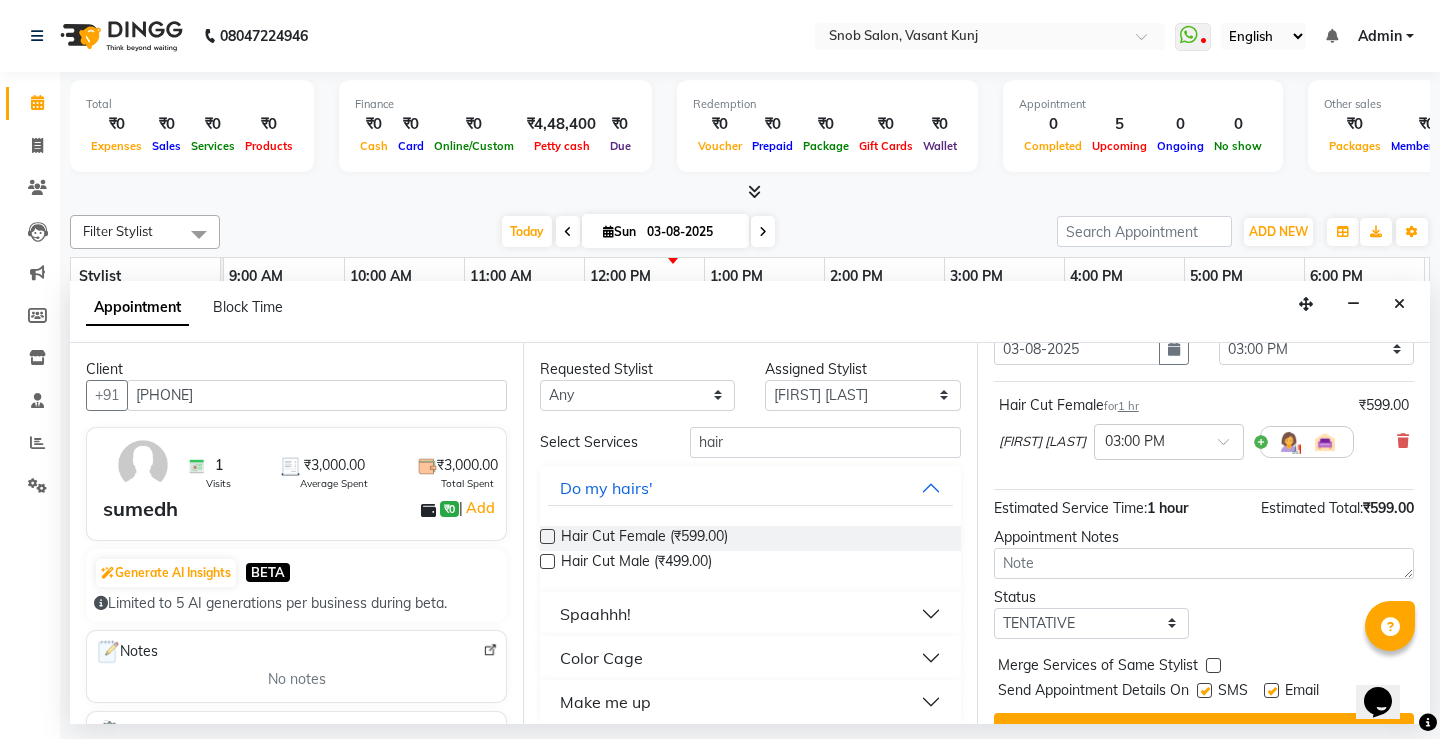 scroll, scrollTop: 145, scrollLeft: 0, axis: vertical 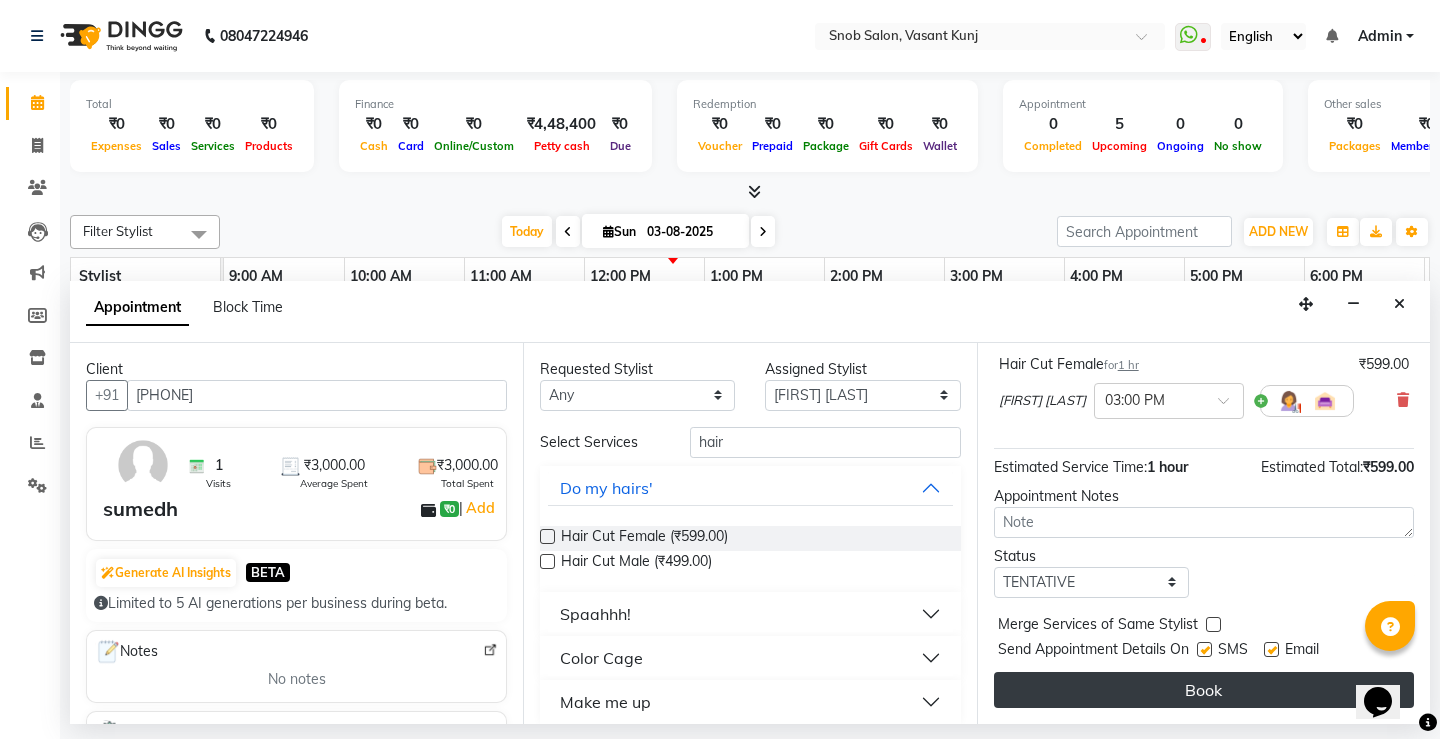 click on "Book" at bounding box center [1204, 690] 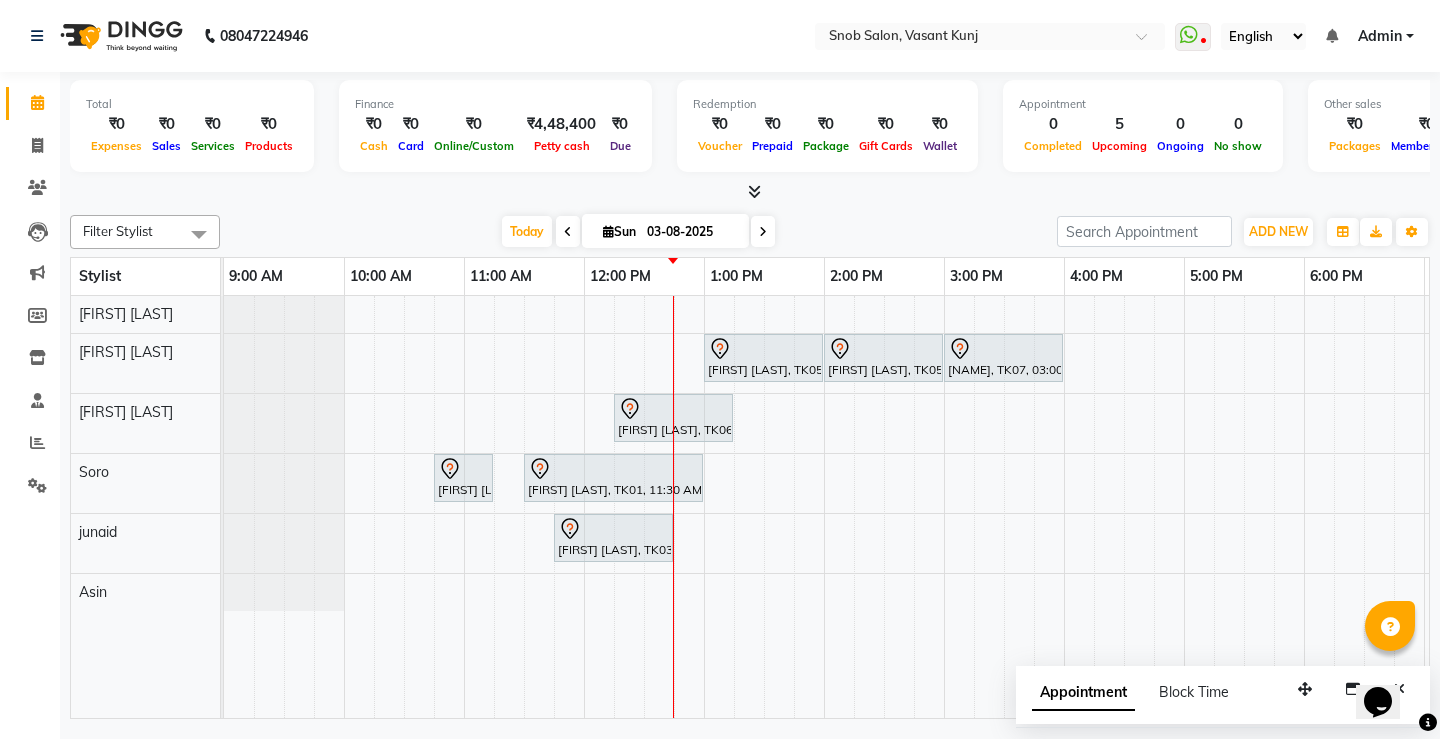 scroll, scrollTop: 0, scrollLeft: 104, axis: horizontal 